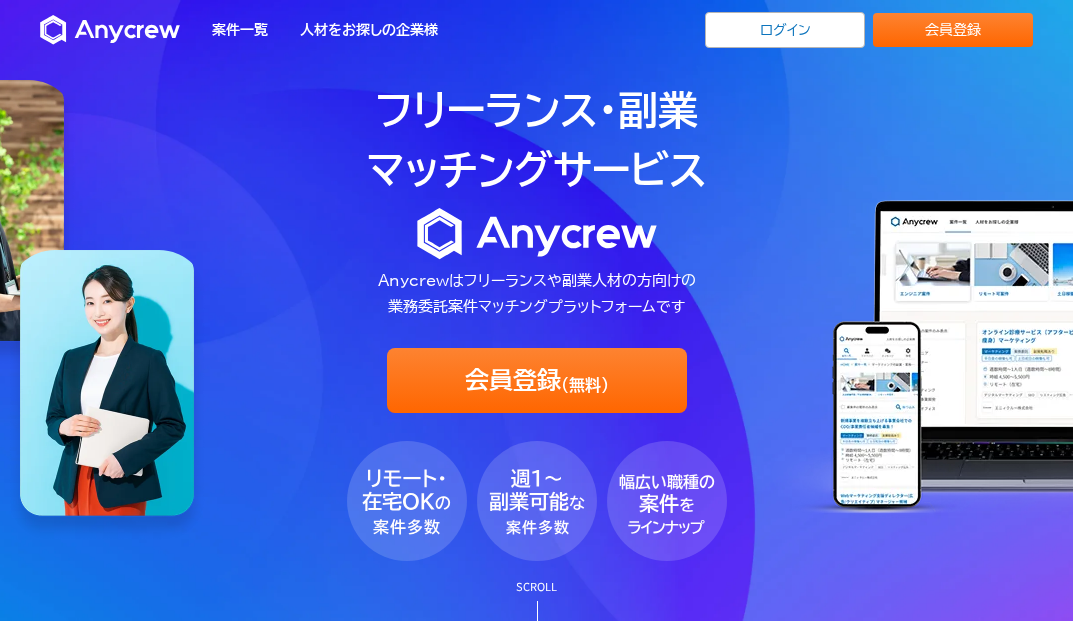 scroll, scrollTop: 0, scrollLeft: 0, axis: both 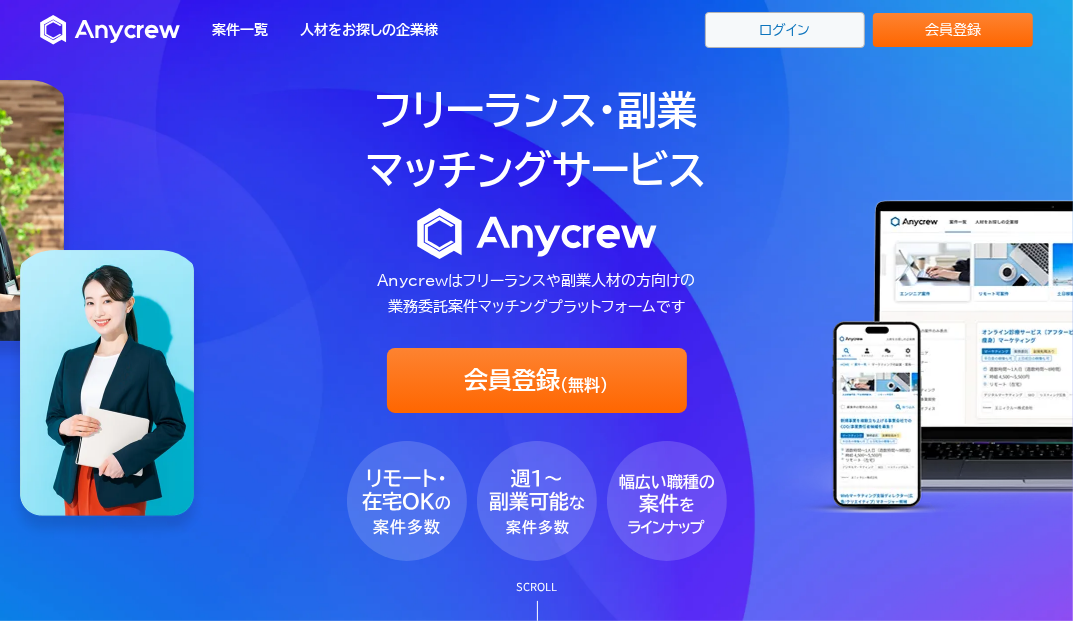 click on "ログイン" at bounding box center (785, 30) 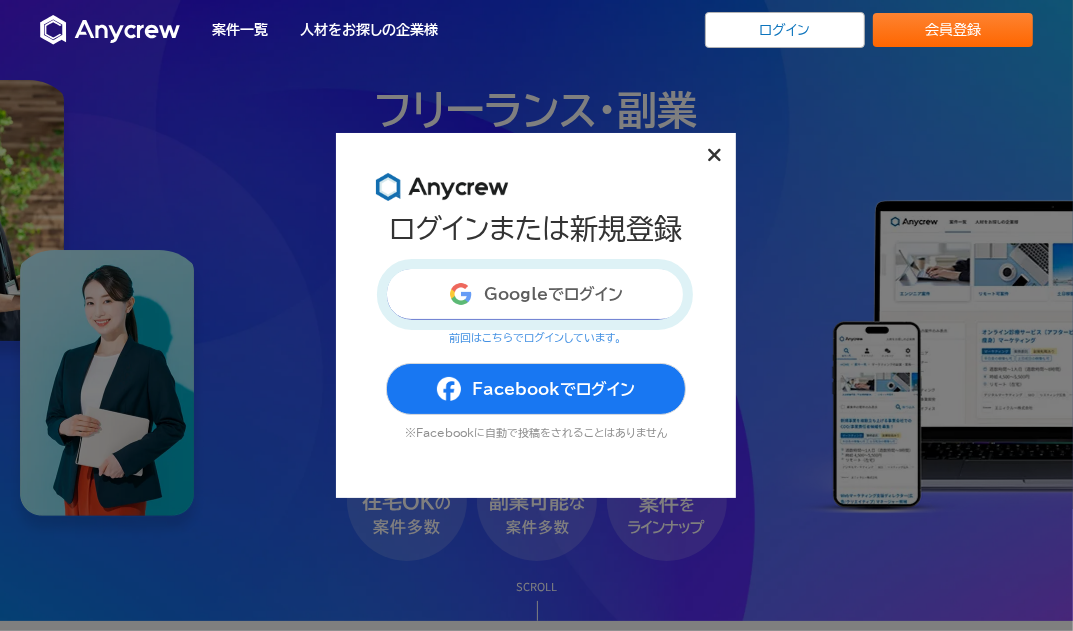 click on "Googleでログイン" at bounding box center (536, 294) 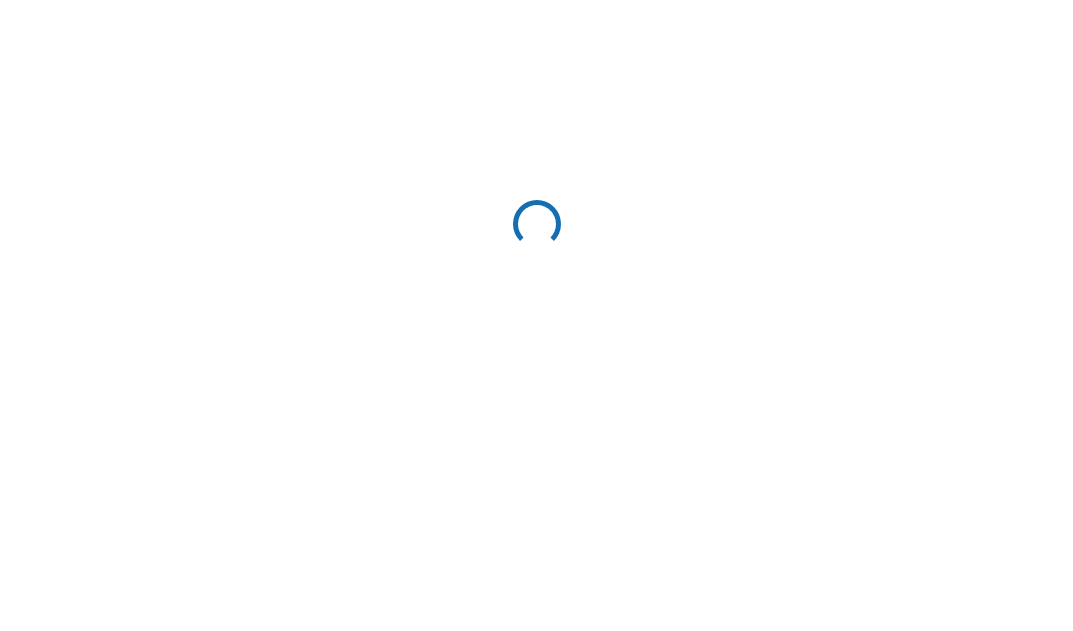 scroll, scrollTop: 0, scrollLeft: 0, axis: both 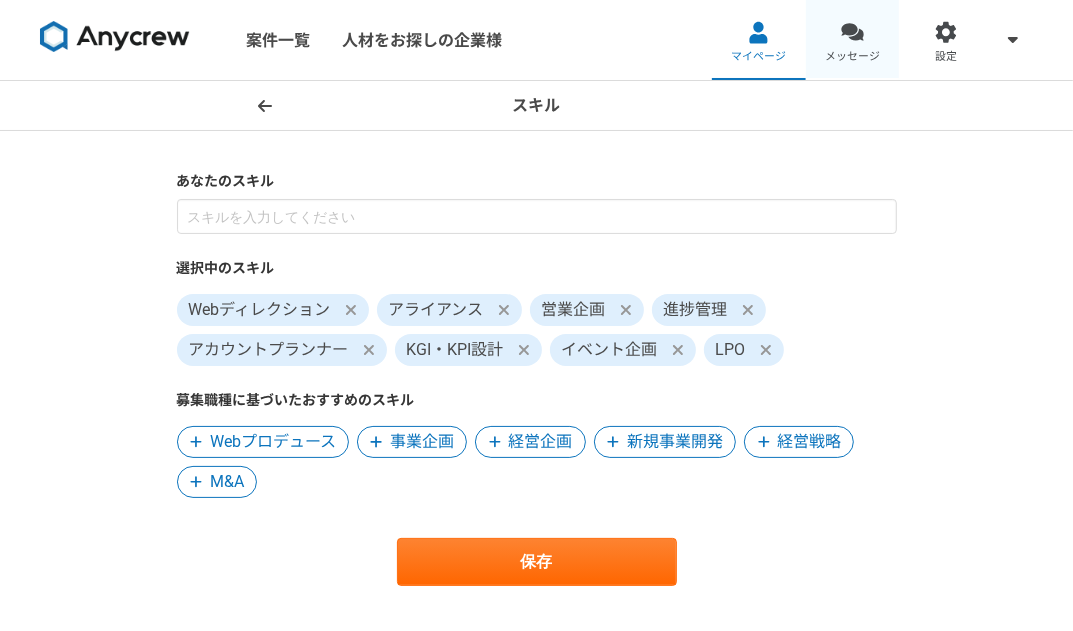 click on "メッセージ" at bounding box center (853, 40) 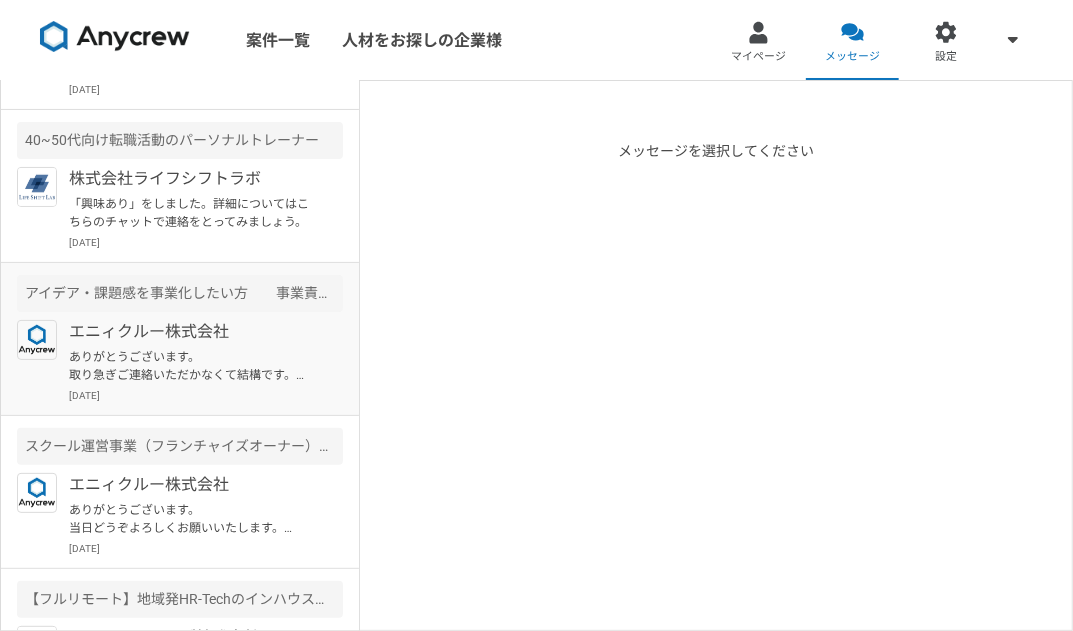 scroll, scrollTop: 300, scrollLeft: 0, axis: vertical 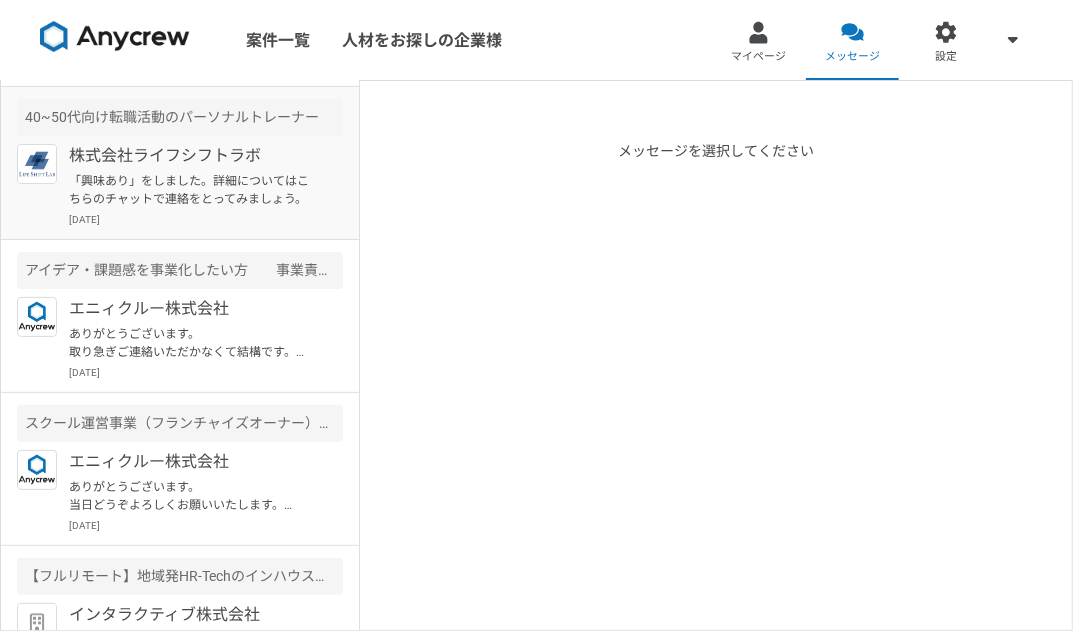 click on "「興味あり」をしました。詳細についてはこちらのチャットで連絡をとってみましょう。" at bounding box center (192, 190) 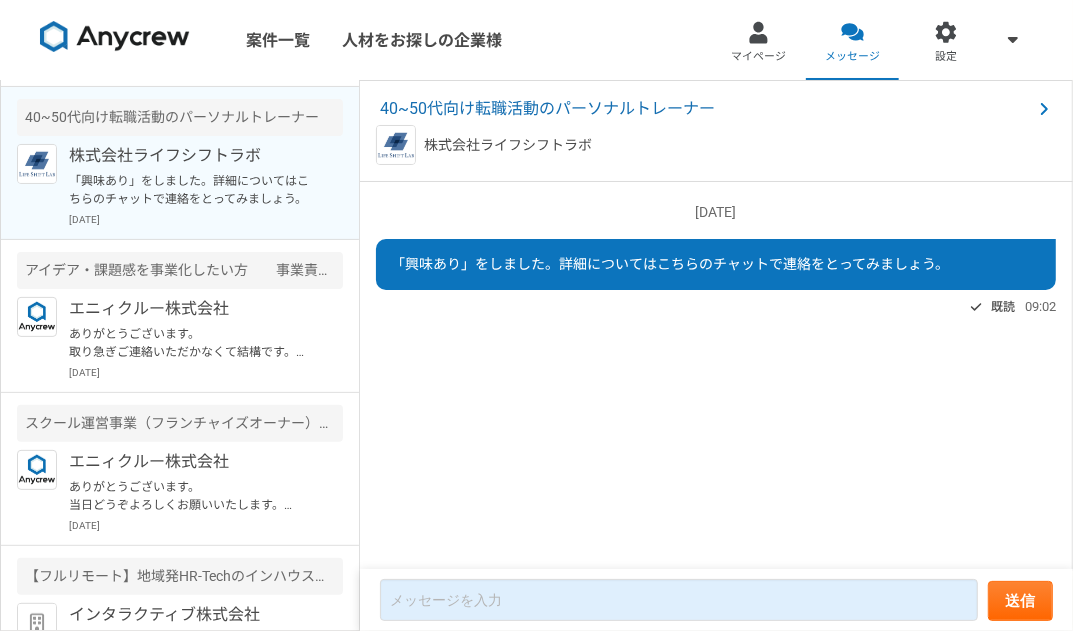 drag, startPoint x: 536, startPoint y: 145, endPoint x: 455, endPoint y: 149, distance: 81.09871 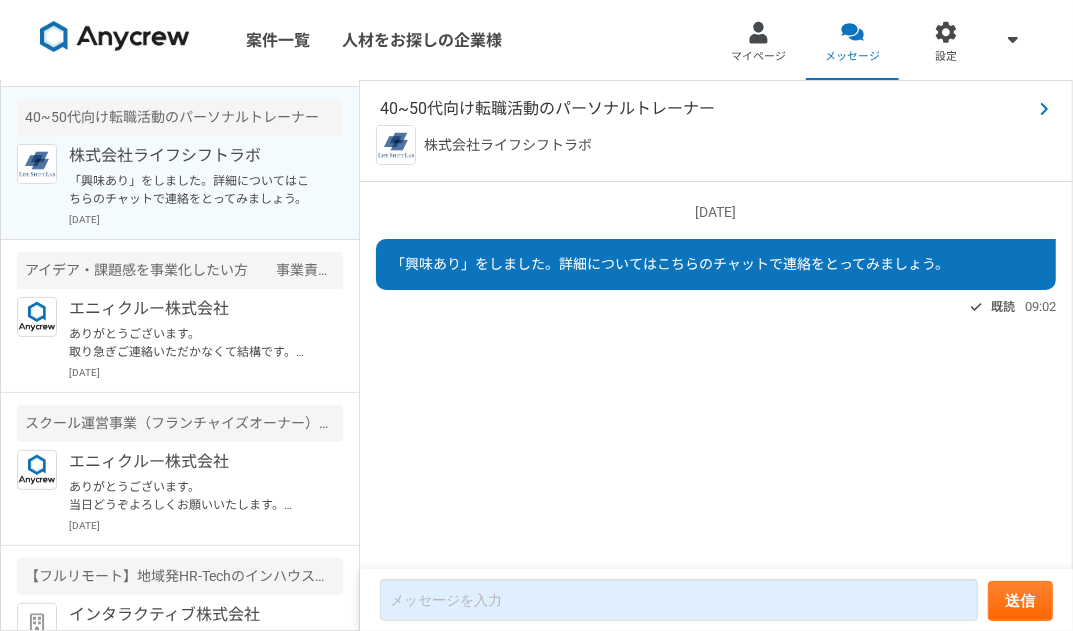 click on "40~50代向け転職活動のパーソナルトレーナー" at bounding box center [706, 109] 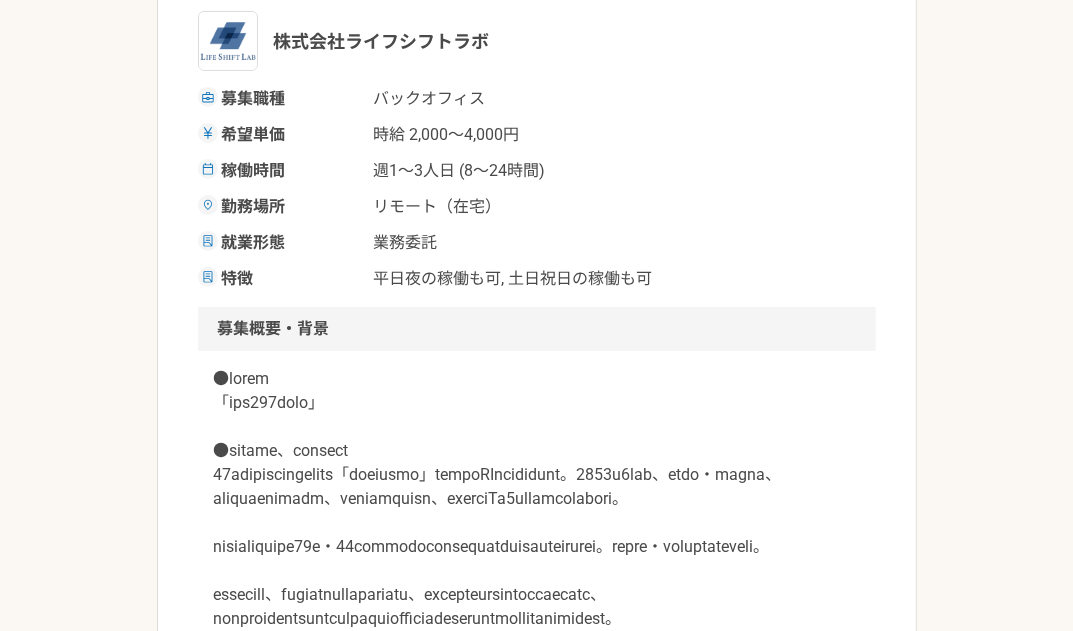 scroll, scrollTop: 0, scrollLeft: 0, axis: both 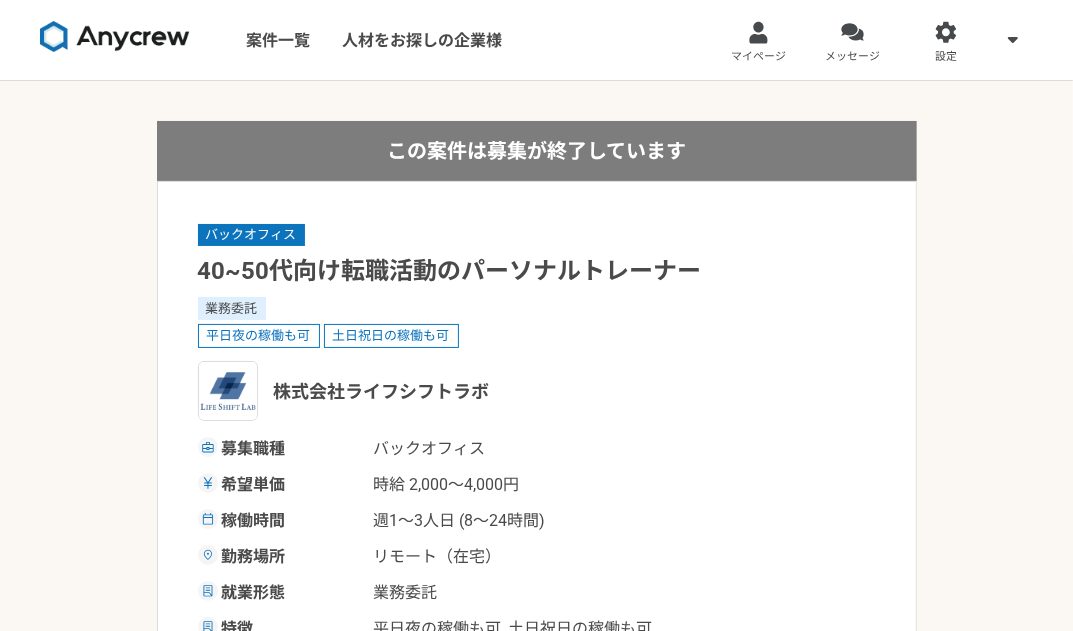 drag, startPoint x: 276, startPoint y: 395, endPoint x: 494, endPoint y: 364, distance: 220.1931 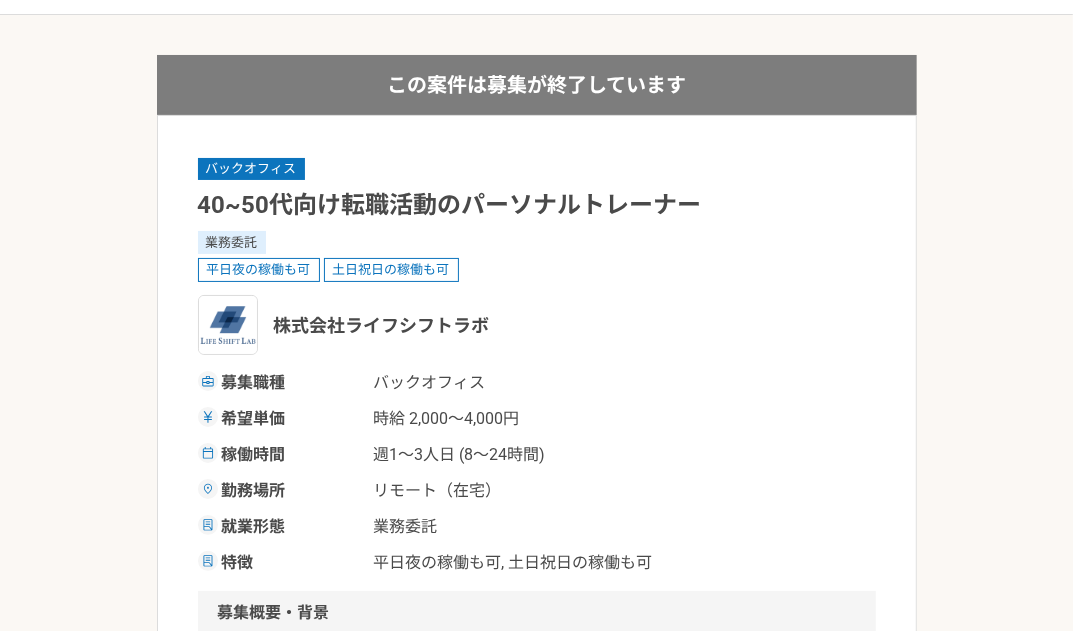 scroll, scrollTop: 0, scrollLeft: 0, axis: both 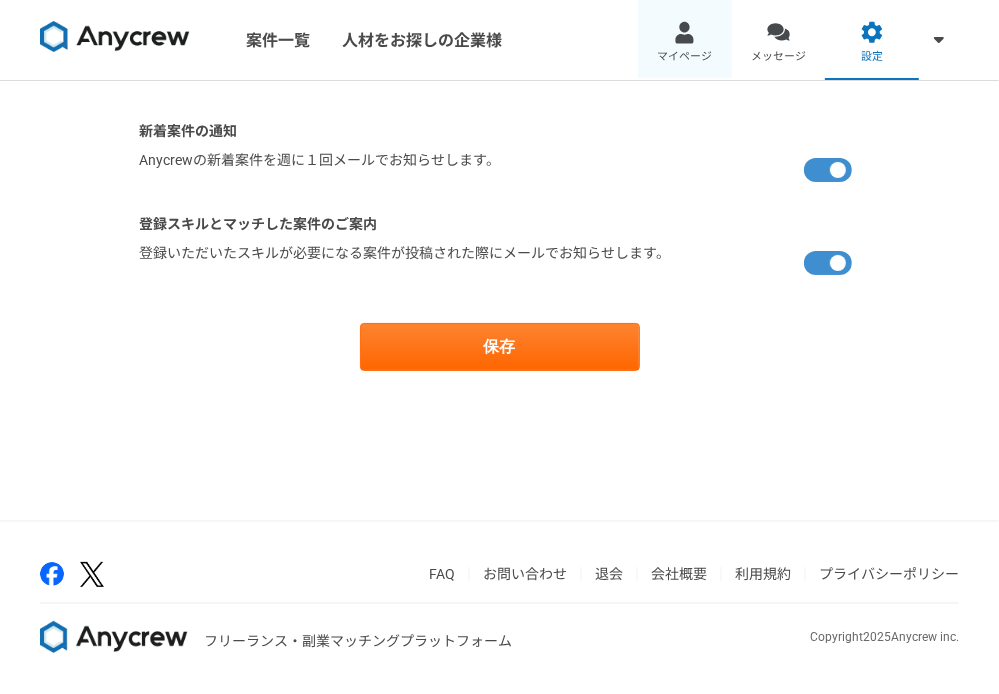click on "マイページ" at bounding box center (685, 40) 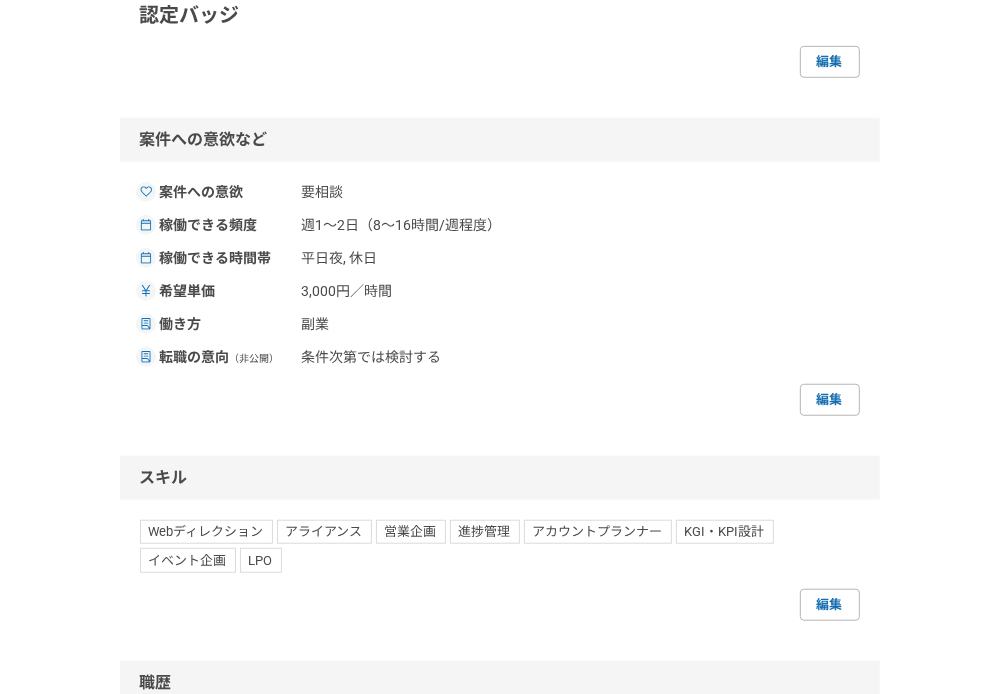 scroll, scrollTop: 700, scrollLeft: 0, axis: vertical 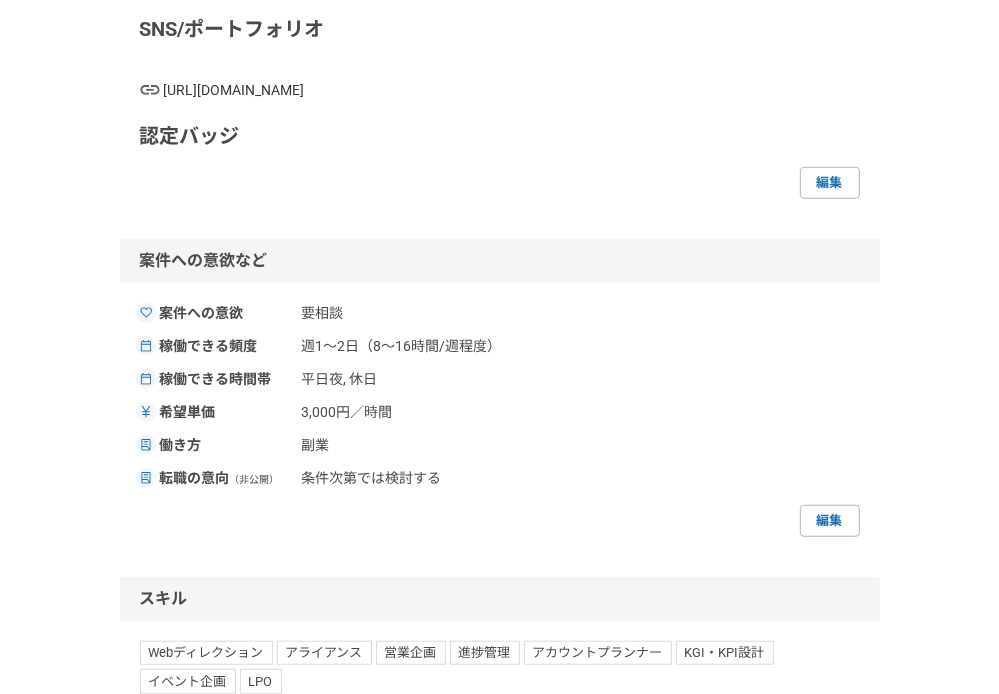 click on "[URL][DOMAIN_NAME]" at bounding box center (512, 90) 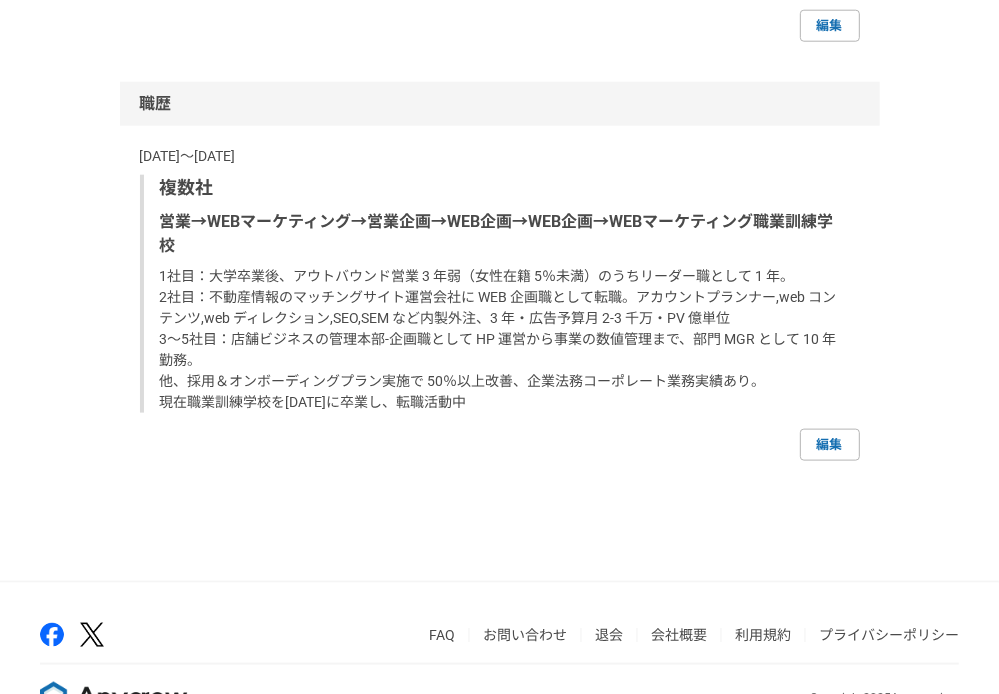 scroll, scrollTop: 1500, scrollLeft: 0, axis: vertical 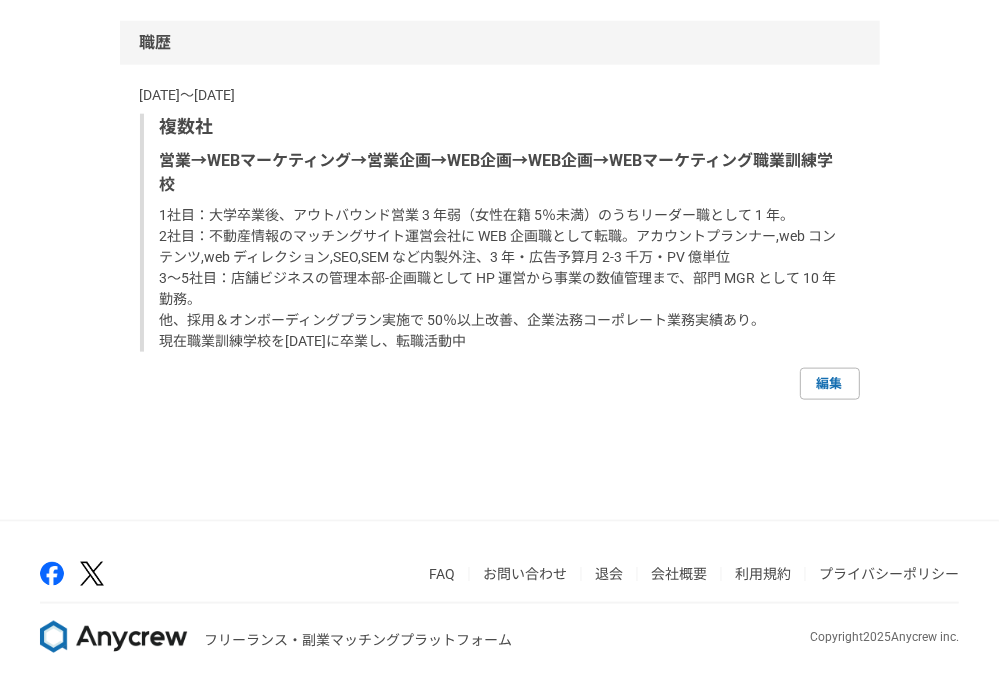 drag, startPoint x: 140, startPoint y: 94, endPoint x: 534, endPoint y: 355, distance: 472.6066 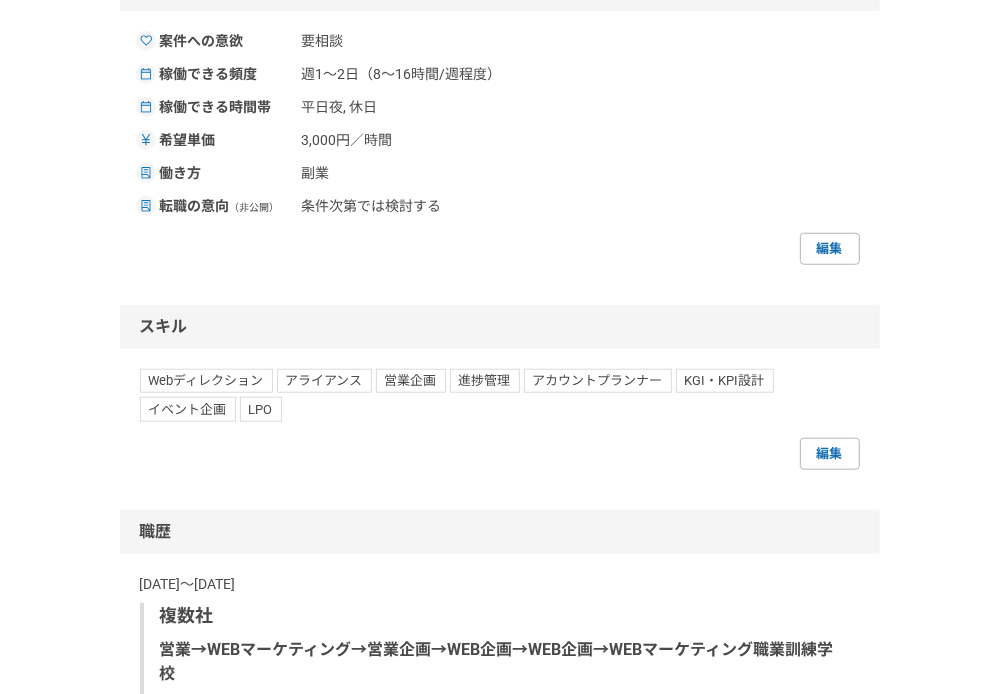 scroll, scrollTop: 900, scrollLeft: 0, axis: vertical 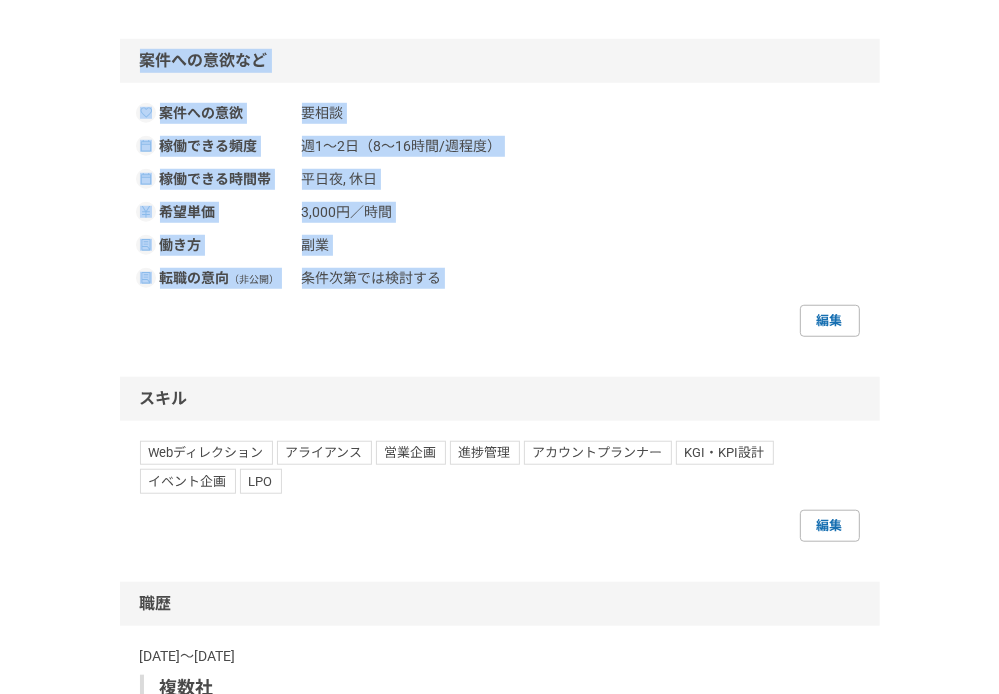 drag, startPoint x: 137, startPoint y: 101, endPoint x: 481, endPoint y: 337, distance: 417.17142 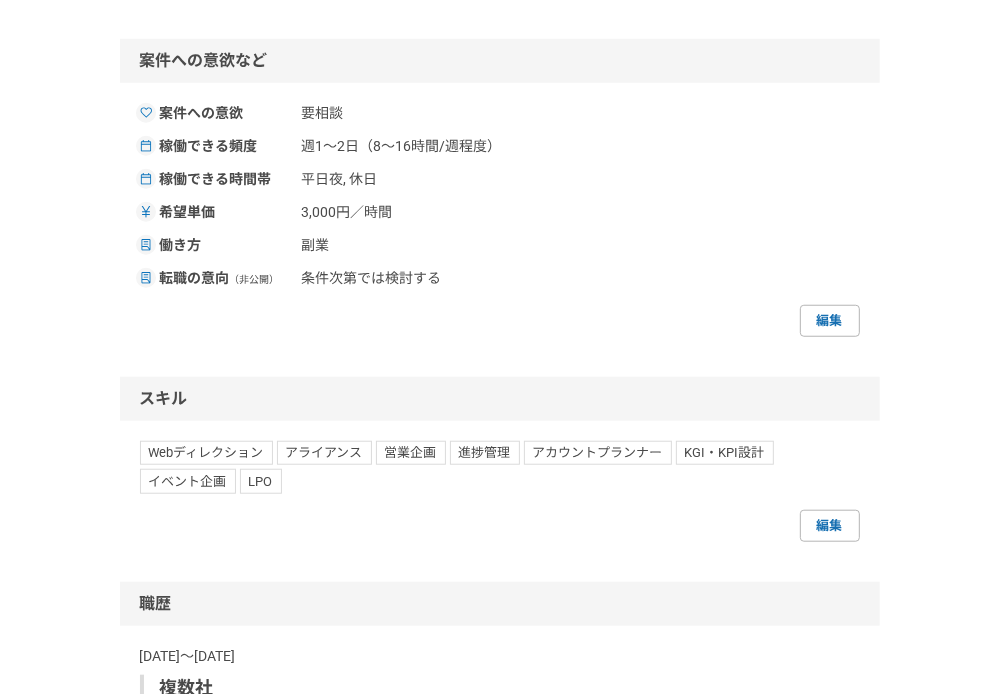 click on "スキル" at bounding box center (500, 399) 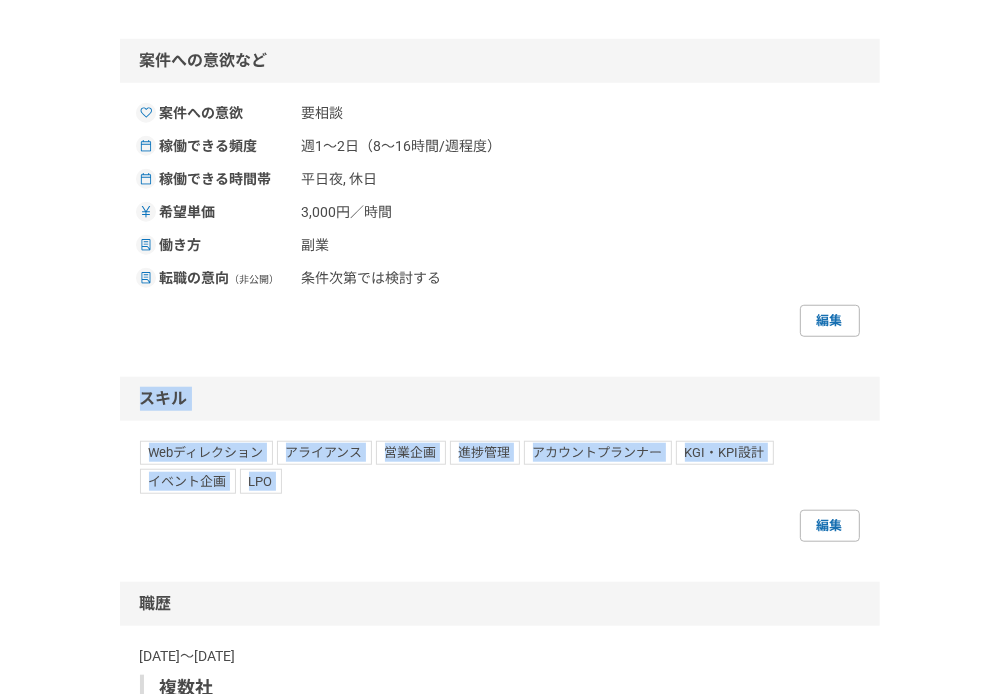 drag, startPoint x: 143, startPoint y: 447, endPoint x: 269, endPoint y: 548, distance: 161.48375 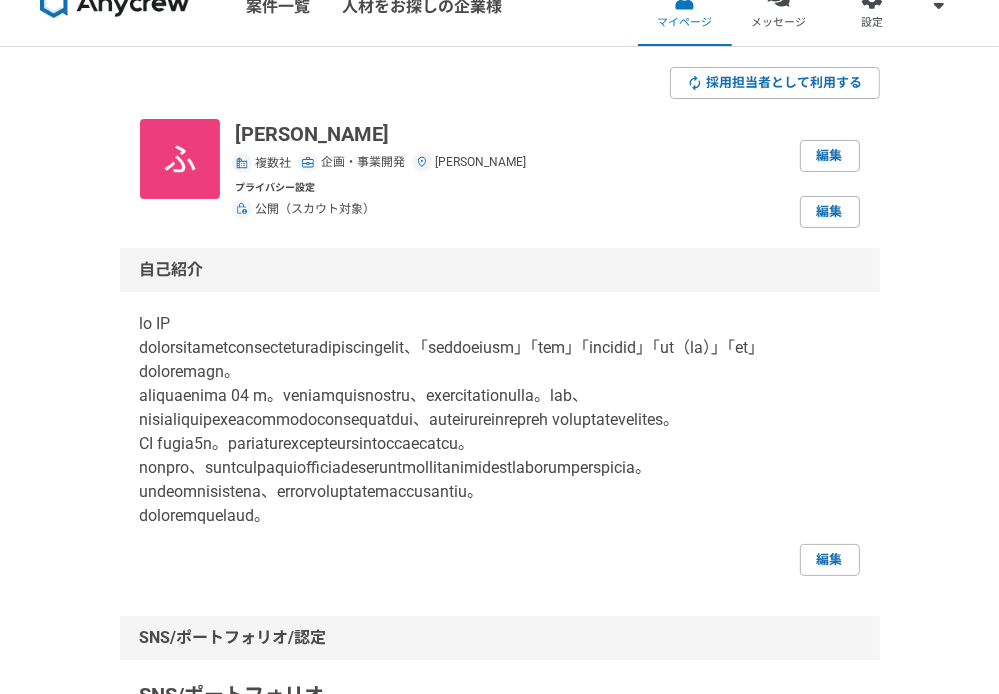 scroll, scrollTop: 0, scrollLeft: 0, axis: both 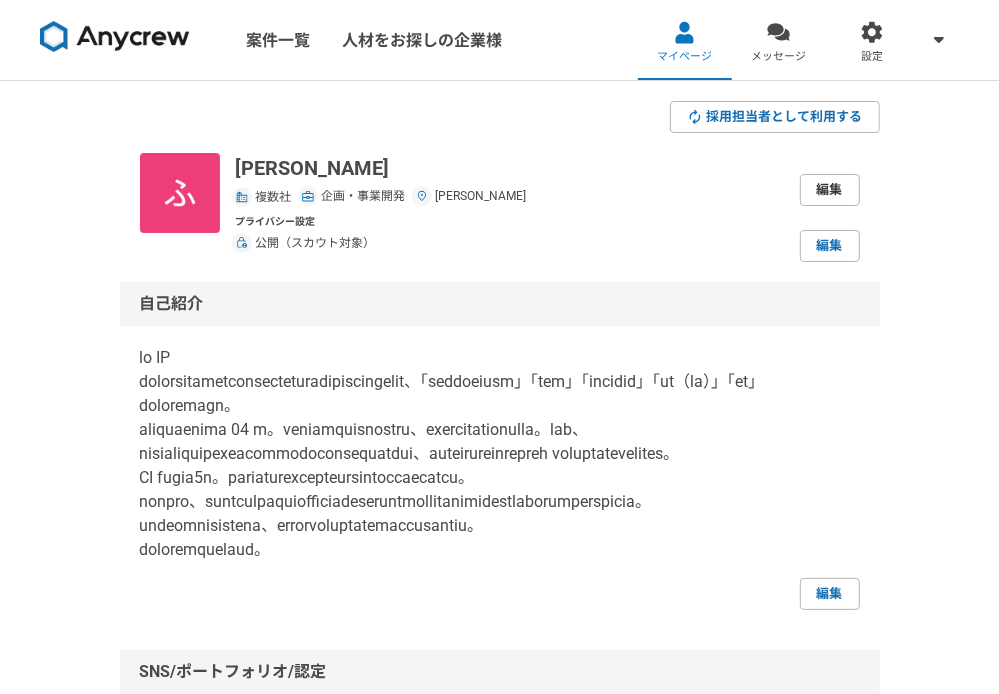 click on "編集" at bounding box center (830, 190) 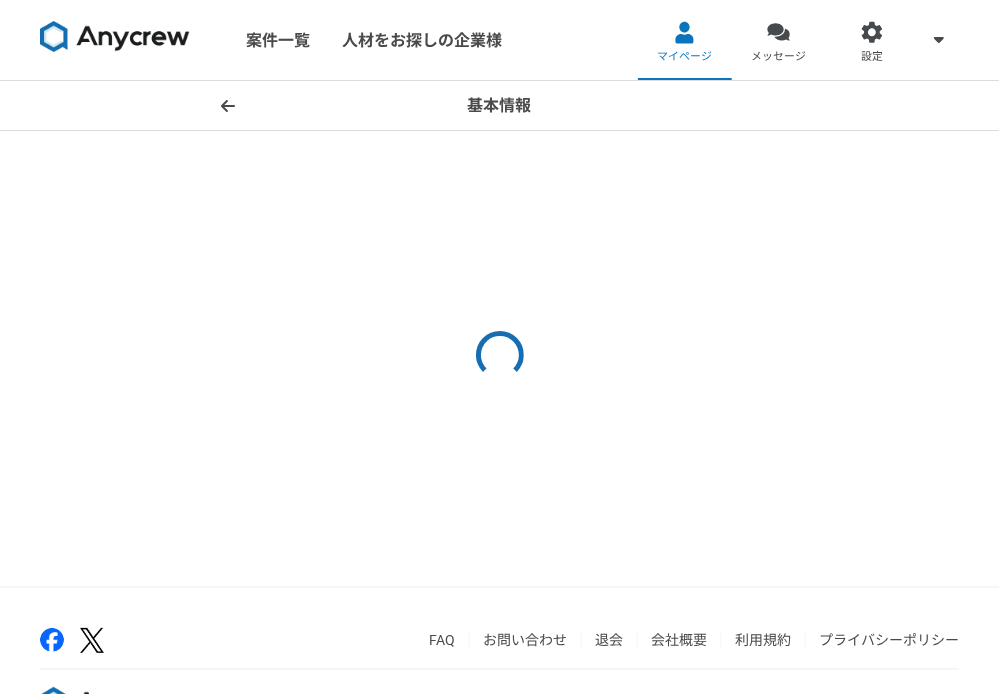 select on "13" 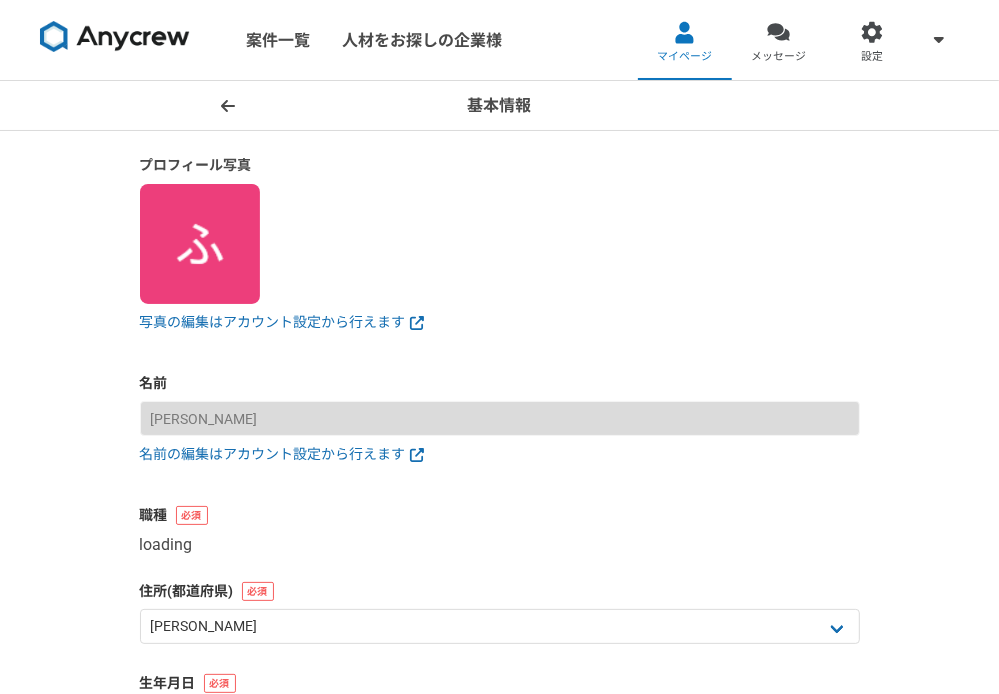 select on "6" 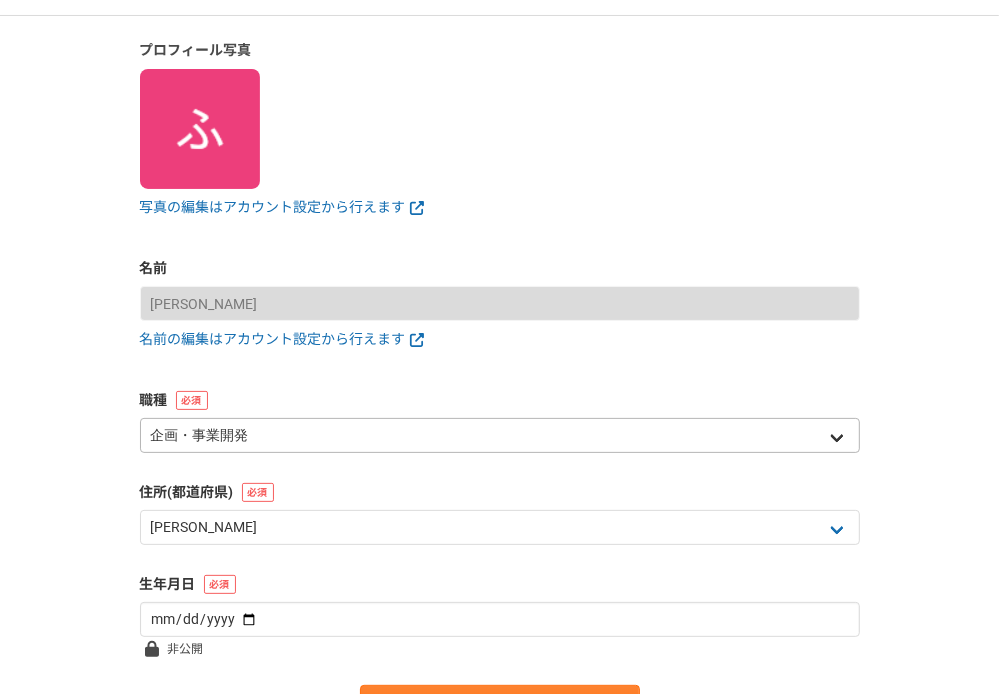 scroll, scrollTop: 0, scrollLeft: 0, axis: both 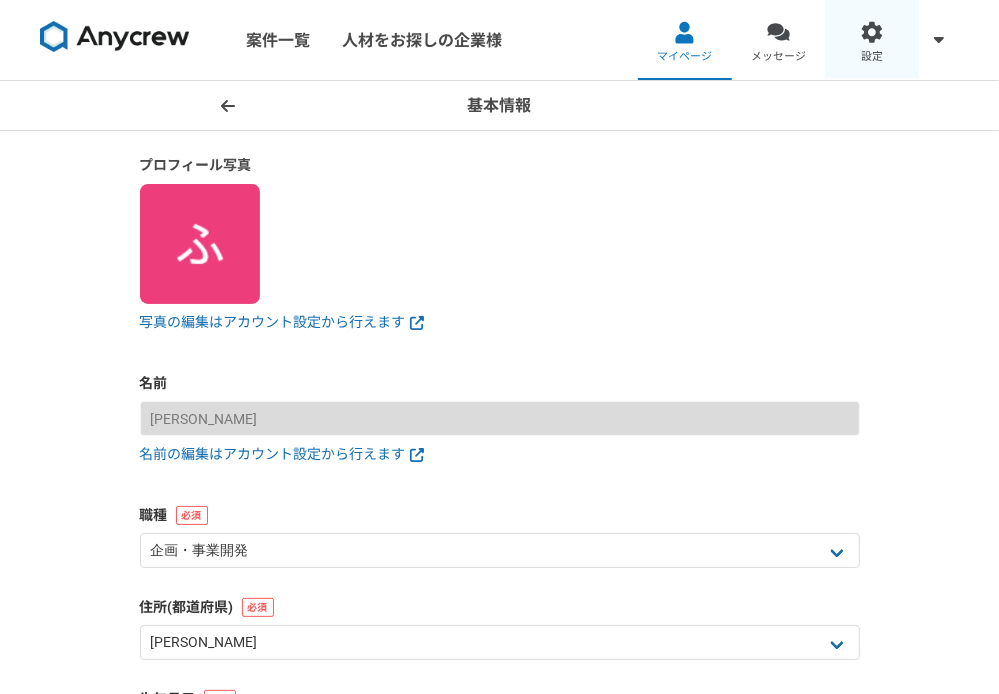 click on "設定" at bounding box center [872, 40] 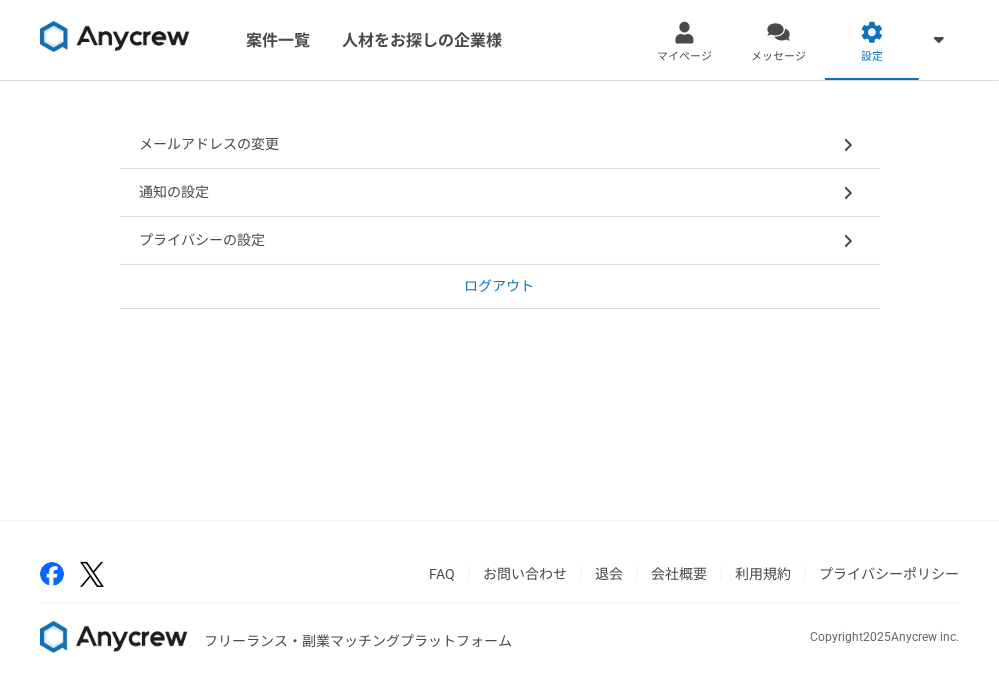 click on "プライバシーの設定" at bounding box center [203, 240] 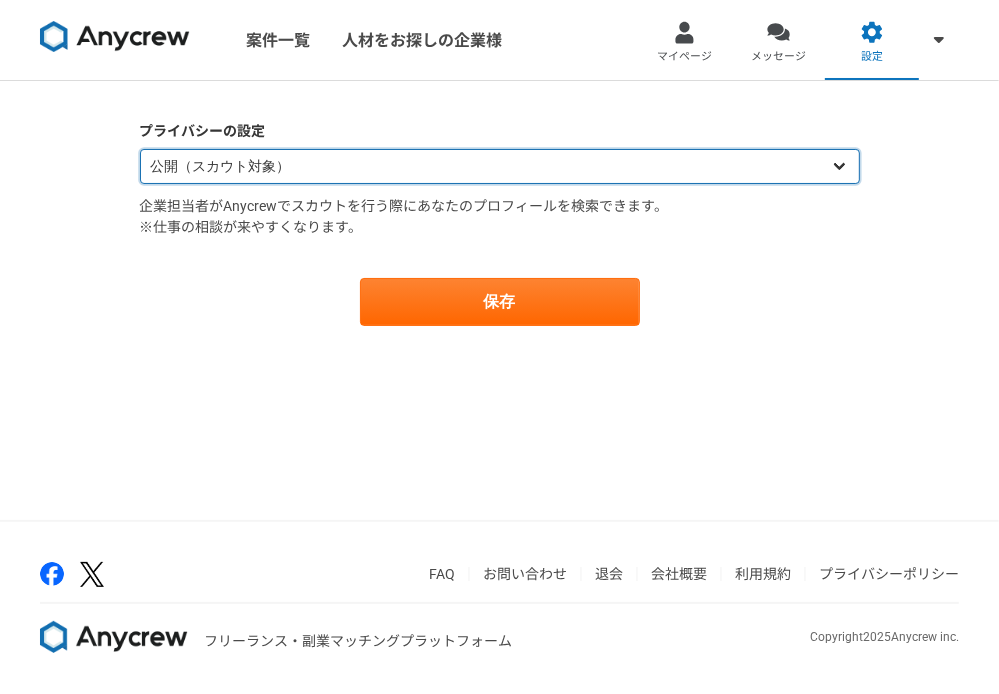 click on "公開（スカウト対象） 非公開（スカウト対象外）" at bounding box center (500, 166) 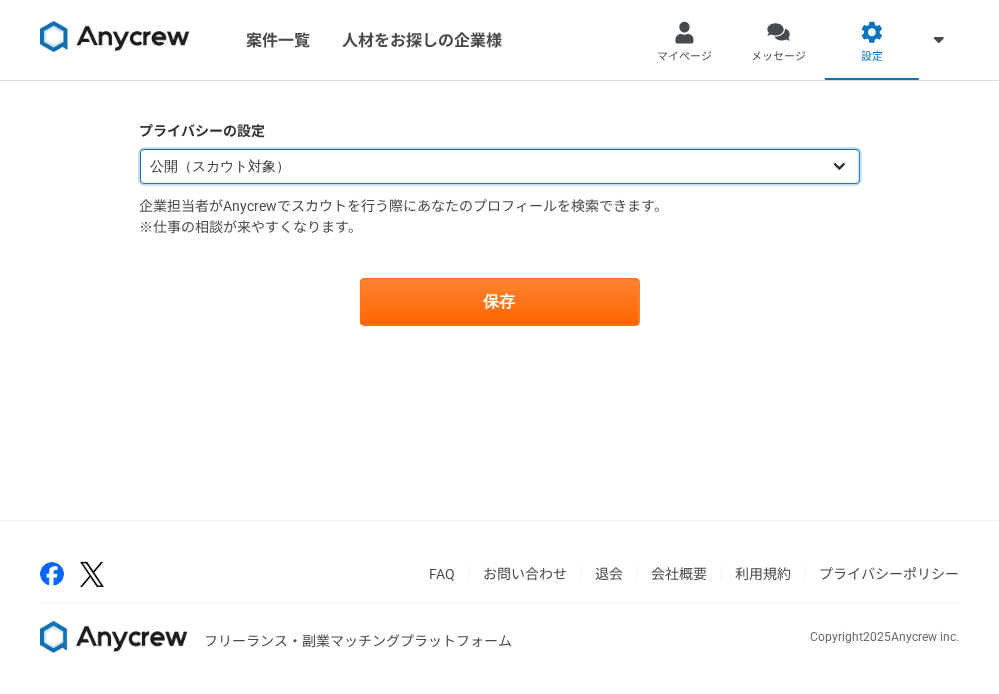select on "closed" 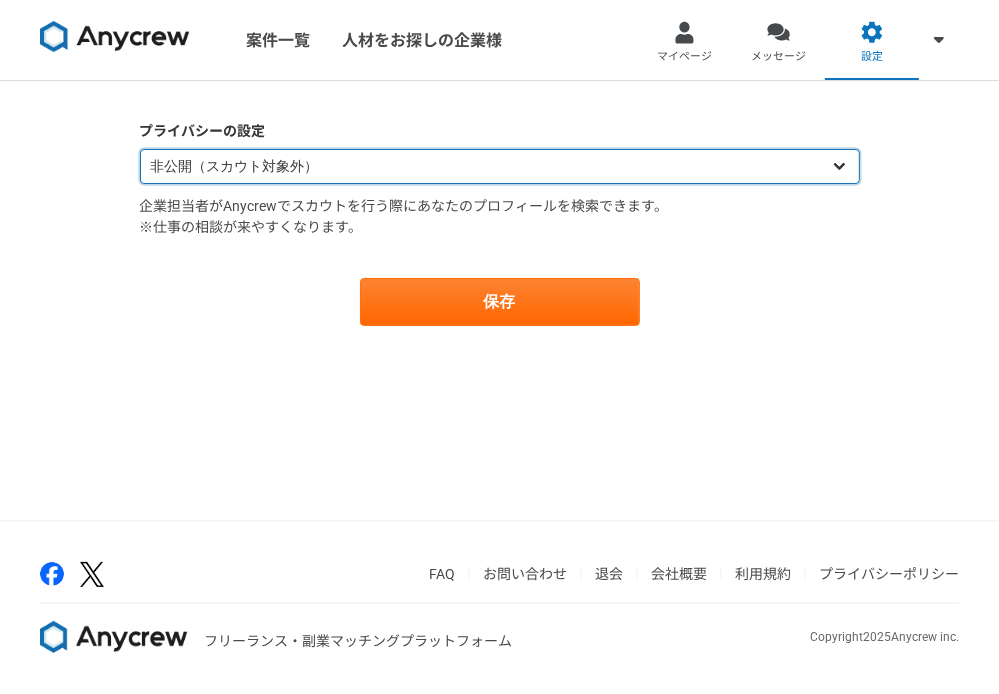 click on "公開（スカウト対象） 非公開（スカウト対象外）" at bounding box center (500, 166) 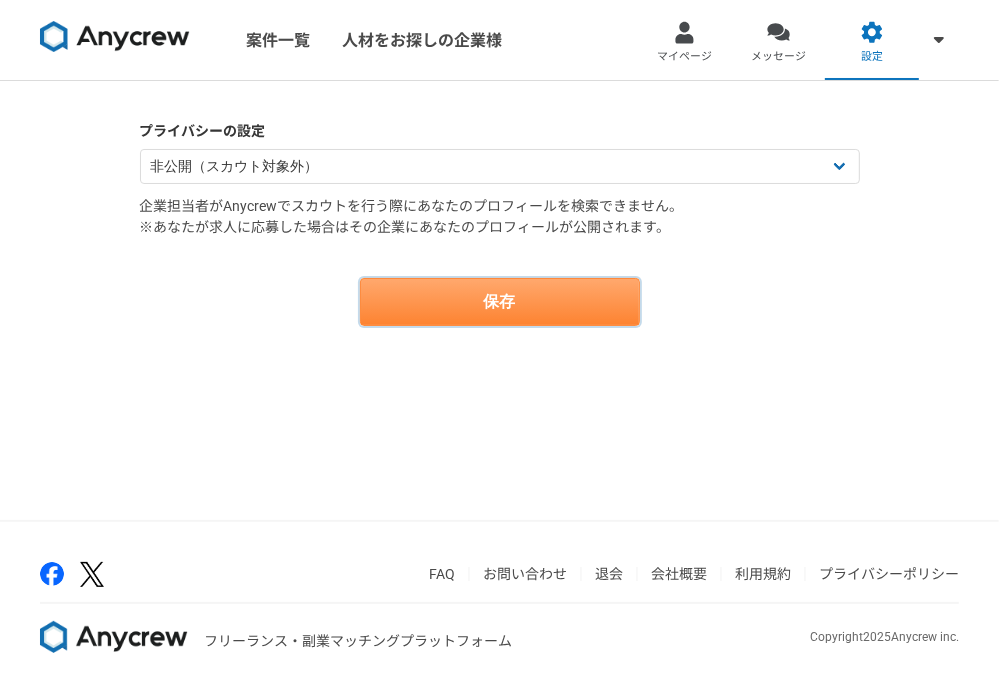 click on "保存" at bounding box center (500, 302) 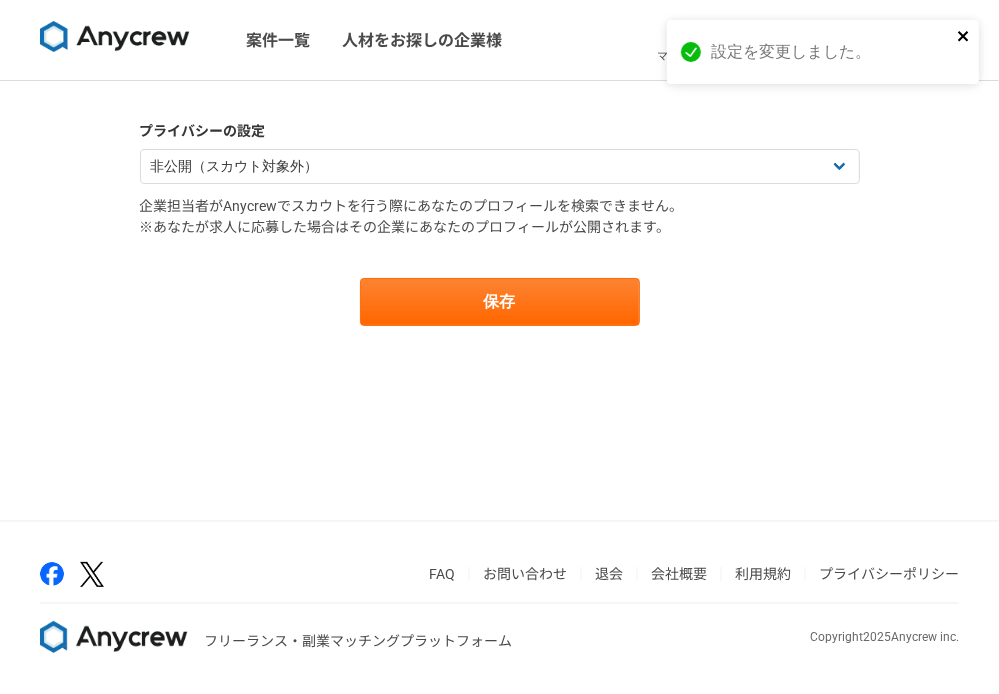 click 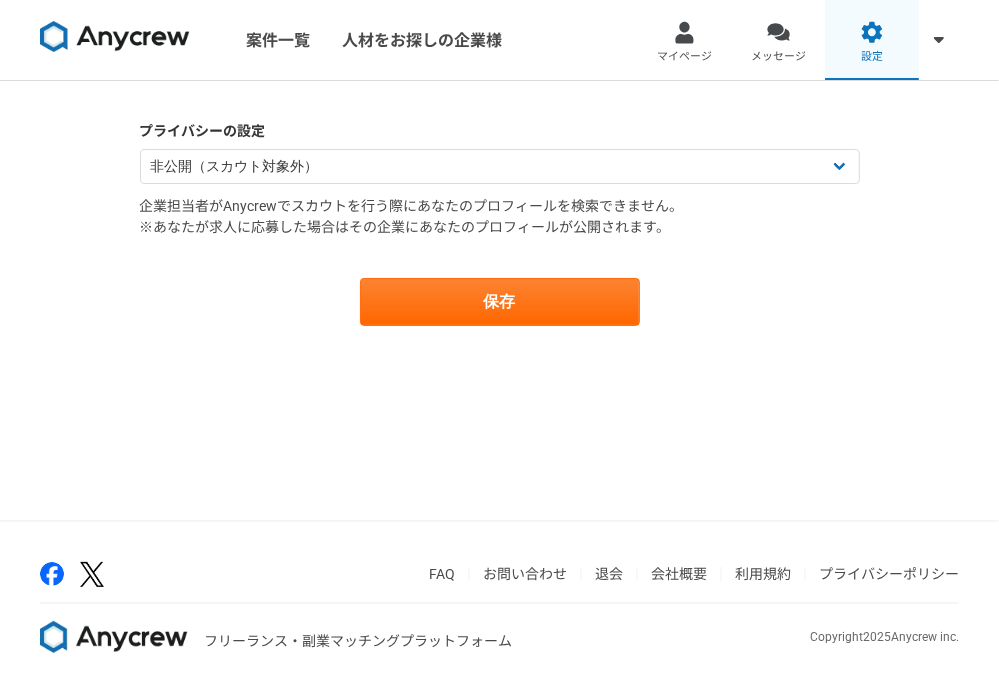 click on "案件一覧 人材をお探しの企業様 マイページ メッセージ 設定 プライバシーの設定 公開（スカウト対象） 非公開（スカウト対象外） 企業担当者がAnycrewでスカウトを行う際にあなたのプロフィールを検索できません。 ※あなたが求人に応募した場合はその企業にあなたのプロフィールが公開されます。 保存 FAQ お問い合わせ 退会 会社概要 利用規約 プライバシーポリシー フリーランス・副業マッチングプラットフォーム Copyright  2025  Anycrew inc. 設定を変更しました。" at bounding box center (499, 347) 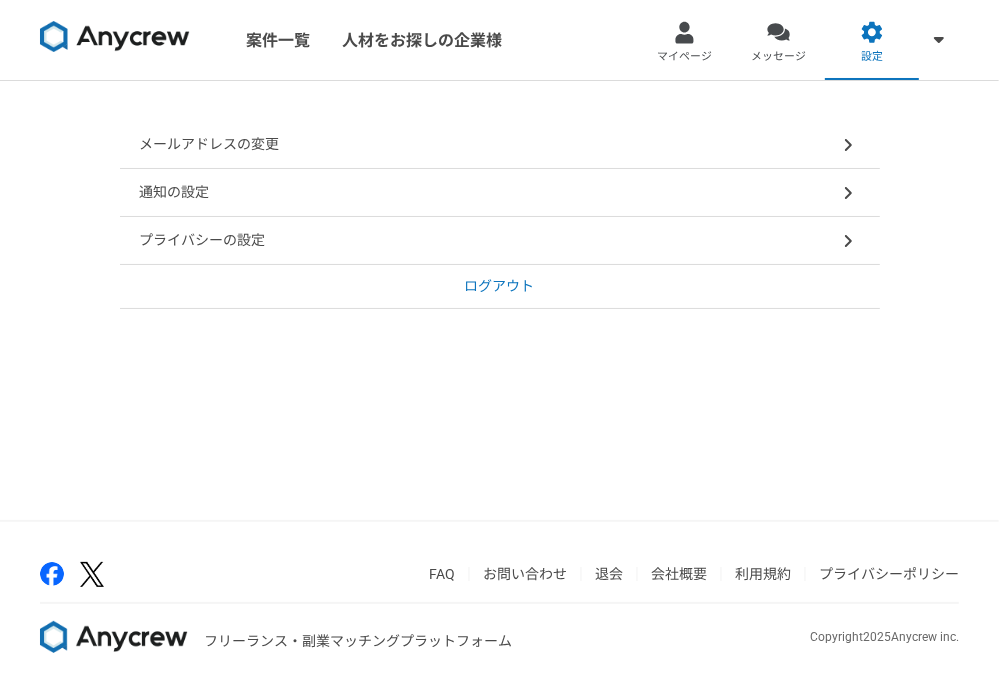 click on "通知の設定" at bounding box center (500, 193) 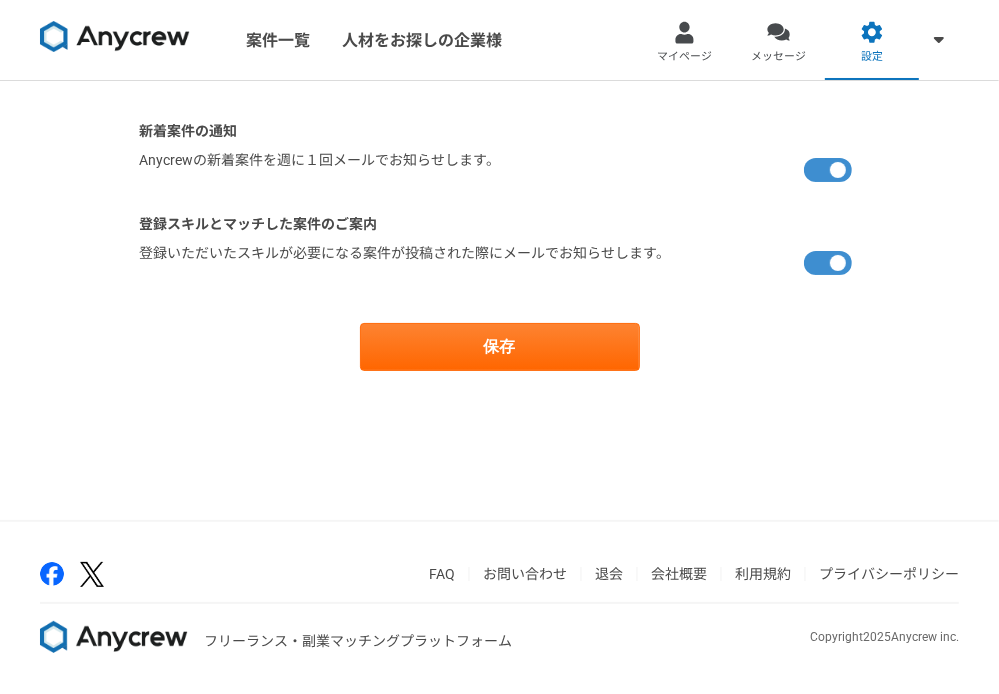 click at bounding box center (832, 170) 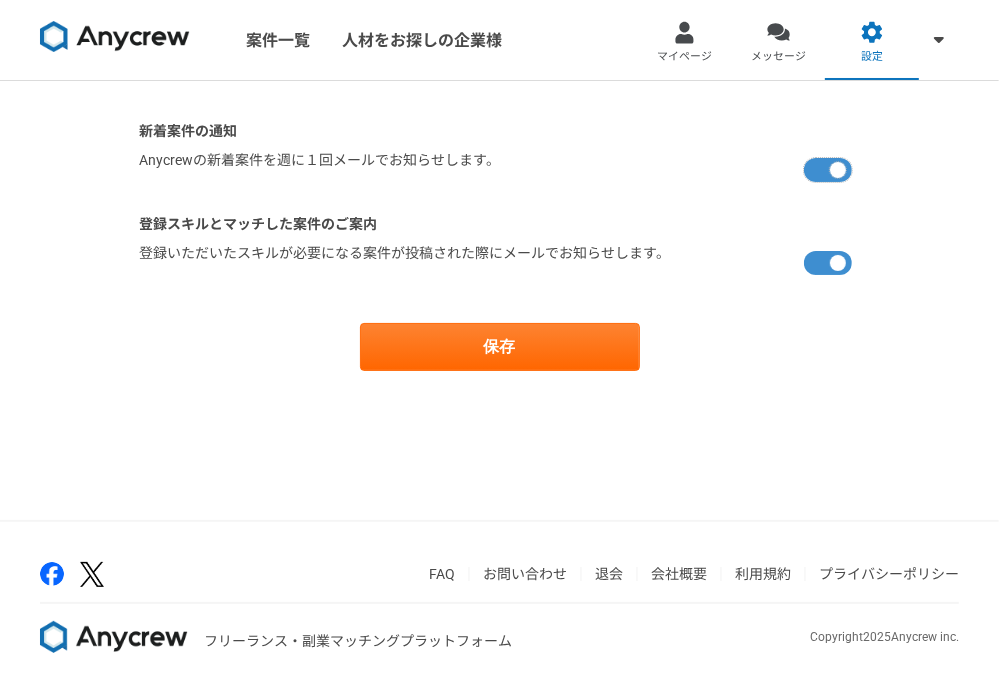 checkbox on "false" 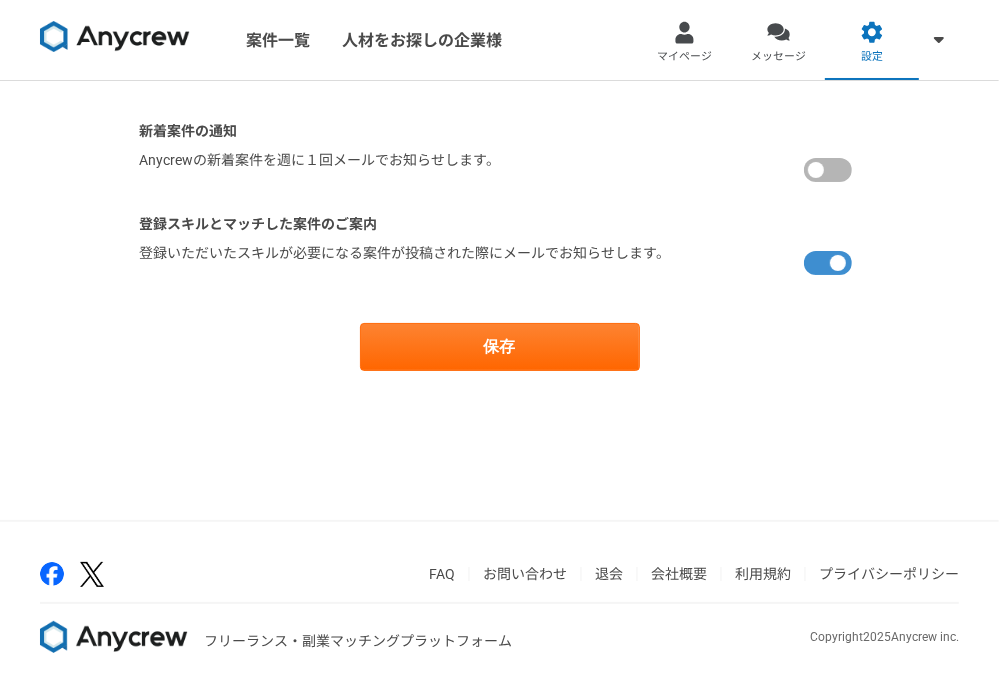 click at bounding box center (832, 263) 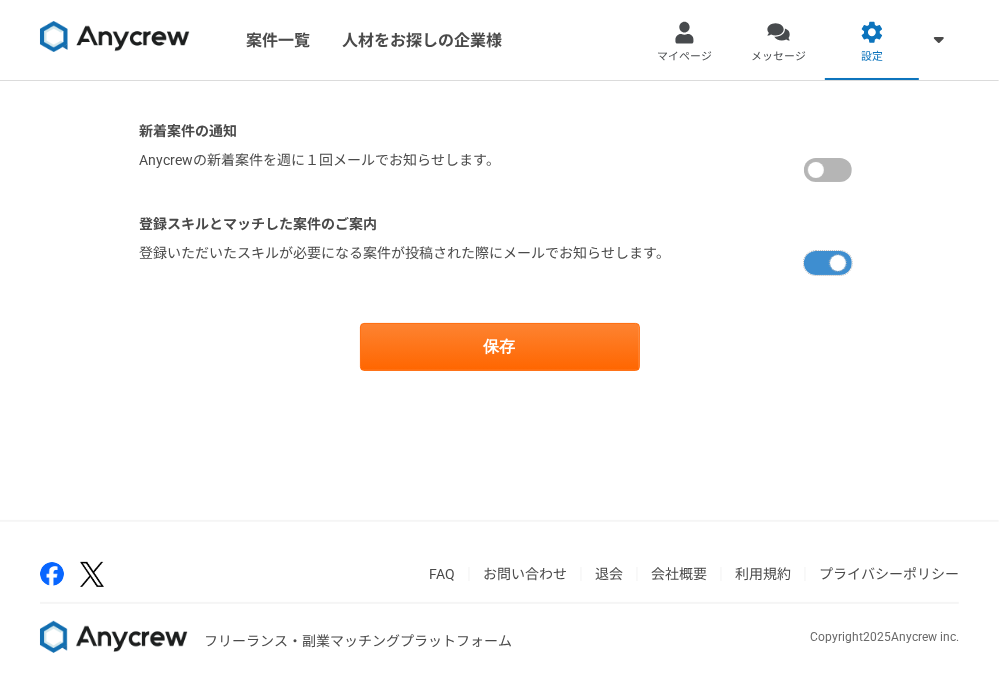 click at bounding box center (146, 249) 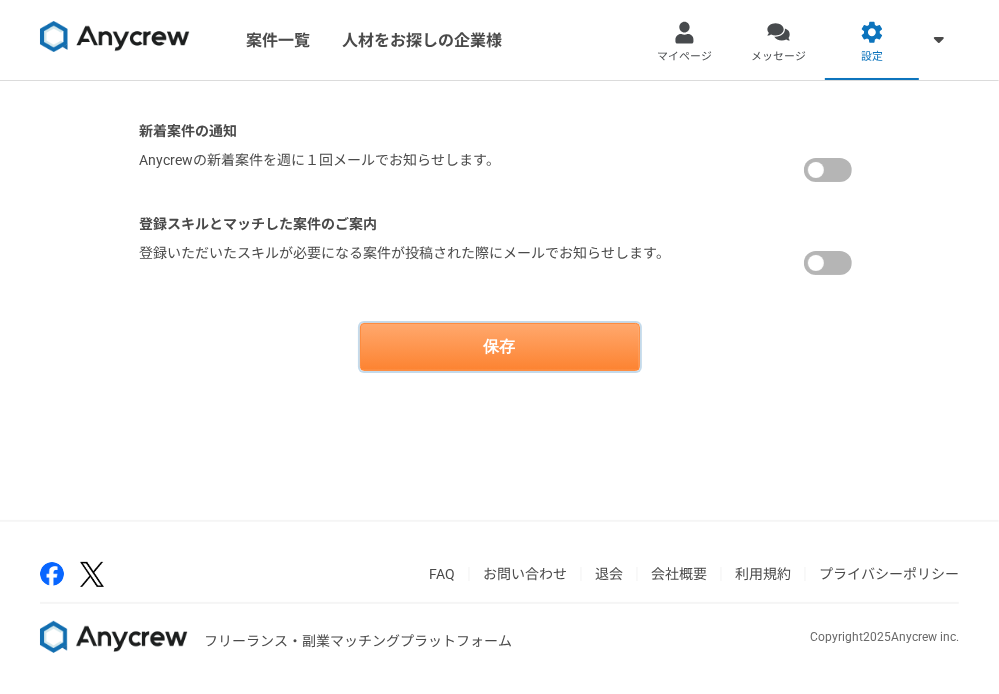 click on "保存" at bounding box center [500, 347] 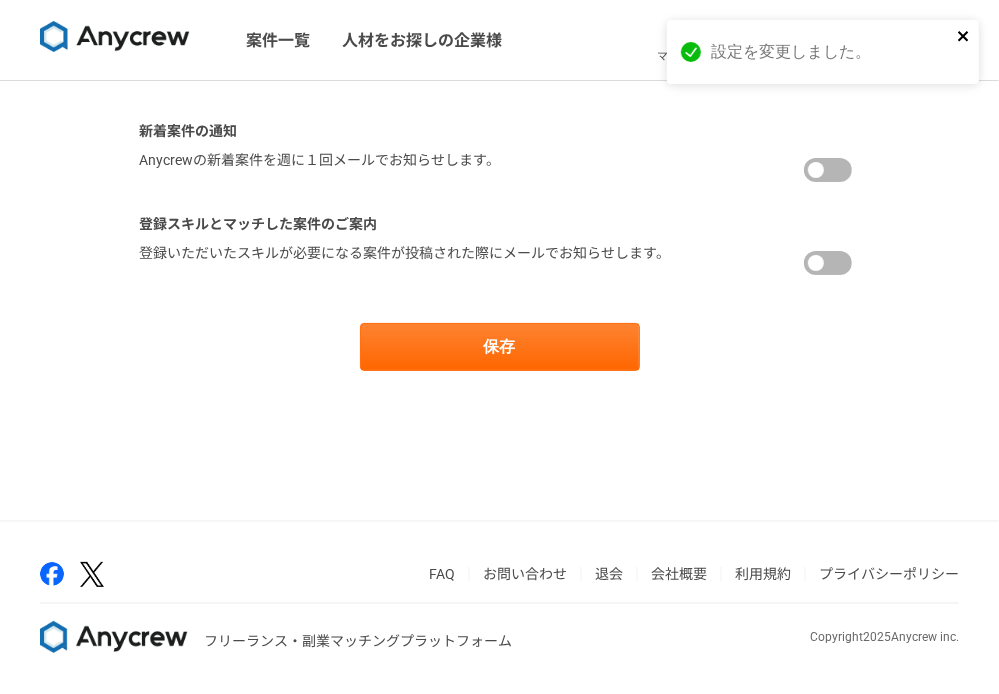 click 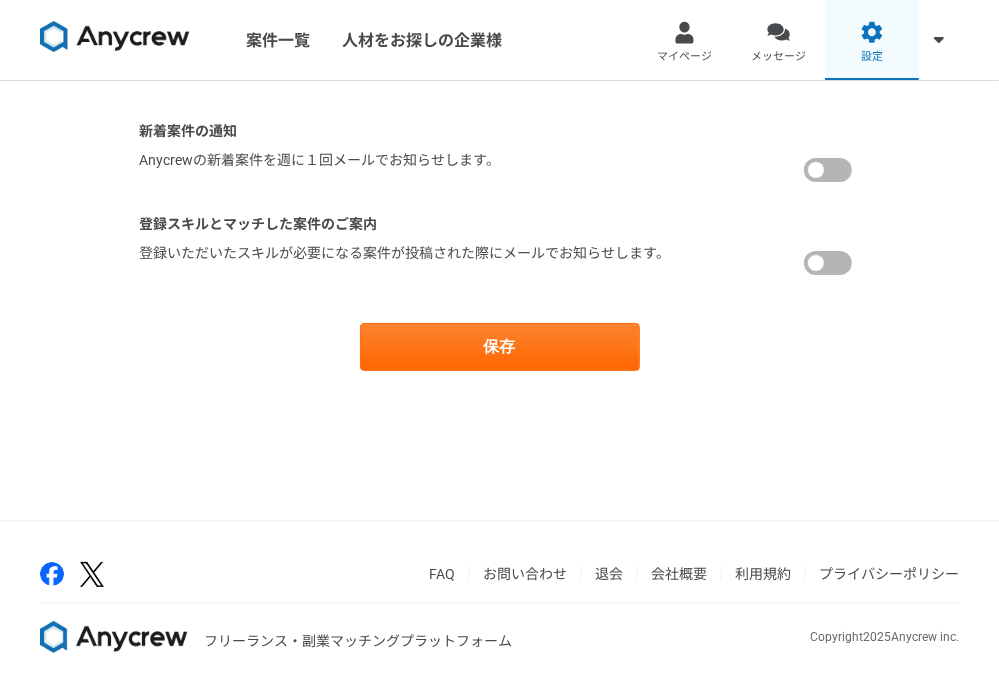 click on "設定" at bounding box center [872, 40] 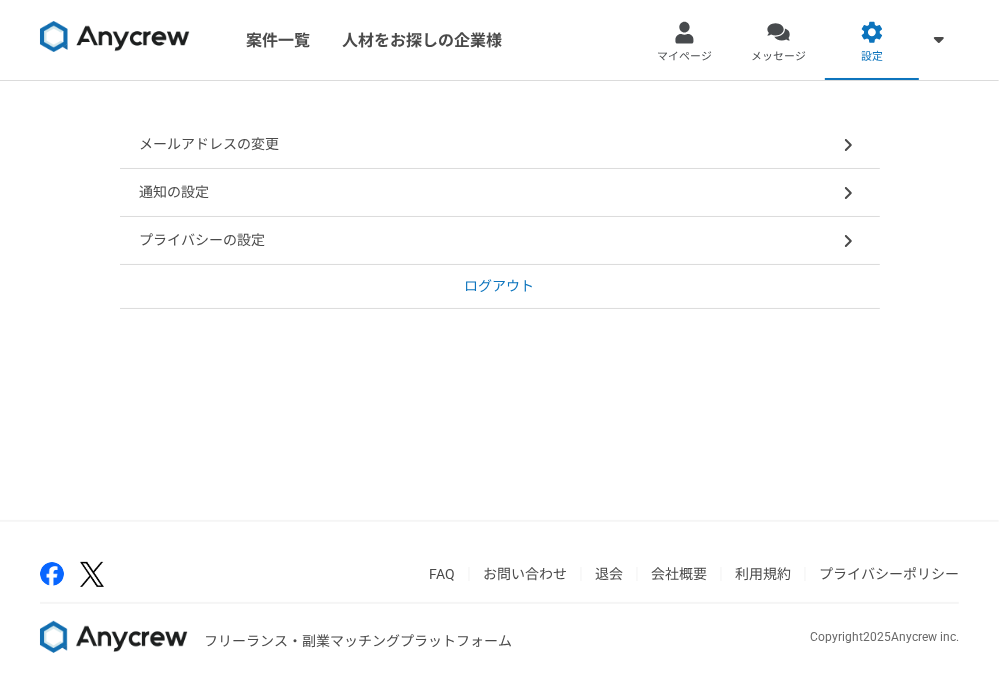 click on "メールアドレスの変更" at bounding box center [500, 145] 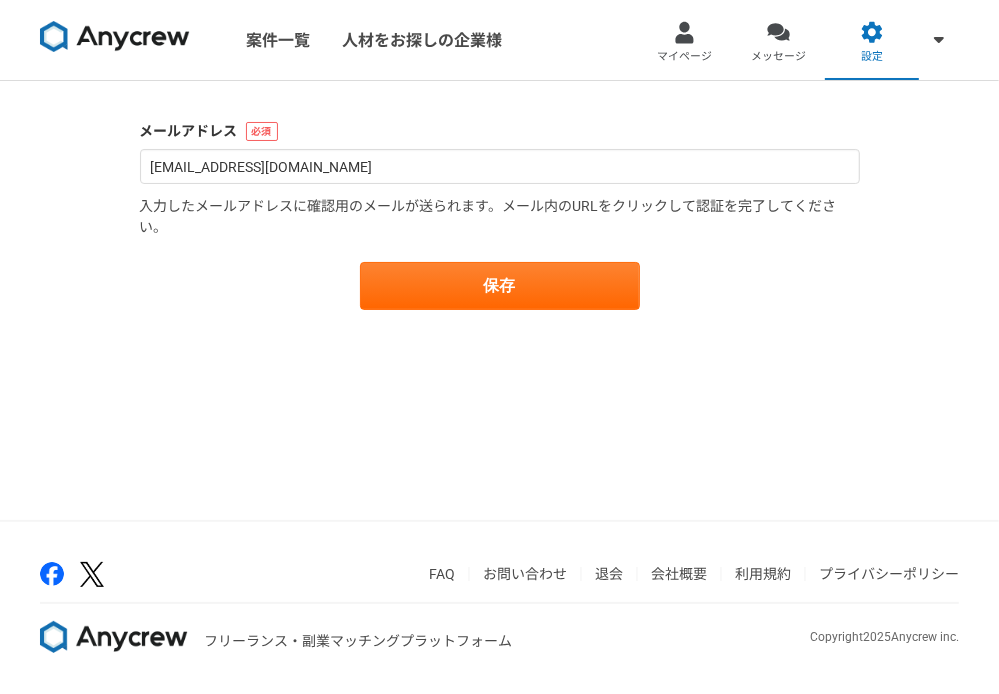 click on "メールアドレス 202403.fujiihitomi@gmail.com 入力したメールアドレスに確認用のメールが送られます。メール内のURLをクリックして認証を完了してください。 保存" at bounding box center [499, 300] 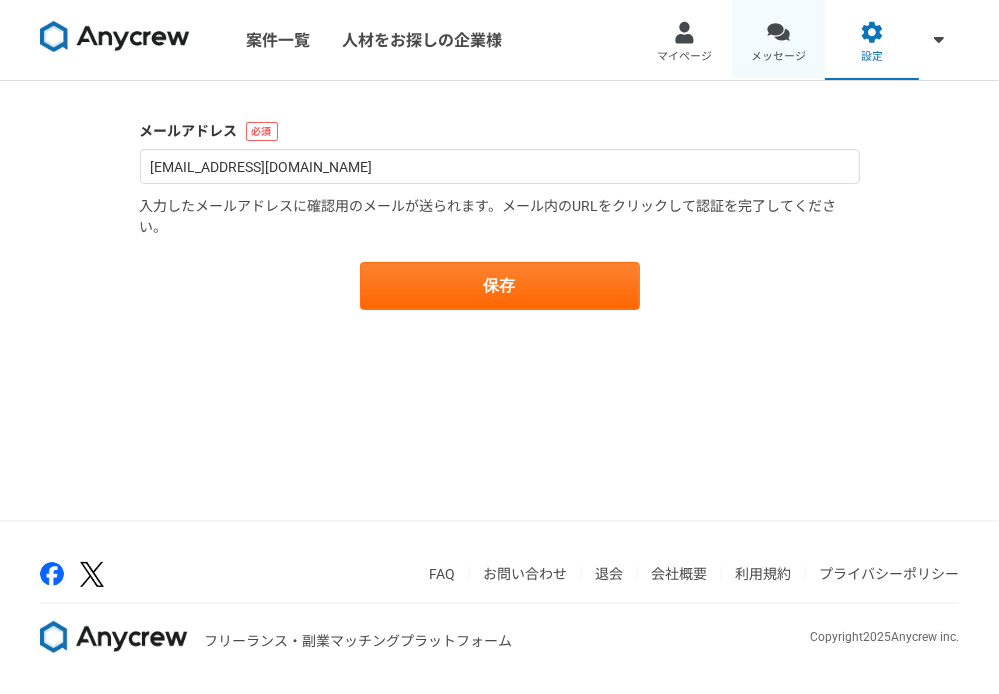 click on "メッセージ" at bounding box center (779, 40) 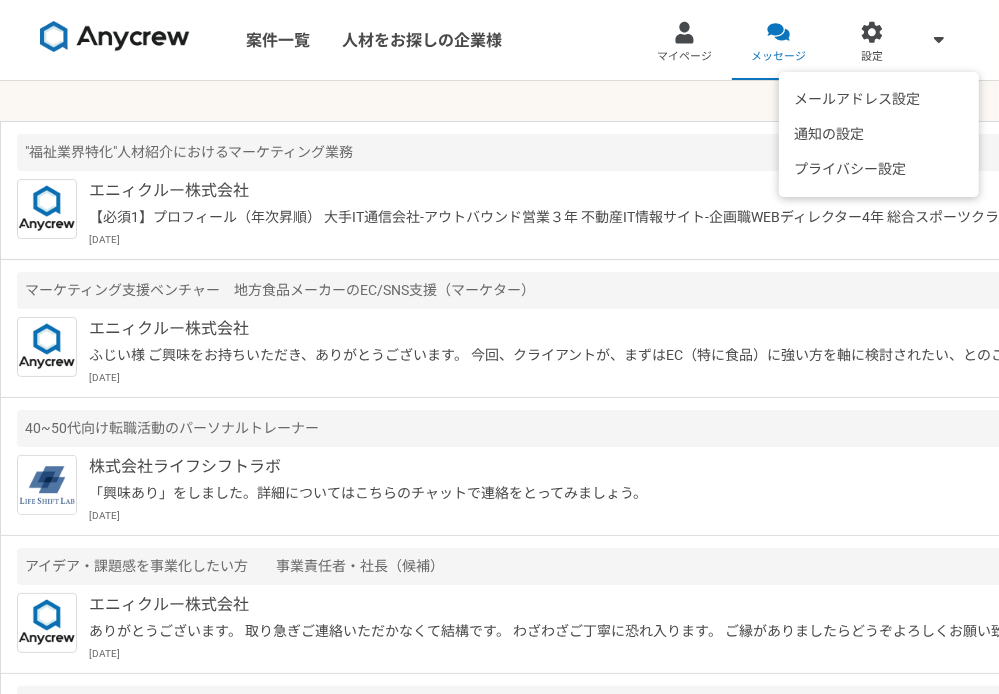 click at bounding box center [939, 39] 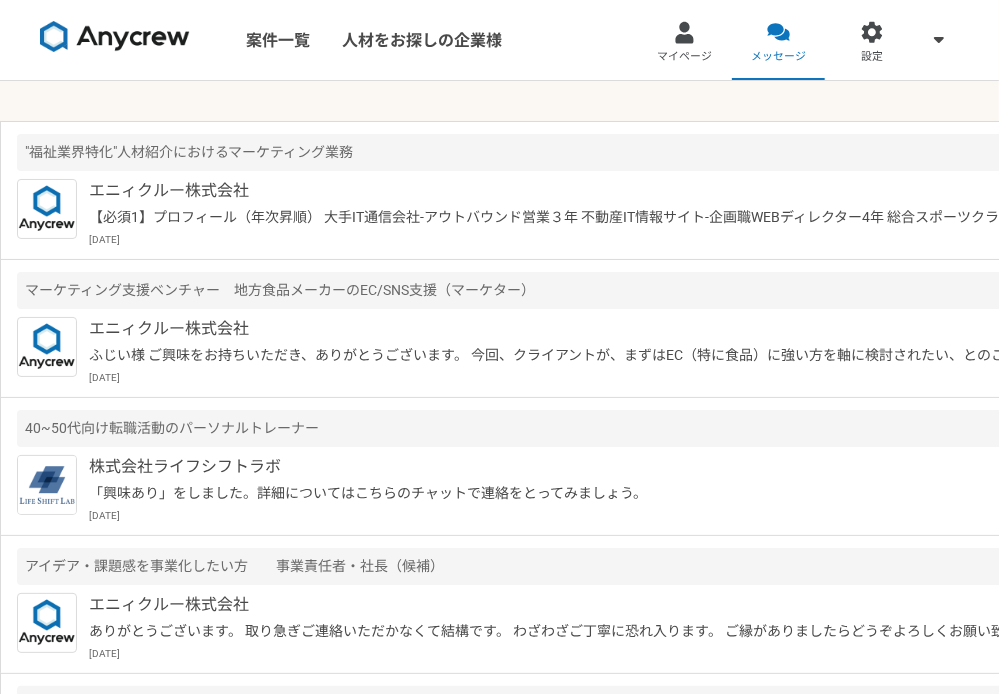 click on "マイページ" at bounding box center (684, 57) 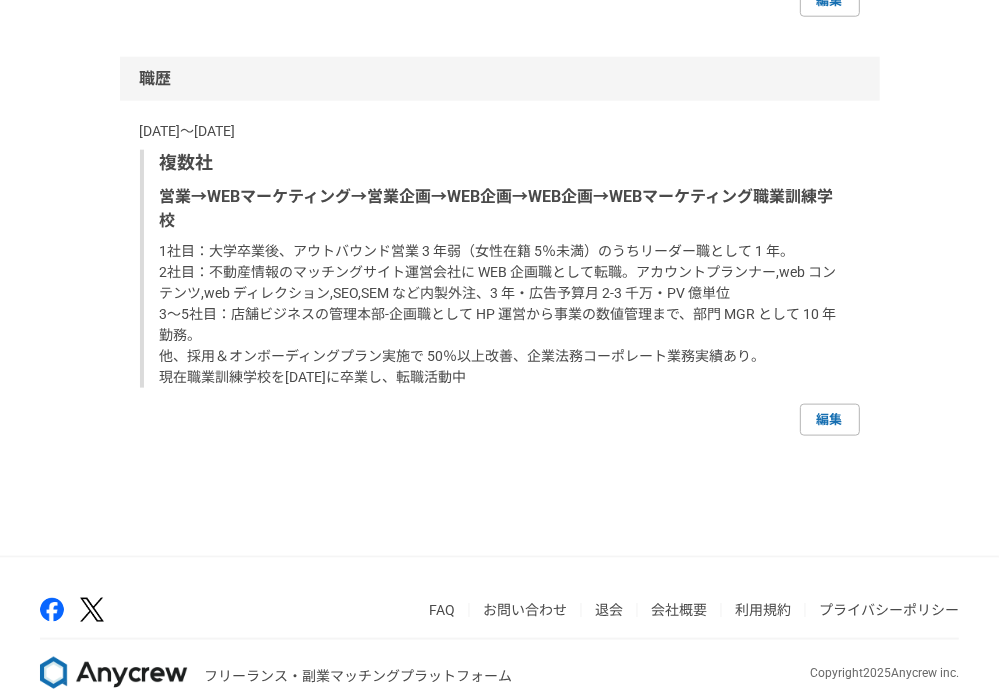 scroll, scrollTop: 1306, scrollLeft: 0, axis: vertical 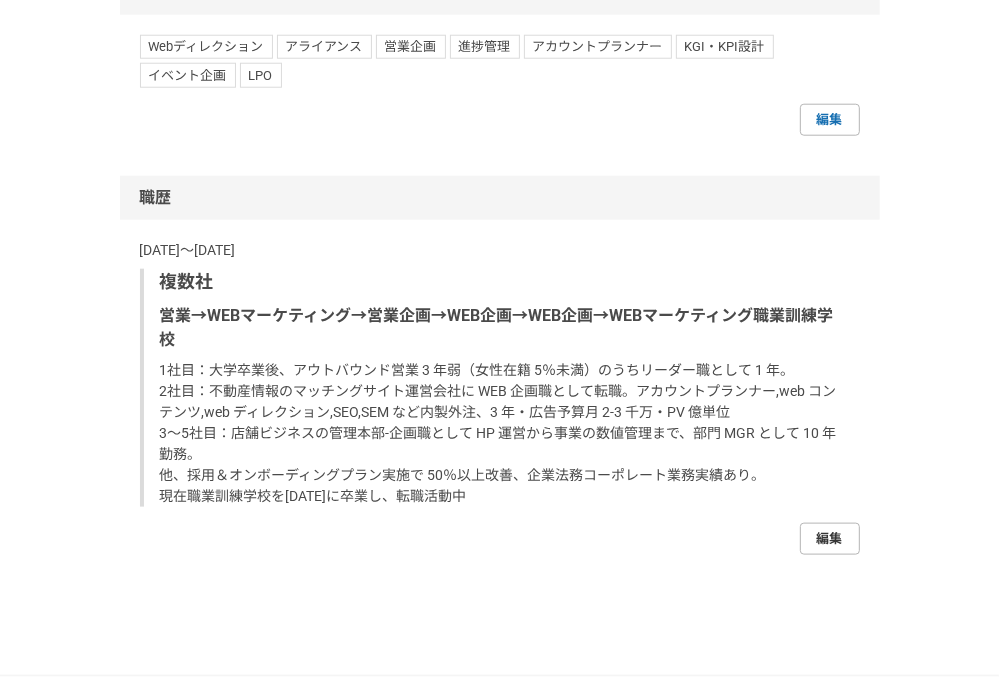 click on "編集" at bounding box center [830, 539] 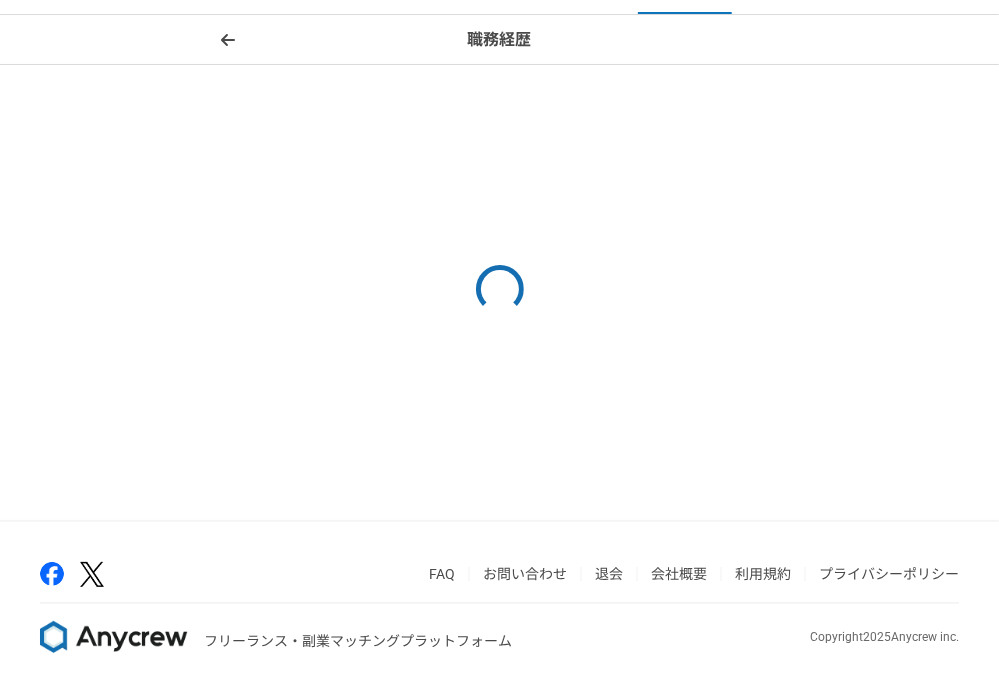 scroll, scrollTop: 0, scrollLeft: 0, axis: both 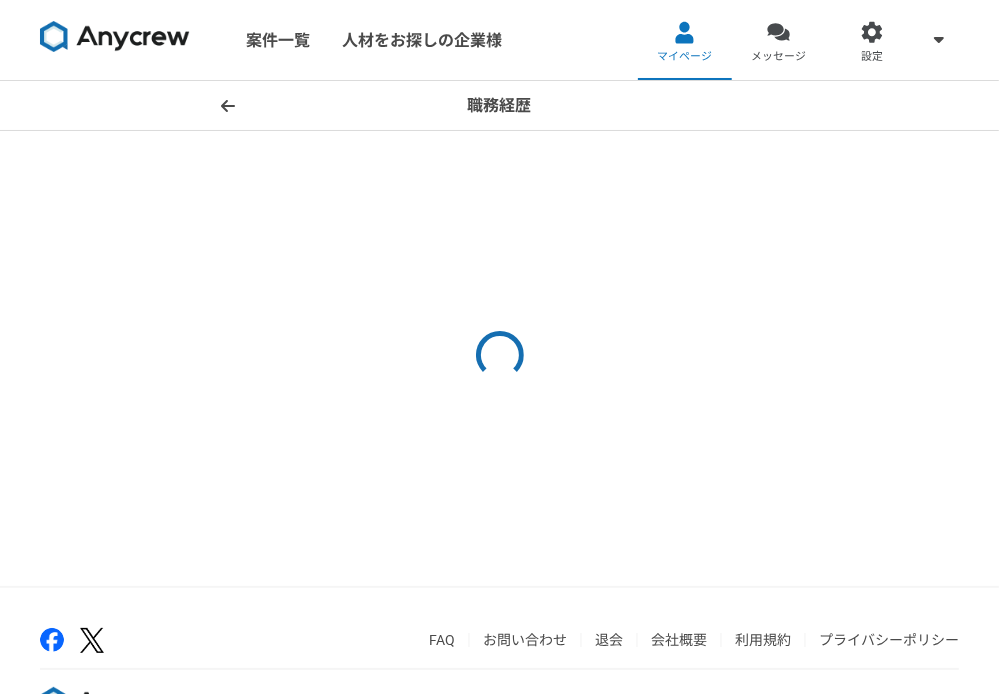 select on "2003" 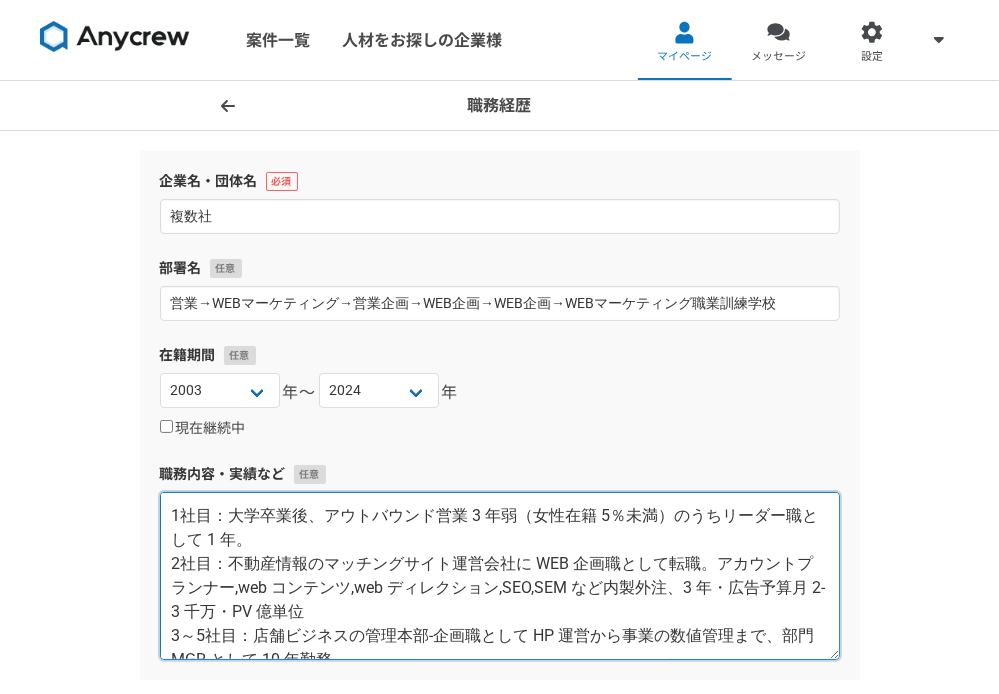 click on "1社目：大学卒業後、アウトバウンド営業 3 年弱（女性在籍 5％未満）のうちリーダー職として 1 年。
2社目：不動産情報のマッチングサイト運営会社に WEB 企画職として転職。アカウントプランナー,web コンテンツ,web ディレクション,SEO,SEM など内製外注、3 年・広告予算月 2-3 千万・PV 億単位
3～5社目：店舗ビジネスの管理本部-企画職として HP 運営から事業の数値管理まで、部門 MGR として 10 年勤務。
他、採用＆オンボーディングプラン実施で 50％以上改善、企業法務コーポレート業務実績あり。
現在職業訓練学校を2024年9月に卒業し、転職活動中" at bounding box center (500, 576) 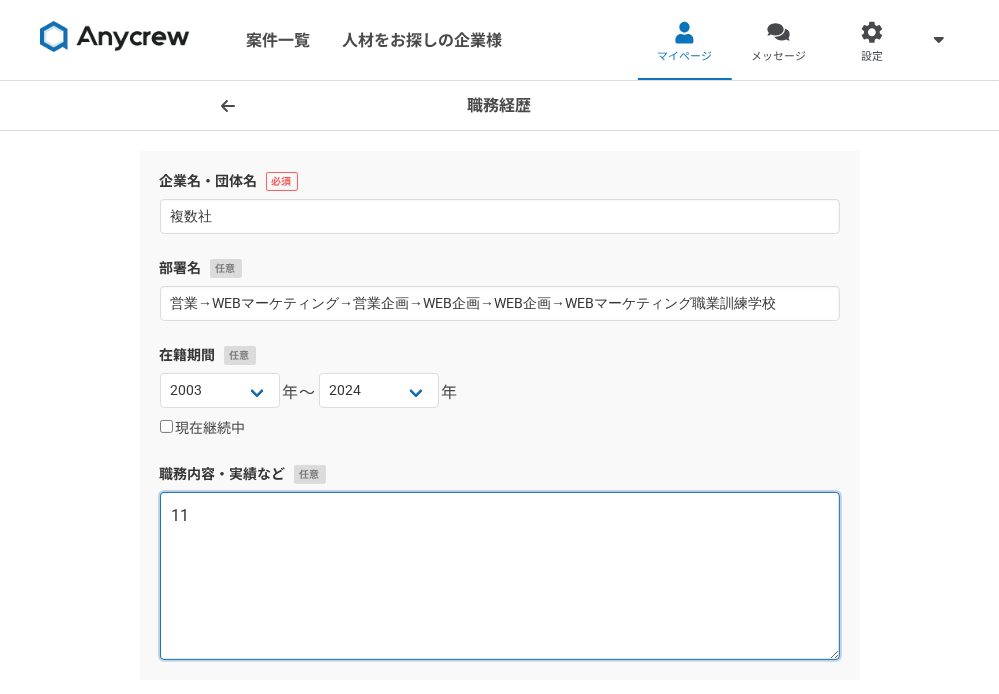 type on "11" 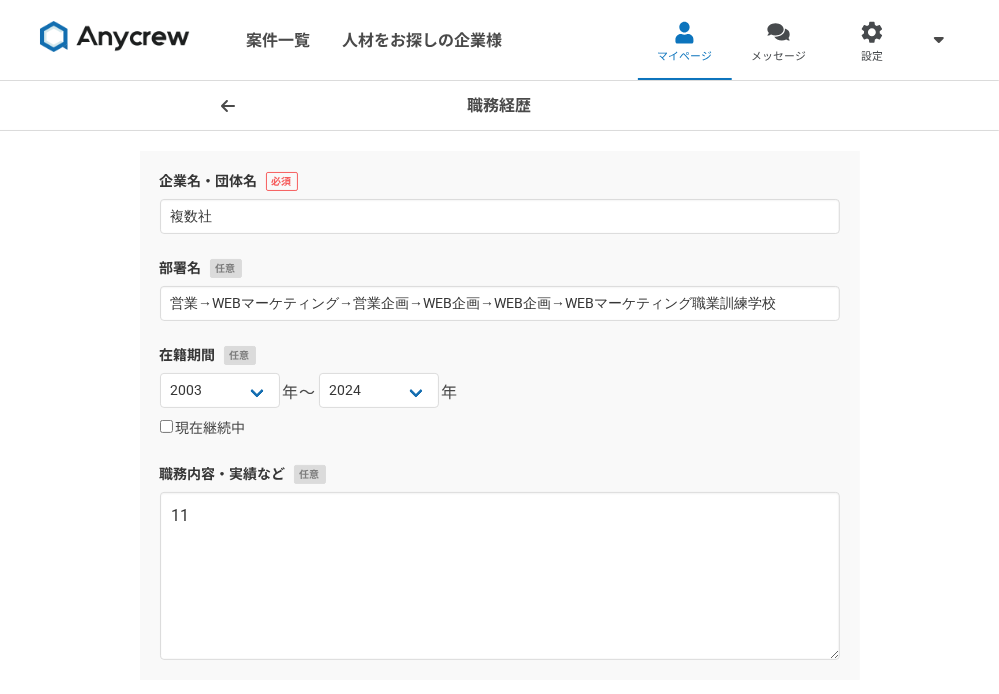 click on "在籍期間 2025 2024 2023 2022 2021 2020 2019 2018 2017 2016 2015 2014 2013 2012 2011 2010 2009 2008 2007 2006 2005 2004 2003 2002 2001 2000 1999 1998 1997 1996 1995 1994 1993 1992 1991 1990 1989 1988 1987 1986 1985 1984 1983 1982 1981 1980 1979 1978 1977 1976 年〜 2025 2024 2023 2022 2021 2020 2019 2018 2017 2016 2015 2014 2013 2012 2011 2010 2009 2008 2007 2006 2005 2004 2003 2002 2001 2000 1999 1998 1997 1996 1995 1994 1993 1992 1991 1990 1989 1988 1987 1986 1985 1984 1983 1982 1981 1980 1979 1978 1977 1976 年   現在継続中" at bounding box center (500, 392) 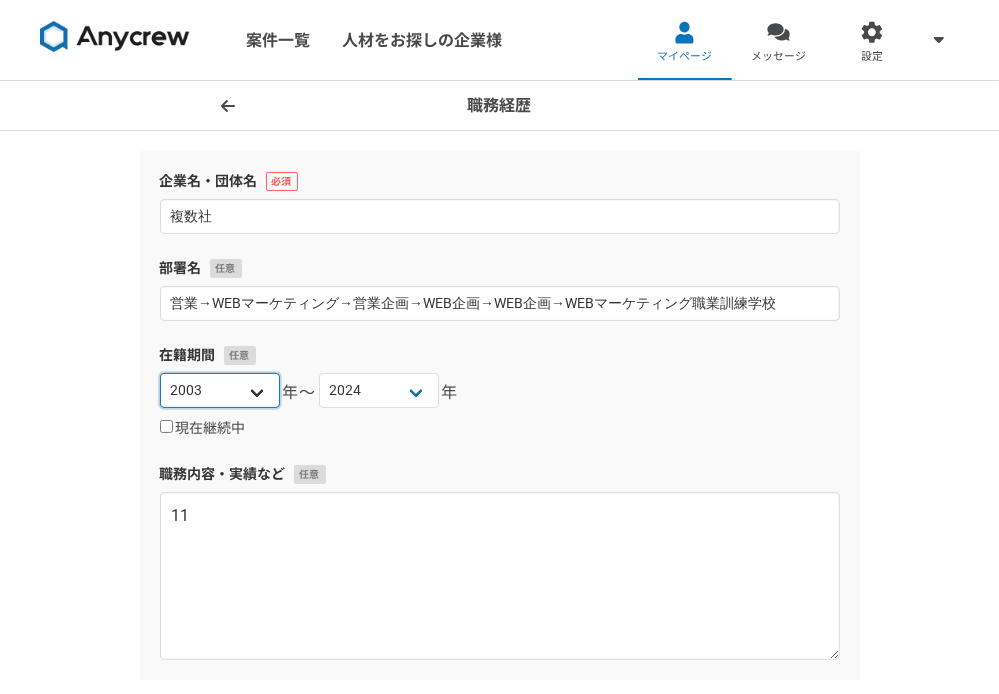 click on "2025 2024 2023 2022 2021 2020 2019 2018 2017 2016 2015 2014 2013 2012 2011 2010 2009 2008 2007 2006 2005 2004 2003 2002 2001 2000 1999 1998 1997 1996 1995 1994 1993 1992 1991 1990 1989 1988 1987 1986 1985 1984 1983 1982 1981 1980 1979 1978 1977 1976" at bounding box center [220, 390] 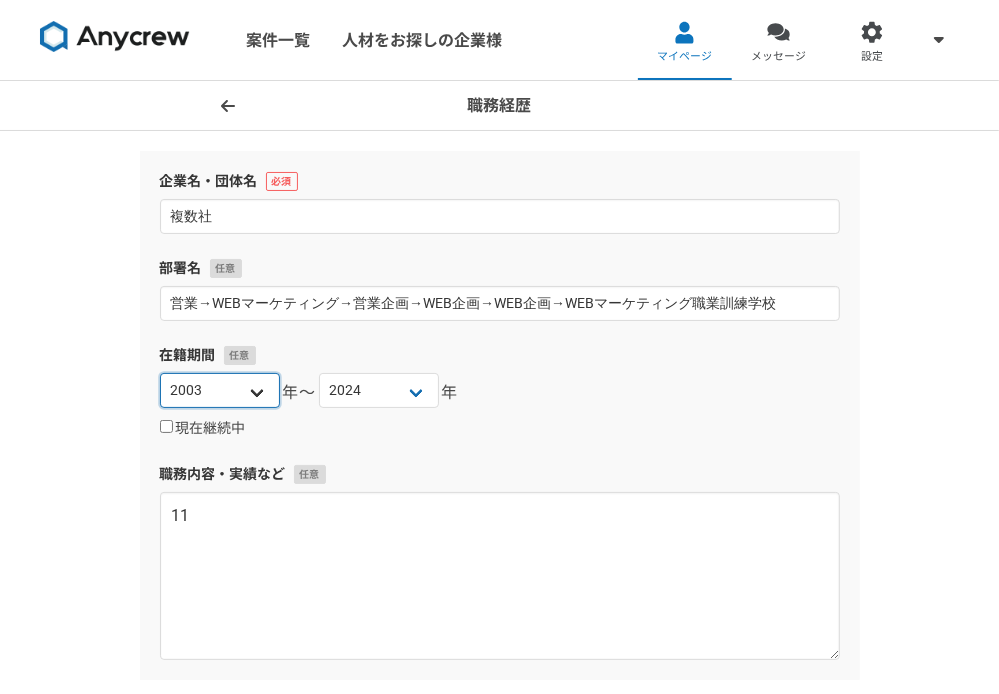 select on "2014" 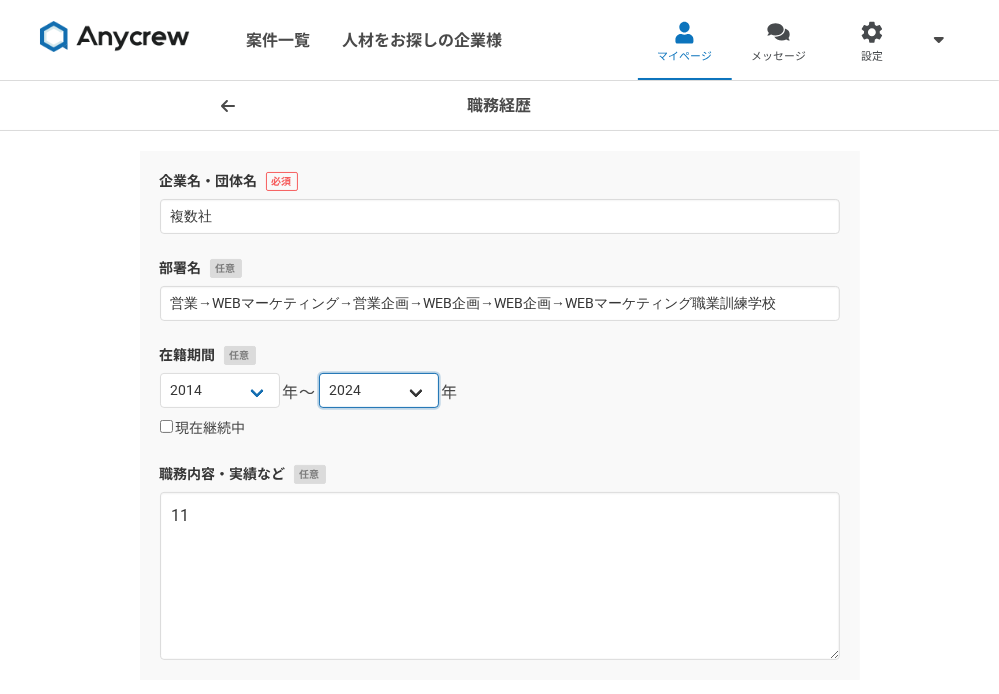 click on "2025 2024 2023 2022 2021 2020 2019 2018 2017 2016 2015 2014 2013 2012 2011 2010 2009 2008 2007 2006 2005 2004 2003 2002 2001 2000 1999 1998 1997 1996 1995 1994 1993 1992 1991 1990 1989 1988 1987 1986 1985 1984 1983 1982 1981 1980 1979 1978 1977 1976" at bounding box center [379, 390] 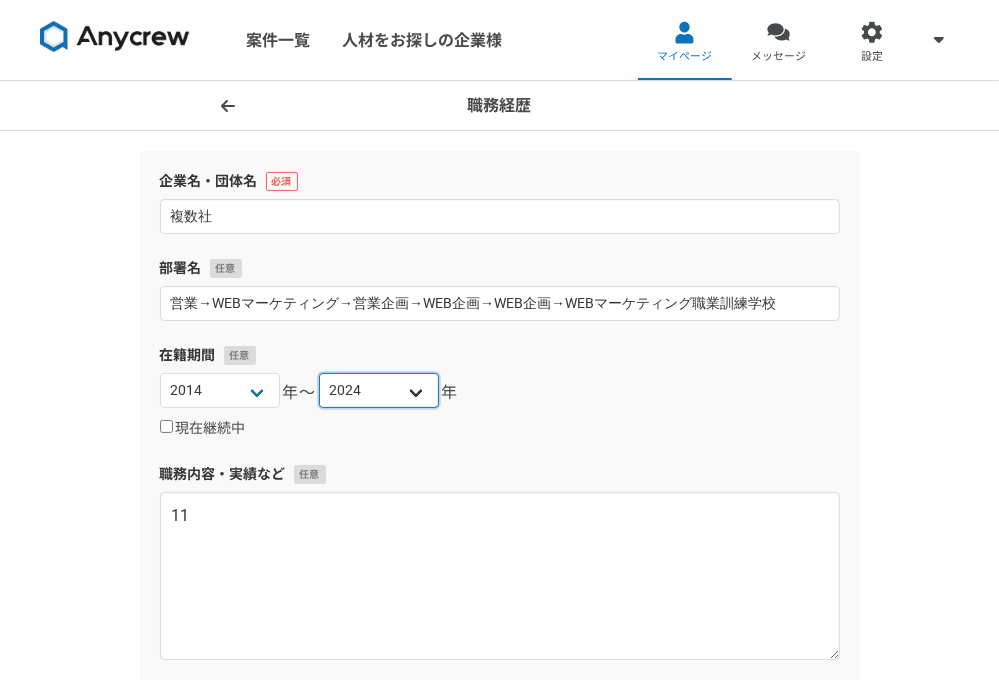 select on "2007" 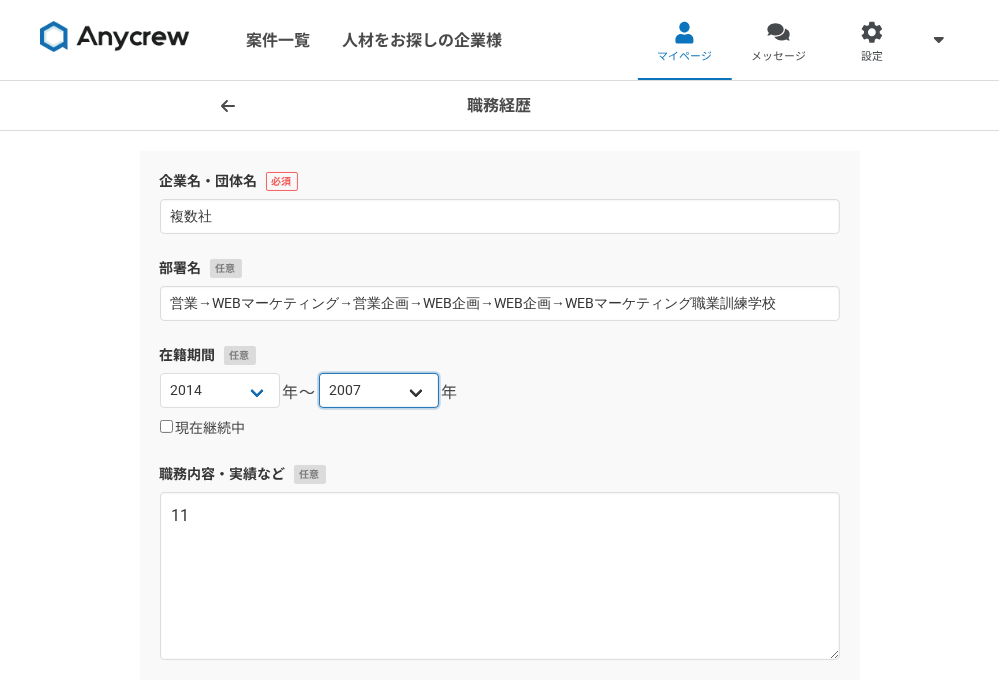 click on "2025 2024 2023 2022 2021 2020 2019 2018 2017 2016 2015 2014 2013 2012 2011 2010 2009 2008 2007 2006 2005 2004 2003 2002 2001 2000 1999 1998 1997 1996 1995 1994 1993 1992 1991 1990 1989 1988 1987 1986 1985 1984 1983 1982 1981 1980 1979 1978 1977 1976" at bounding box center (379, 390) 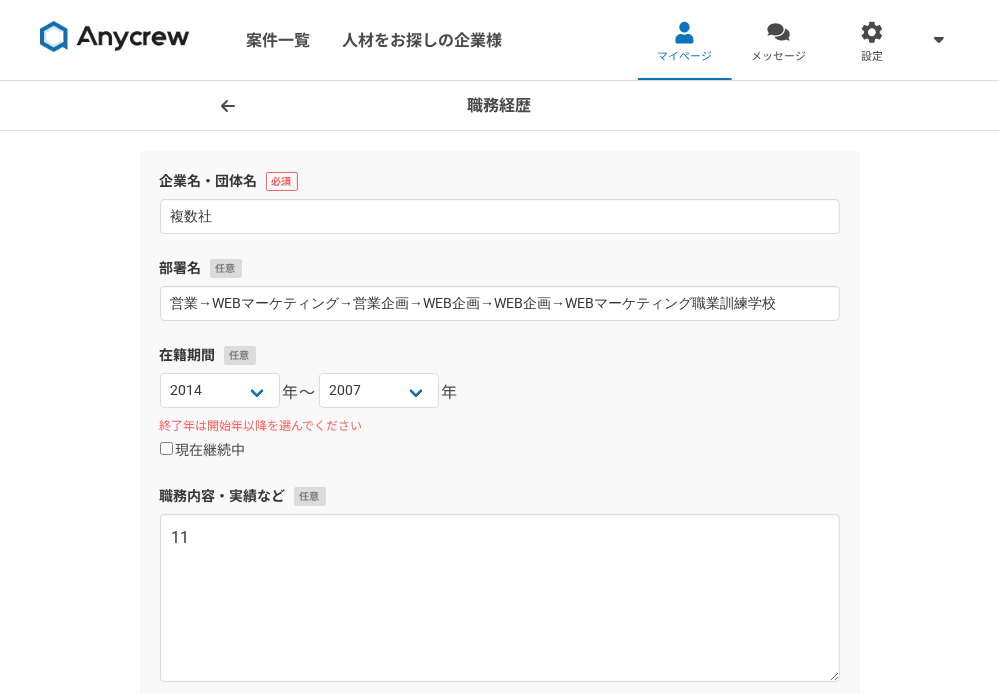 click on "現在継続中" at bounding box center [500, 450] 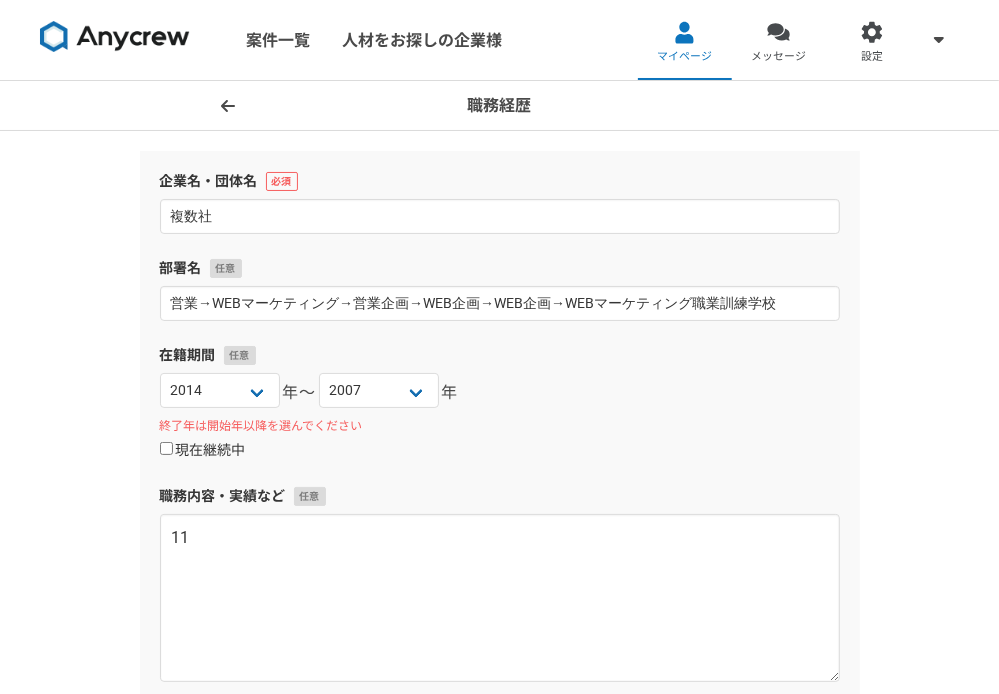 click on "現在継続中" at bounding box center (203, 451) 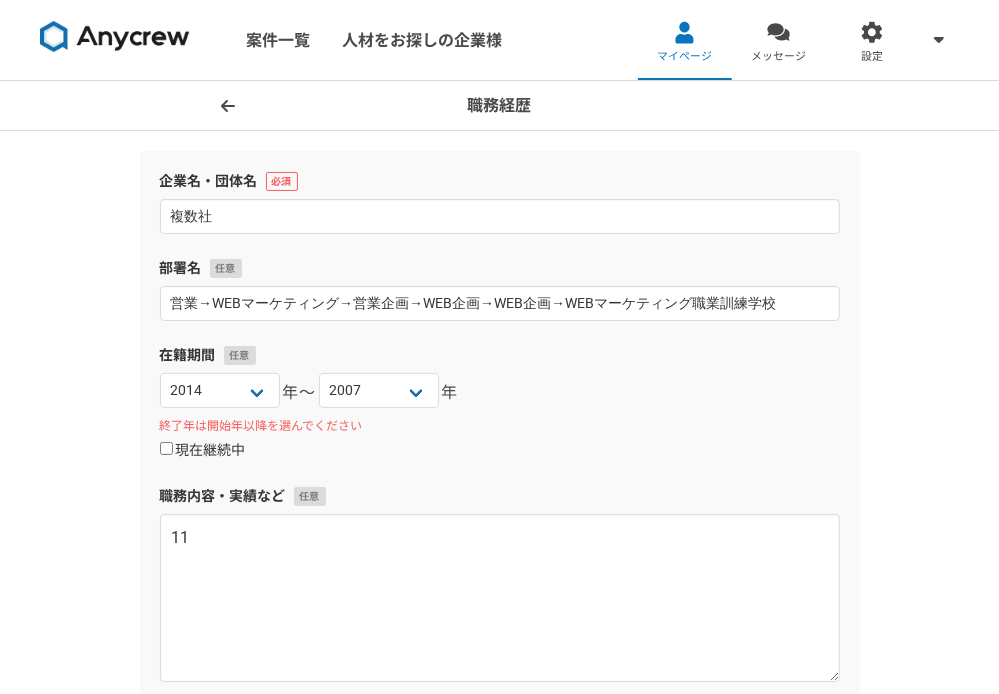checkbox on "true" 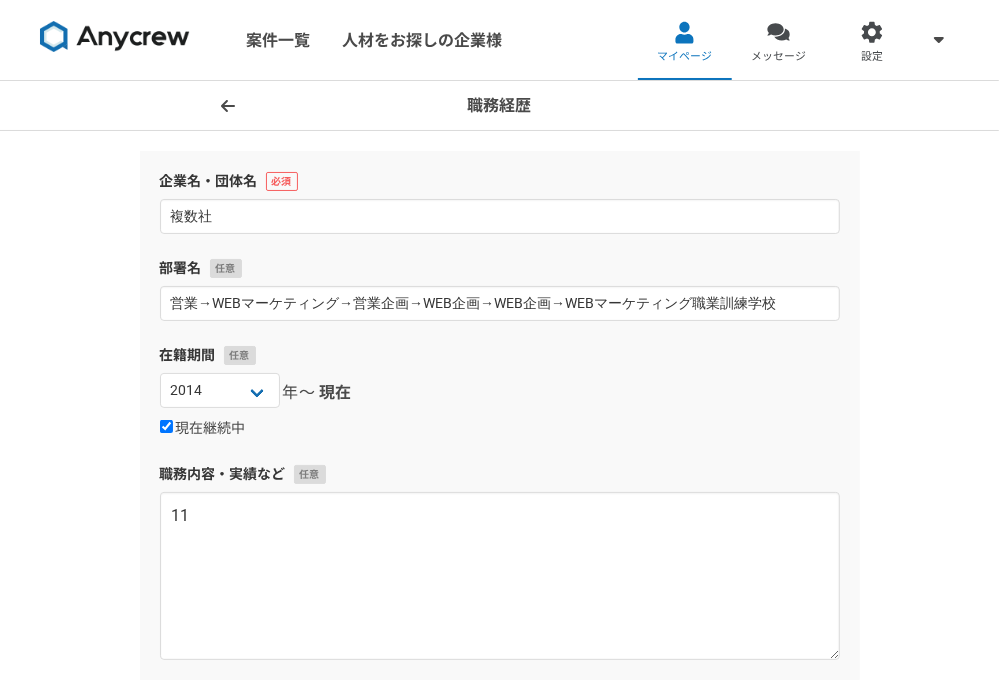 click on "企業名・団体名 複数社 部署名 営業→WEBマーケティング→営業企画→WEB企画→WEB企画→WEBマーケティング職業訓練学校 在籍期間 2025 2024 2023 2022 2021 2020 2019 2018 2017 2016 2015 2014 2013 2012 2011 2010 2009 2008 2007 2006 2005 2004 2003 2002 2001 2000 1999 1998 1997 1996 1995 1994 1993 1992 1991 1990 1989 1988 1987 1986 1985 1984 1983 1982 1981 1980 1979 1978 1977 1976 年〜 現在   現在継続中 職務内容・実績など 11" at bounding box center [500, 415] 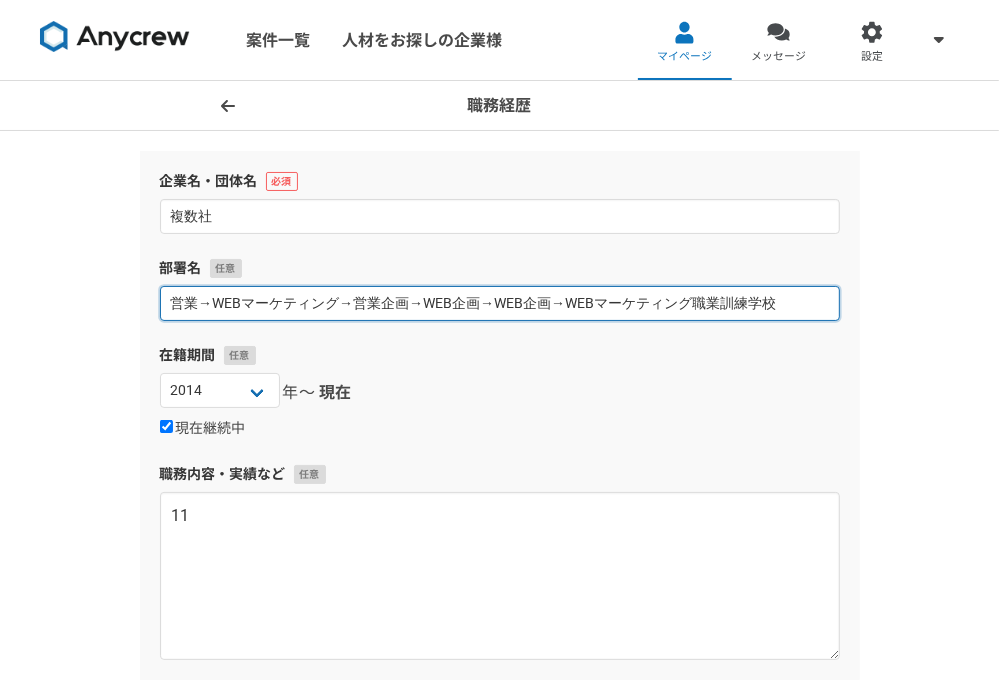 click on "営業→WEBマーケティング→営業企画→WEB企画→WEB企画→WEBマーケティング職業訓練学校" at bounding box center [500, 303] 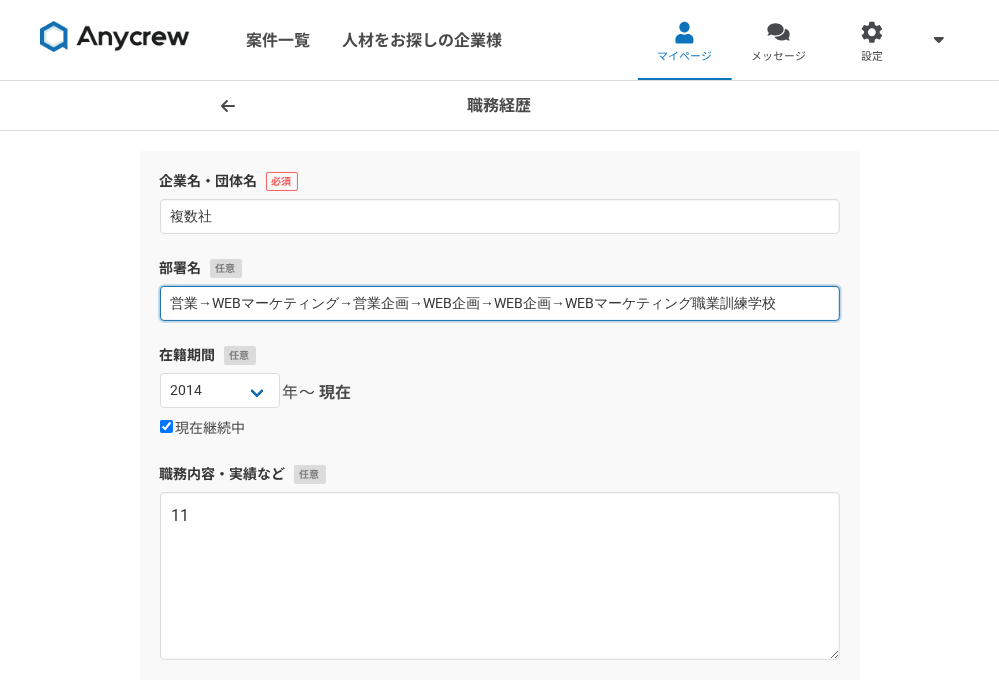 click on "案件一覧 人材をお探しの企業様 マイページ メッセージ 設定 職務経歴 企業名・団体名 複数社 部署名 営業→WEBマーケティング→営業企画→WEB企画→WEB企画→WEBマーケティング職業訓練学校 在籍期間 2025 2024 2023 2022 2021 2020 2019 2018 2017 2016 2015 2014 2013 2012 2011 2010 2009 2008 2007 2006 2005 2004 2003 2002 2001 2000 1999 1998 1997 1996 1995 1994 1993 1992 1991 1990 1989 1988 1987 1986 1985 1984 1983 1982 1981 1980 1979 1978 1977 1976 年〜 現在   現在継続中 職務内容・実績など 11 追加 保存 FAQ お問い合わせ 退会 会社概要 利用規約 プライバシーポリシー フリーランス・副業マッチングプラットフォーム Copyright  2025  Anycrew inc." at bounding box center (499, 347) 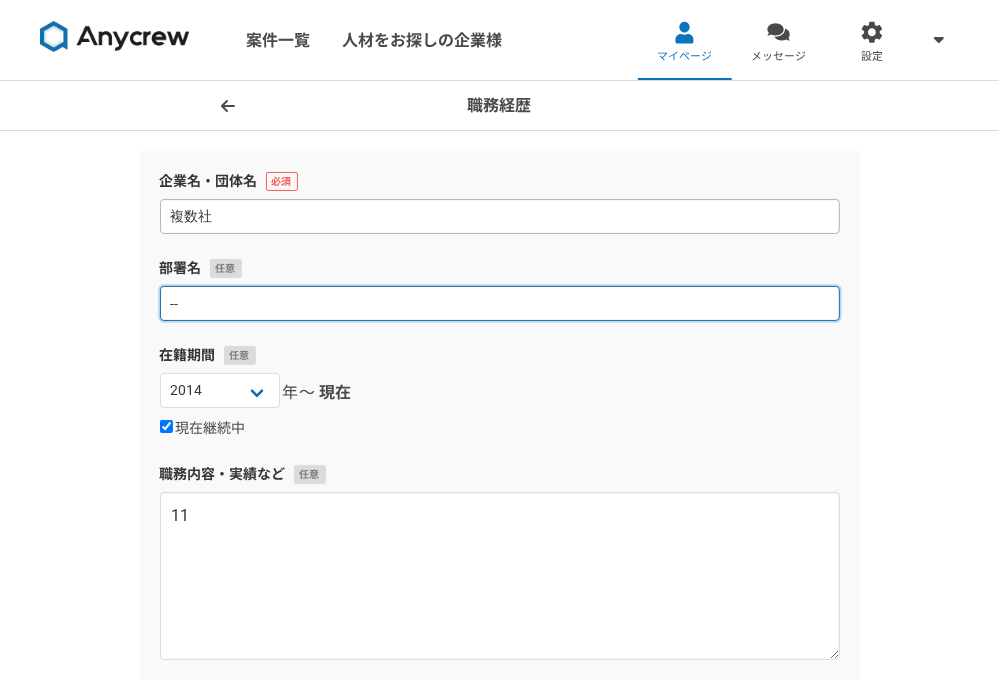 type on "--" 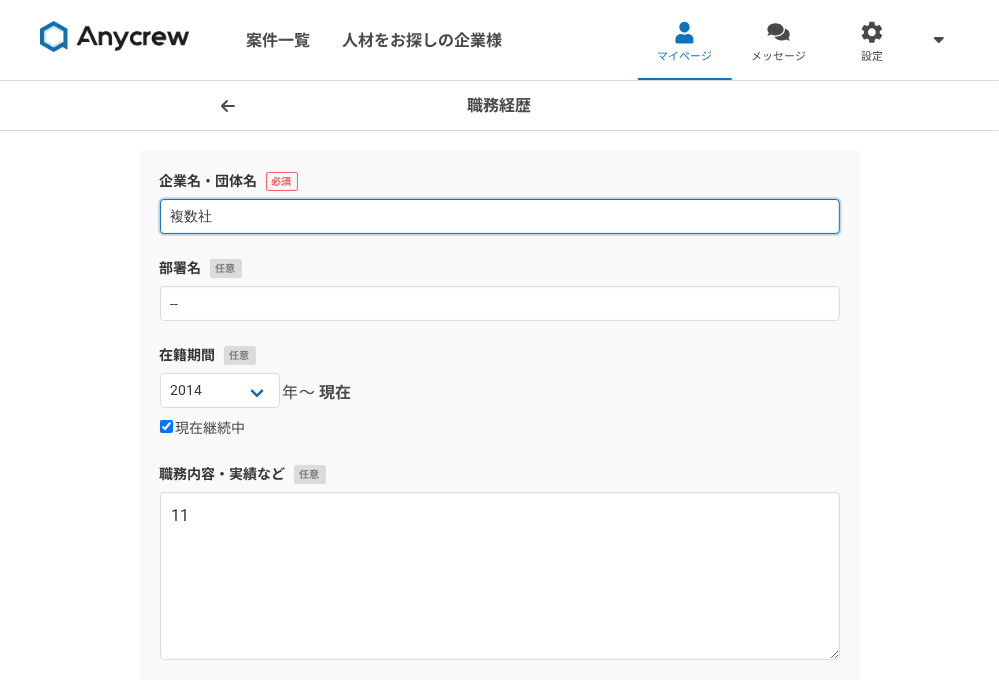 click on "複数社" at bounding box center (500, 216) 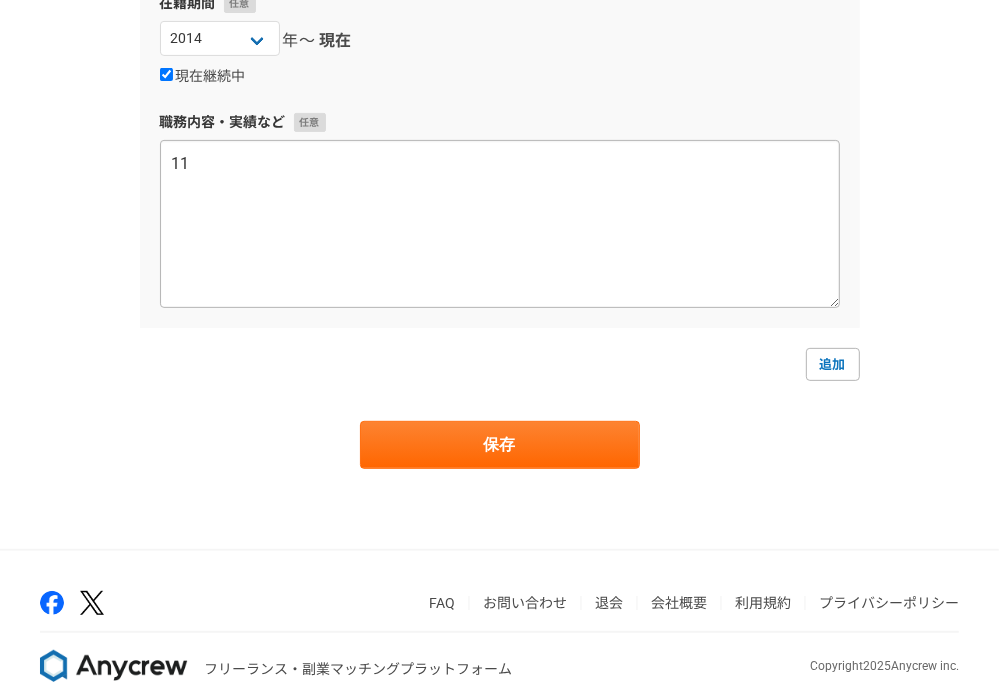 scroll, scrollTop: 379, scrollLeft: 0, axis: vertical 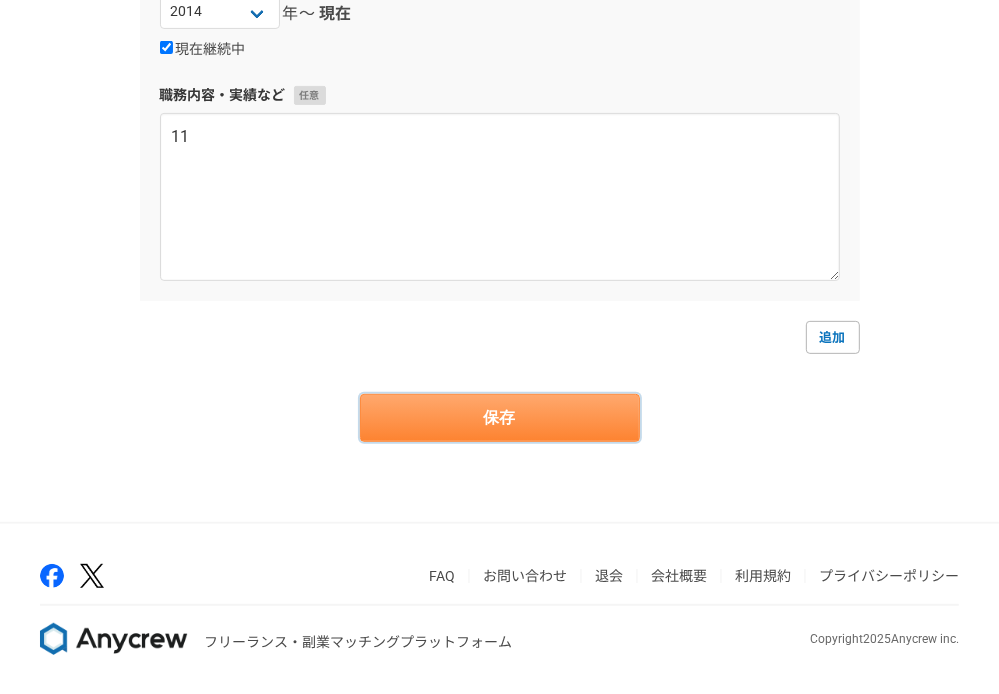 click on "保存" at bounding box center (500, 418) 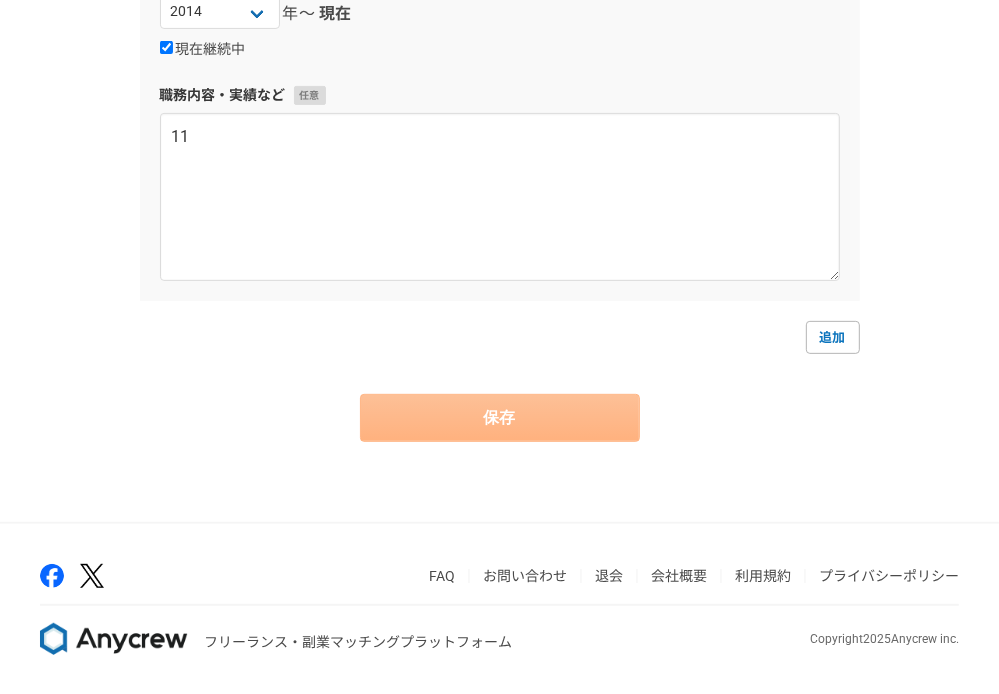 scroll, scrollTop: 0, scrollLeft: 0, axis: both 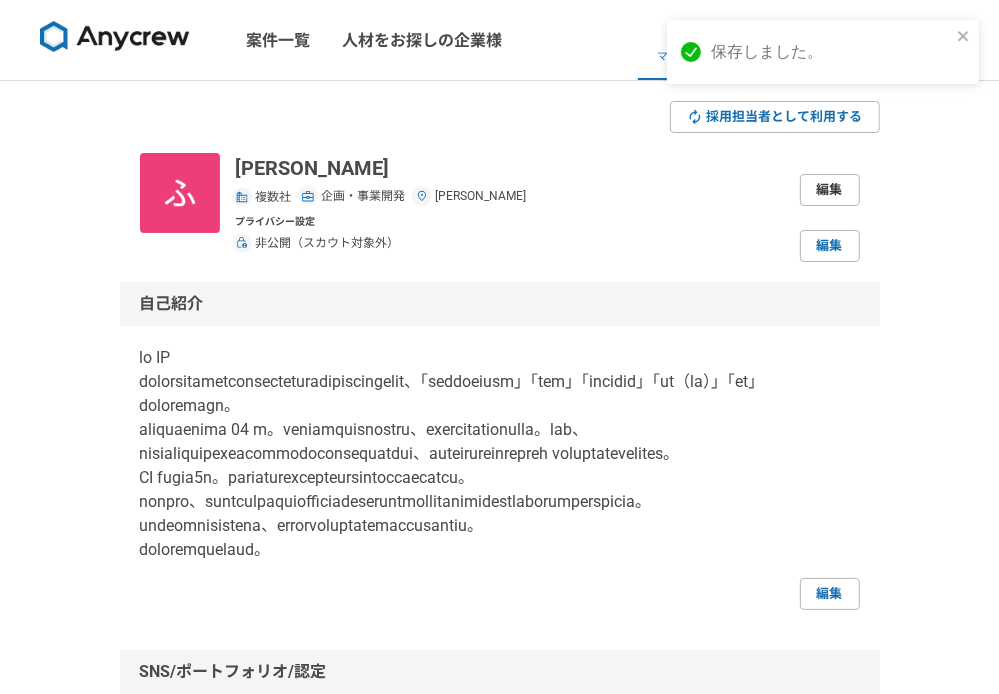 click on "編集" at bounding box center (830, 190) 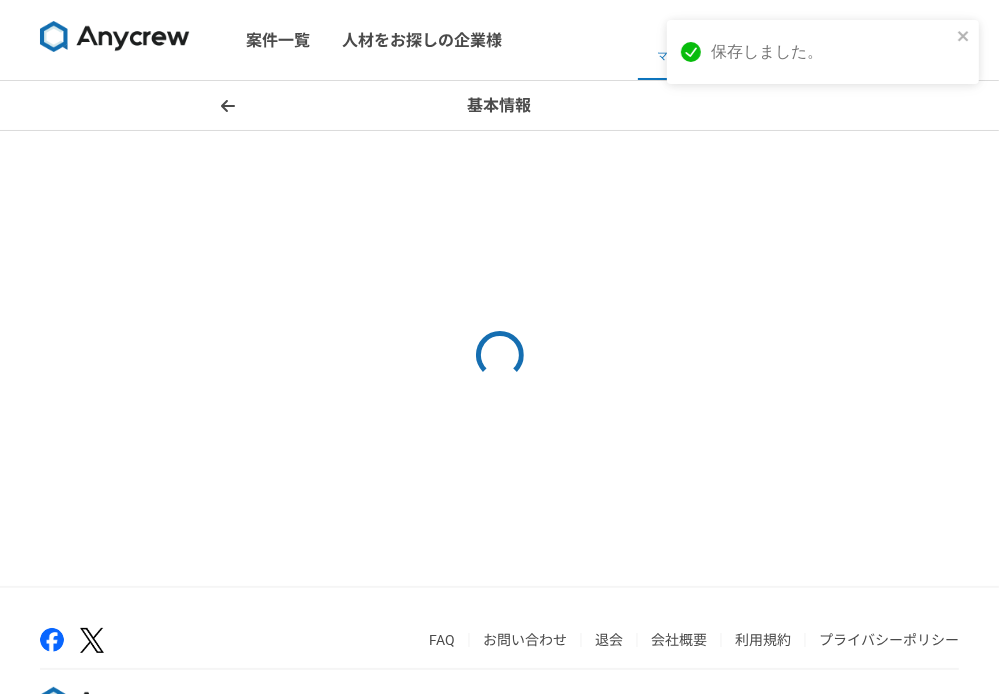 select on "6" 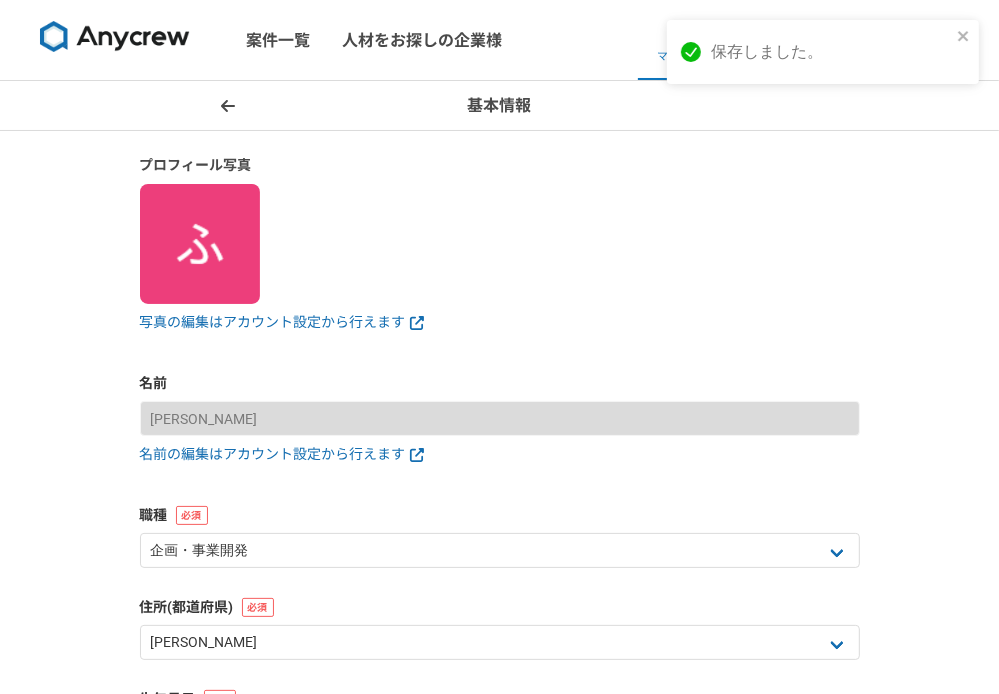 scroll, scrollTop: 100, scrollLeft: 0, axis: vertical 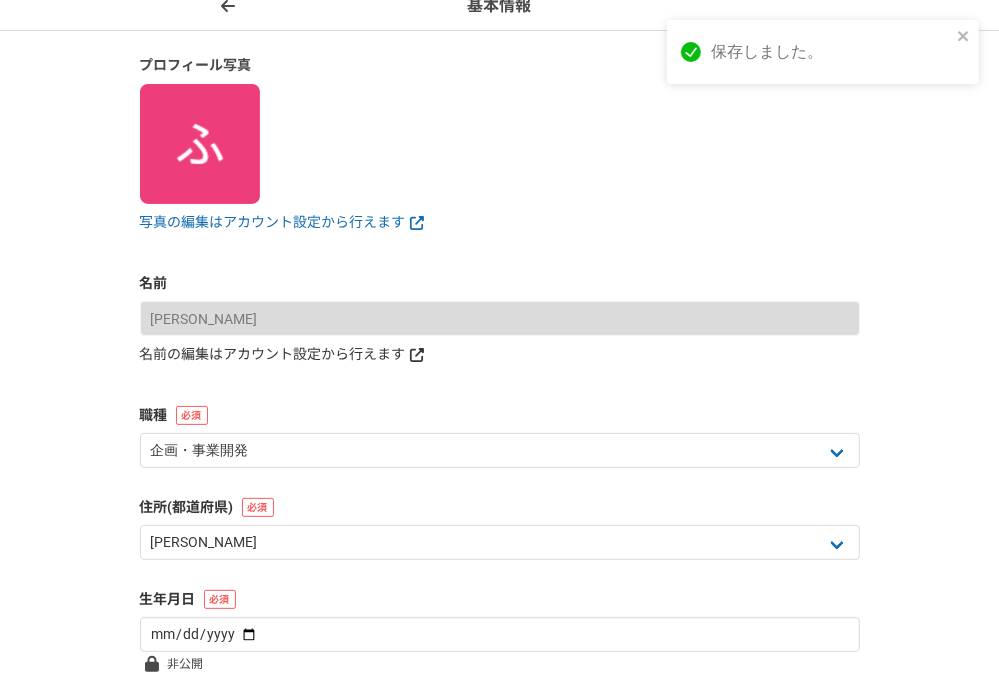 click on "名前の編集はアカウント設定から行えます" at bounding box center [500, 354] 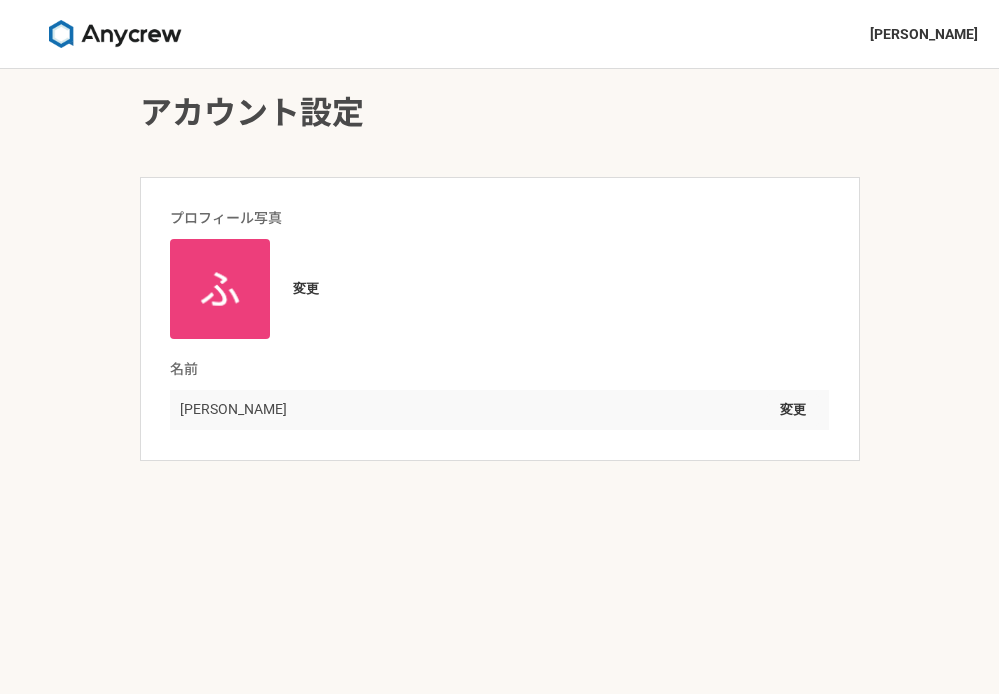 scroll, scrollTop: 0, scrollLeft: 0, axis: both 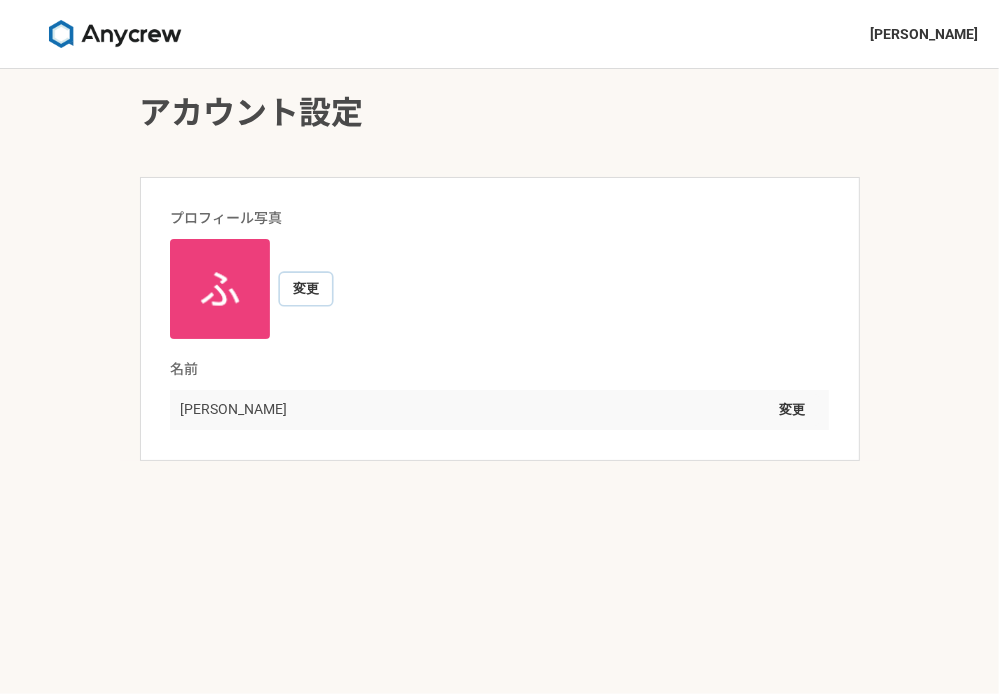 click on "変更" at bounding box center (306, 289) 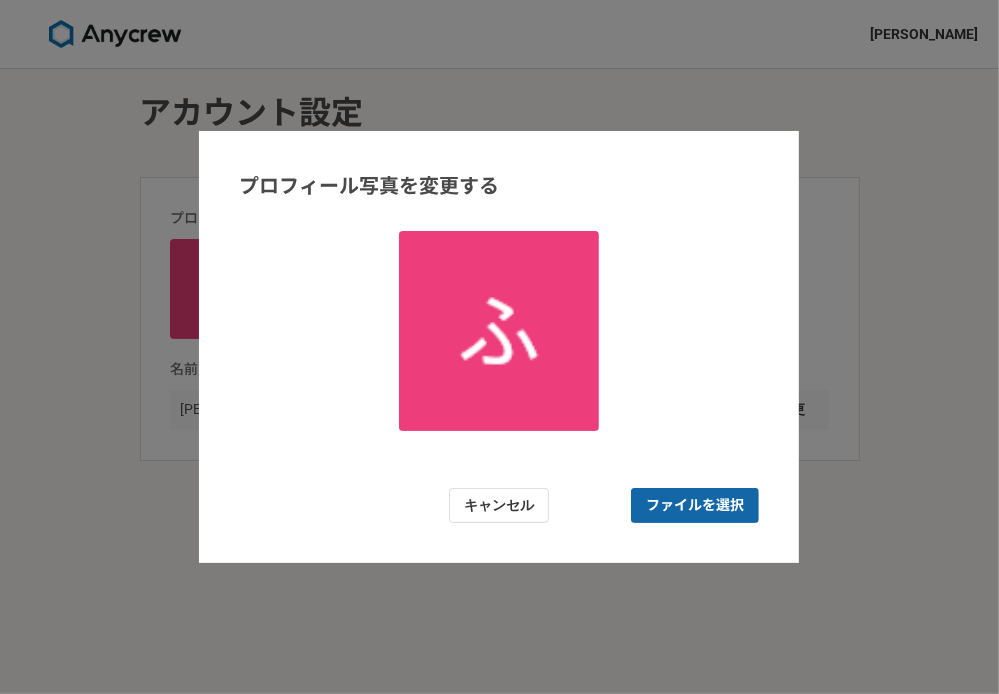 click on "ファイルを選択" at bounding box center (695, 505) 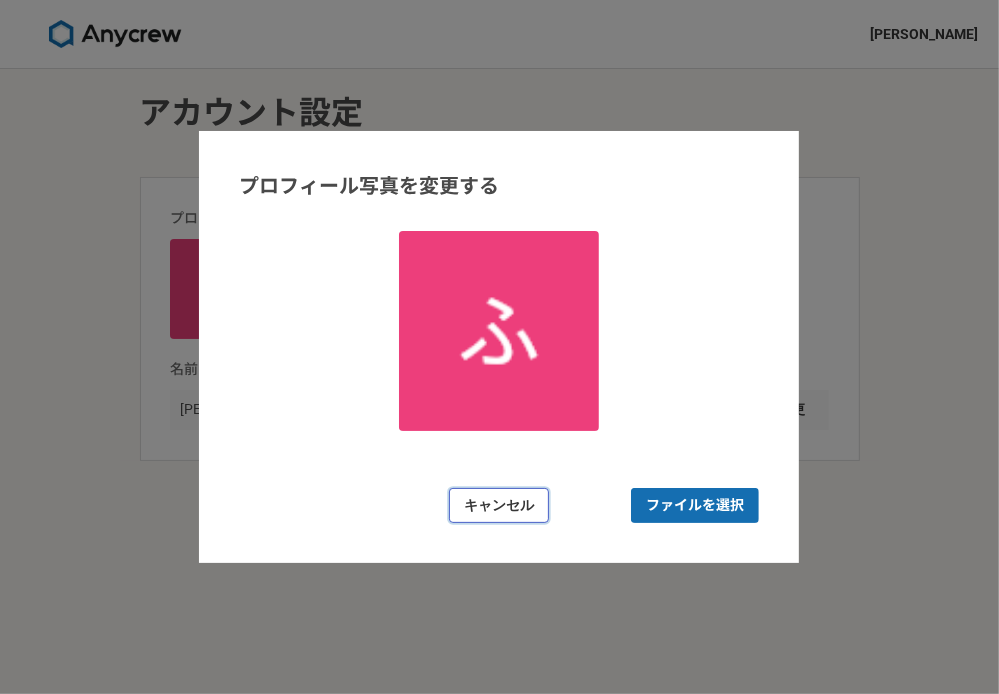 click on "キャンセル" at bounding box center (499, 505) 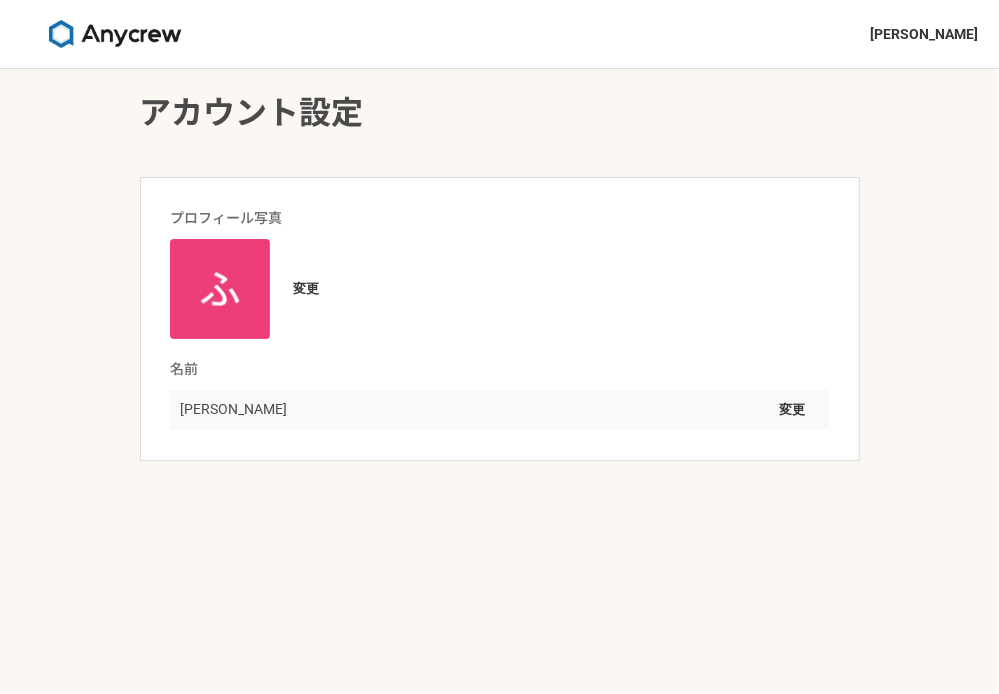 click on "ふじいひとみ 変更" at bounding box center [499, 410] 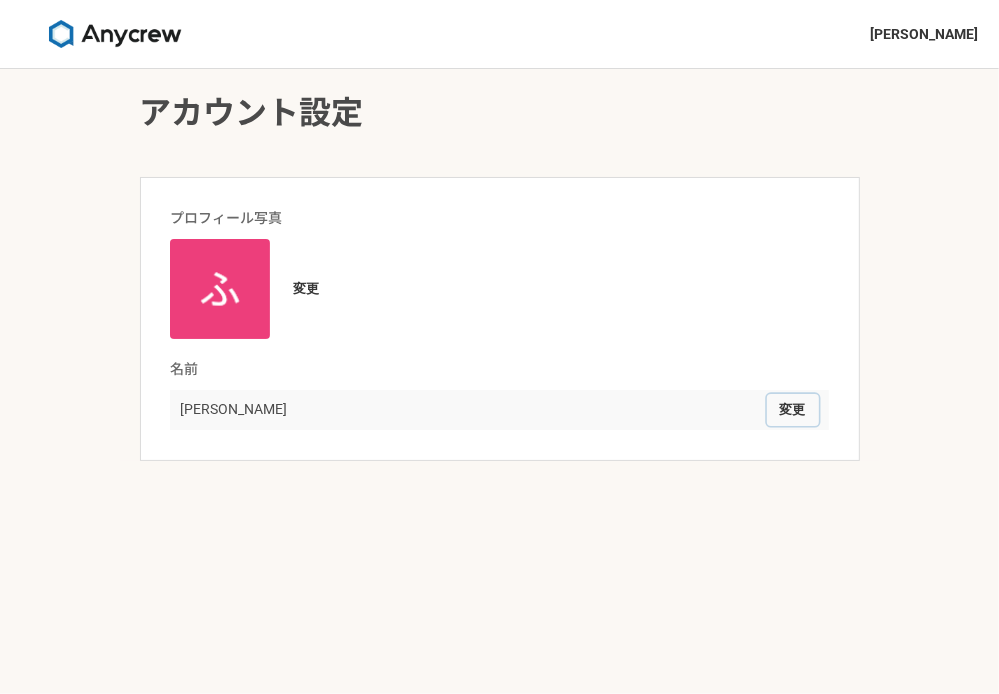 click on "変更" at bounding box center (793, 410) 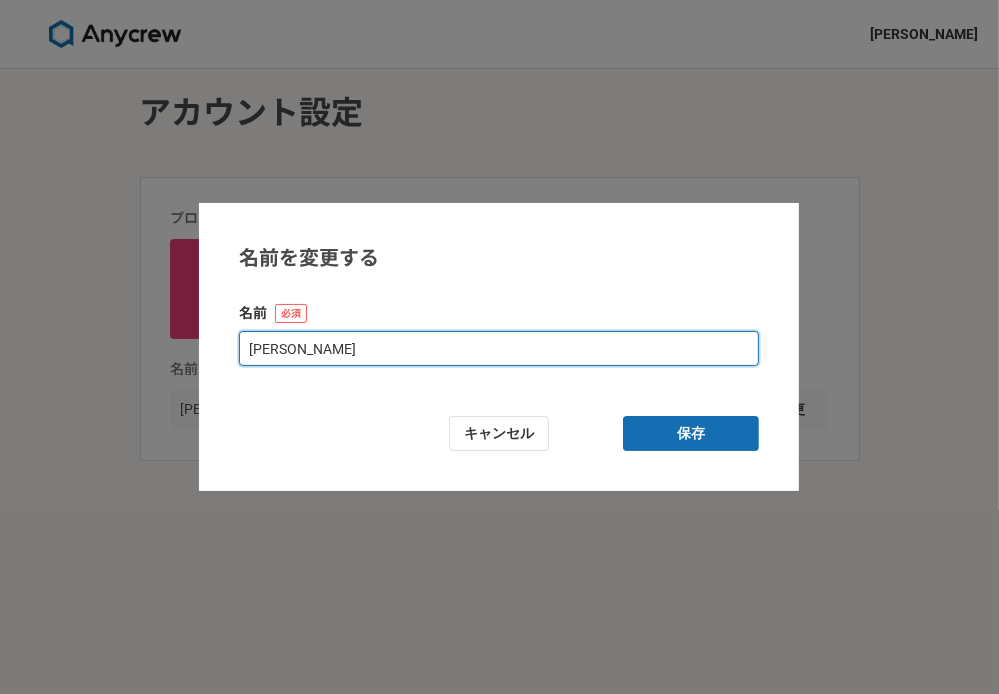 drag, startPoint x: 381, startPoint y: 350, endPoint x: 111, endPoint y: 353, distance: 270.01666 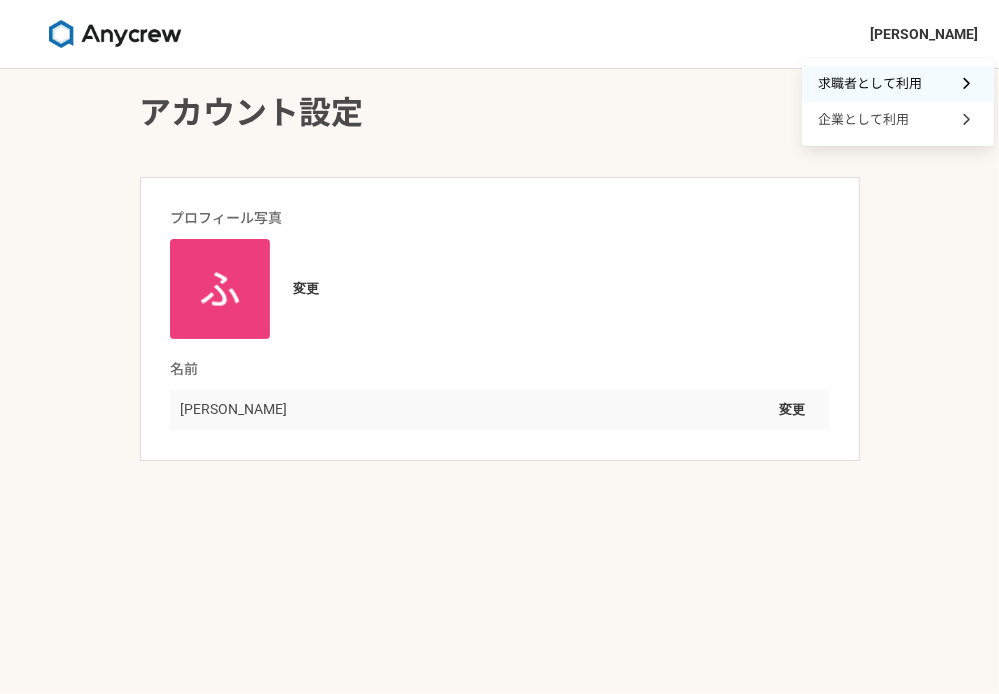 click on "求職者として利用" at bounding box center [870, 83] 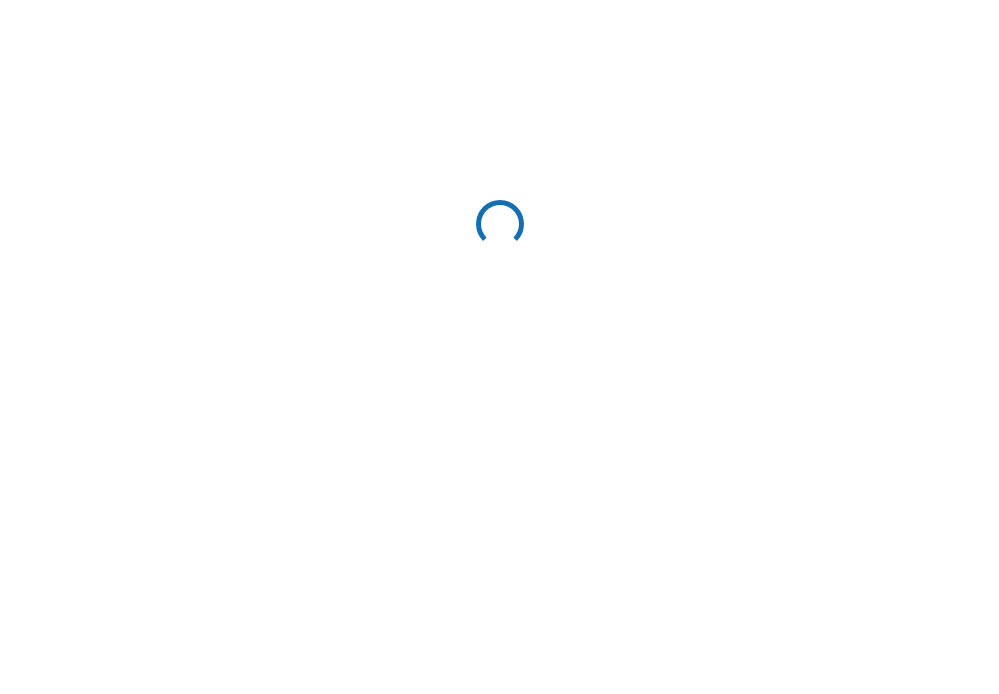 scroll, scrollTop: 0, scrollLeft: 0, axis: both 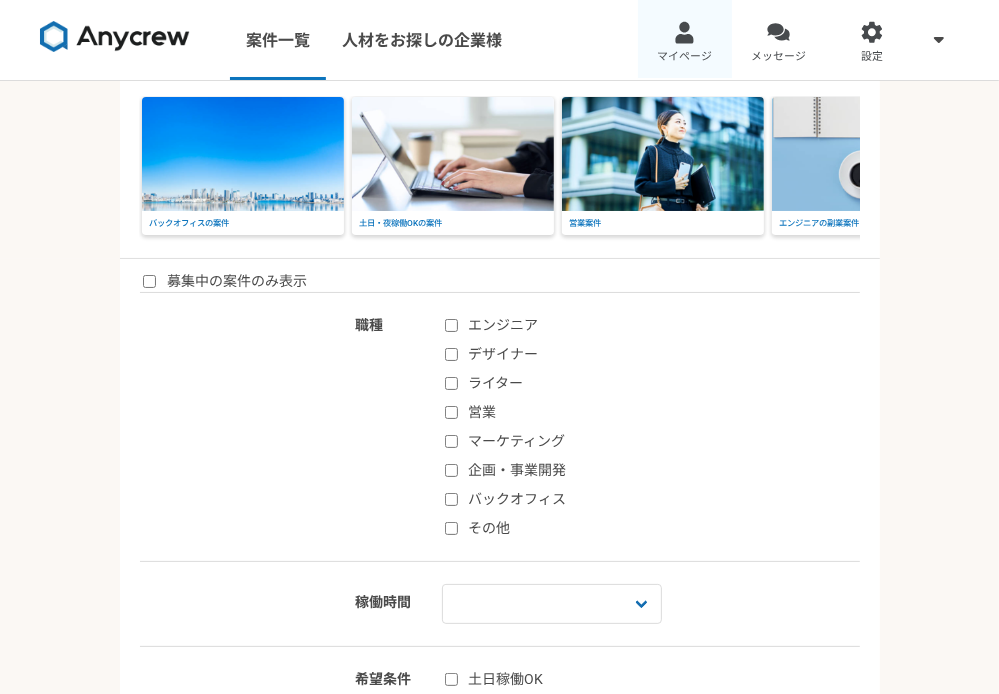 click on "マイページ" at bounding box center (685, 40) 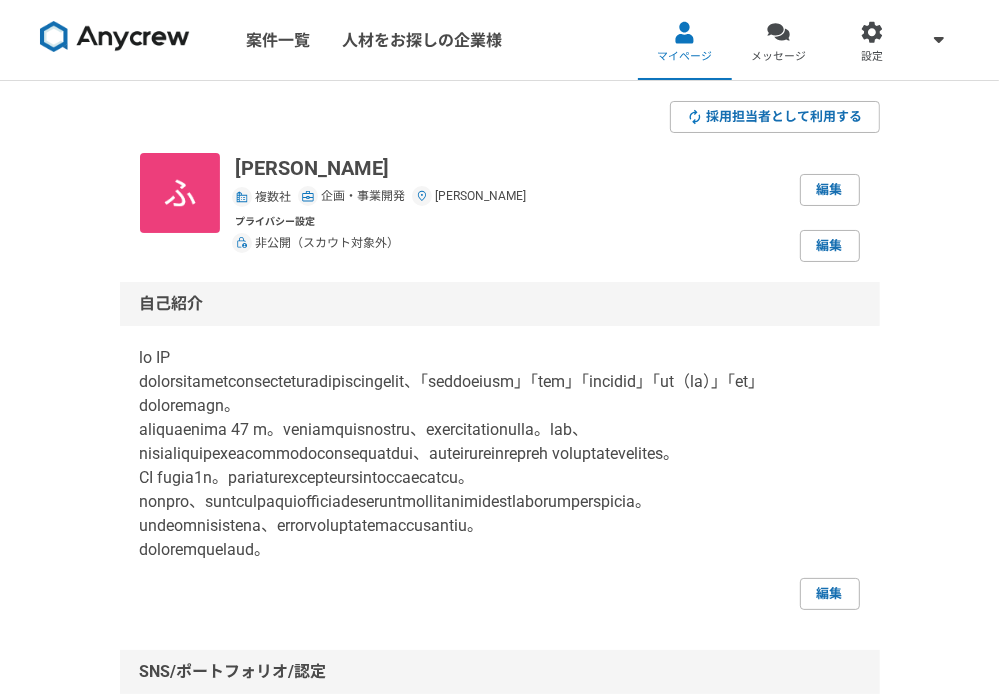 click on "採用担当者として利用する [PERSON_NAME] 複数社 企画・事業開発 [PERSON_NAME] 編集 プライバシー設定 非公開（スカウト対象外） 編集 自己紹介 編集 SNS/ポートフォリオ/認定 SNS/ポートフォリオ [URL][DOMAIN_NAME] 認定バッジ 編集 案件への意欲など 案件への意欲 要相談 稼働できる頻度 週1〜2日（8〜16時間/週程度） 稼働できる時間帯 平日夜, 休日 希望単価 3,000円／時間 働き方 副業 転職の意向 （非公開） 条件次第では検討する 編集 スキル Webディレクション アライアンス 営業企画 進捗管理 アカウントプランナー KGI・KPI設計 イベント企画 LPO 編集 職歴 [DATE]〜現在 複数社 -- 11 編集" at bounding box center [500, 906] 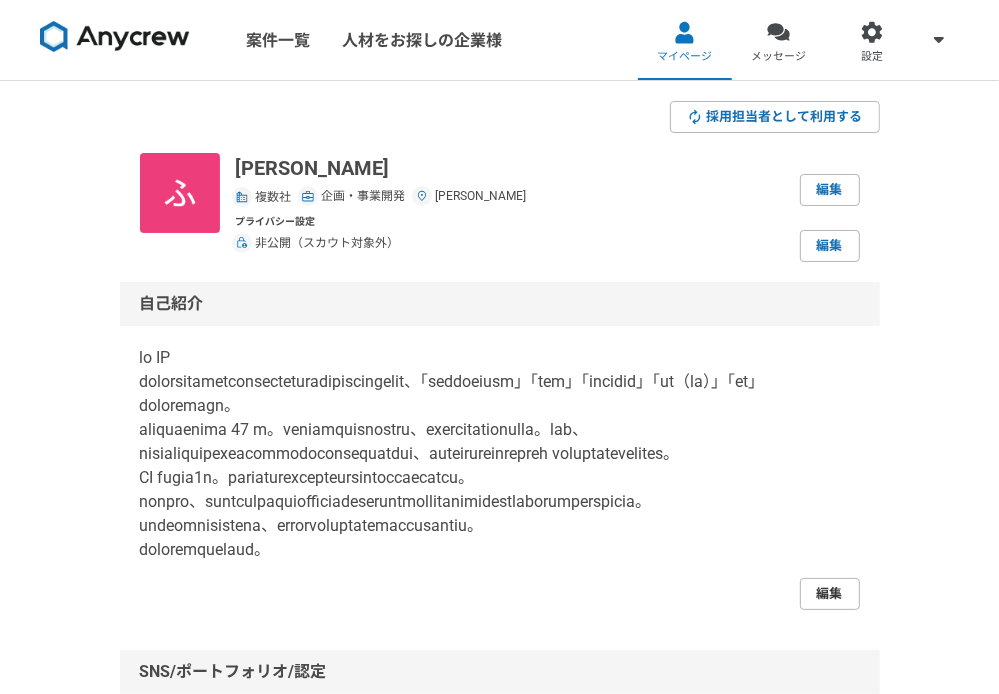 click on "編集" at bounding box center [830, 594] 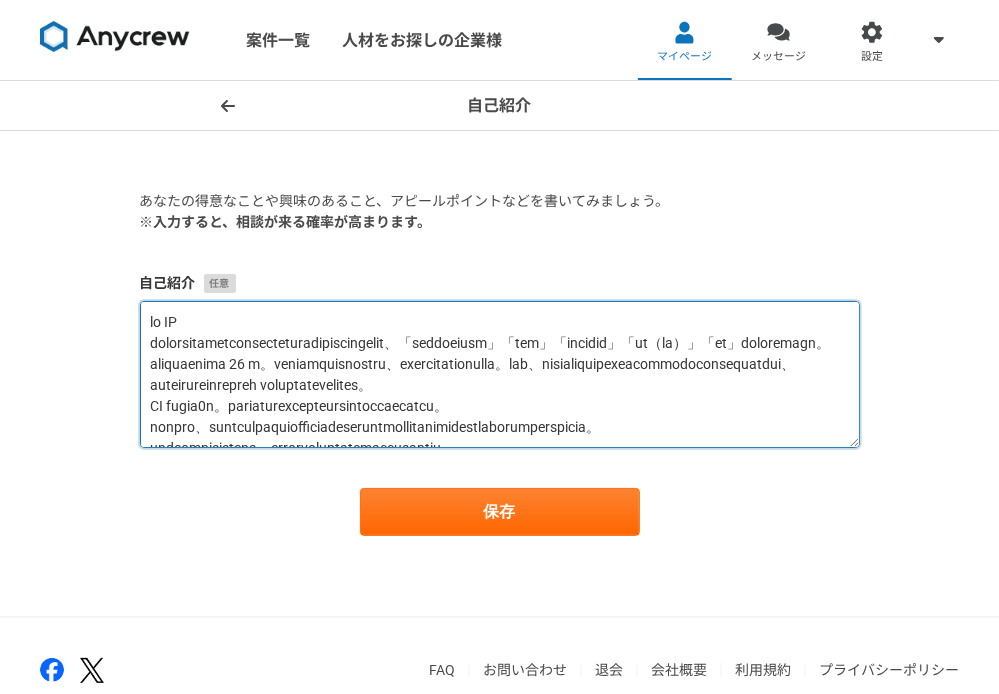 click at bounding box center [500, 374] 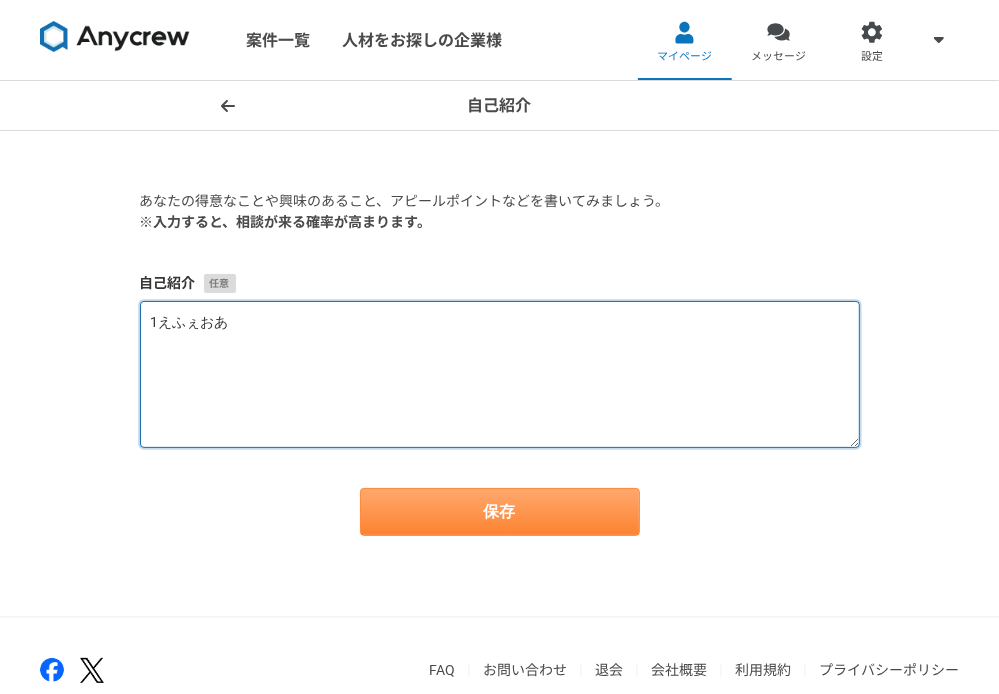 type on "1えふぇおあ" 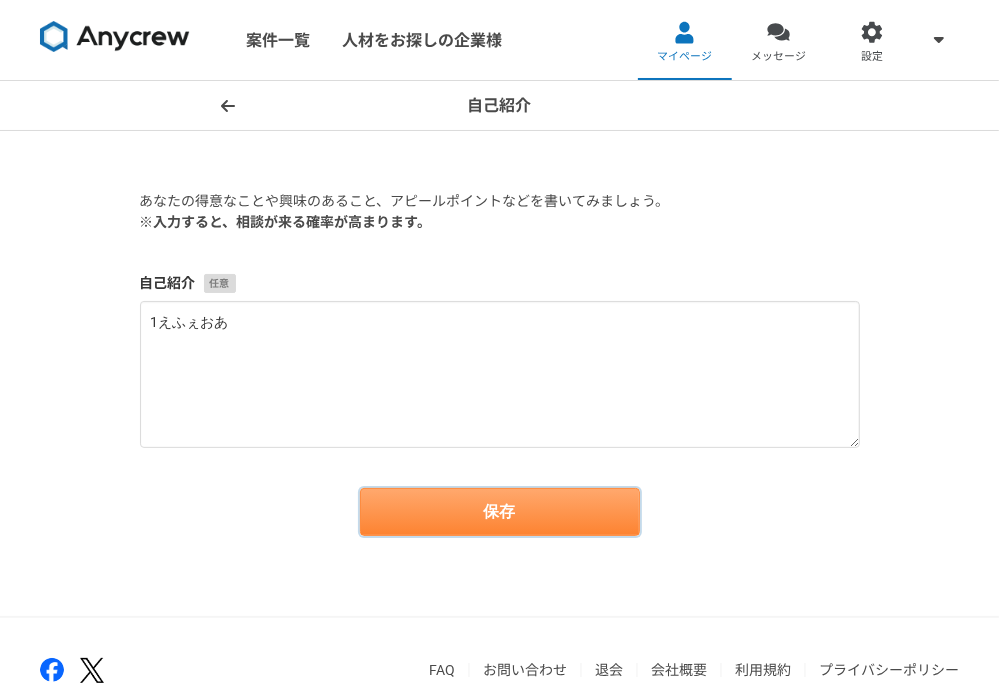 click on "保存" at bounding box center [500, 512] 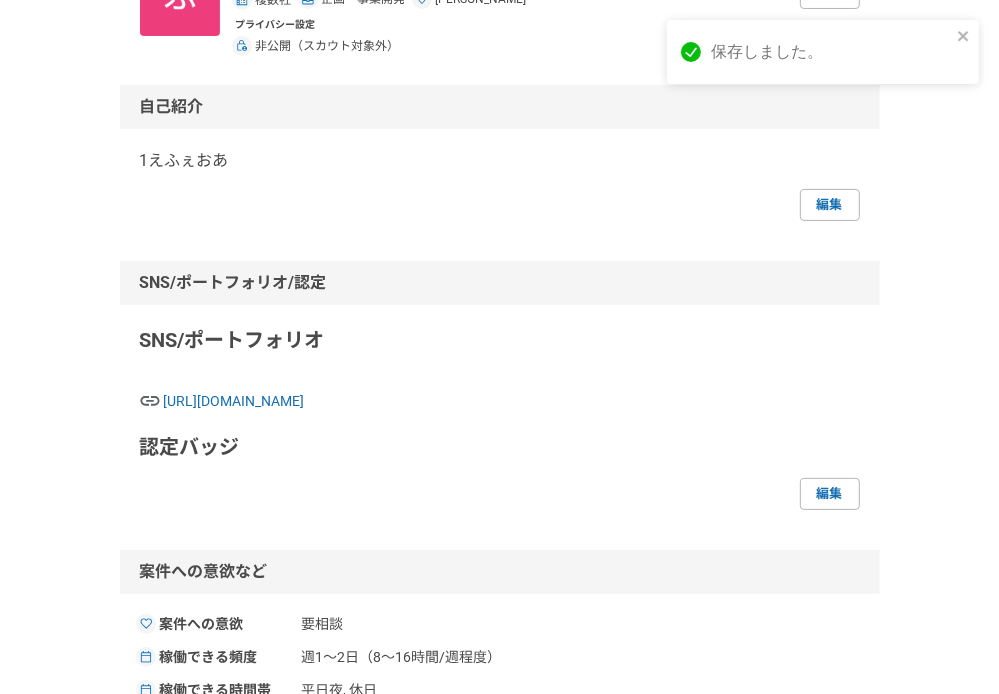 scroll, scrollTop: 200, scrollLeft: 0, axis: vertical 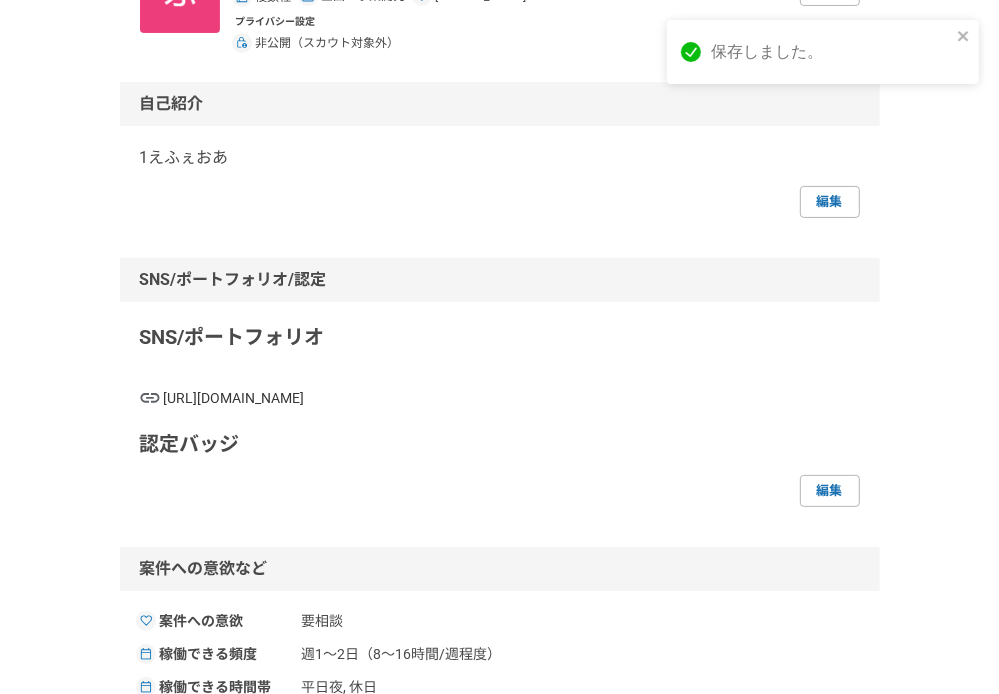 click on "[URL][DOMAIN_NAME]" at bounding box center [512, 398] 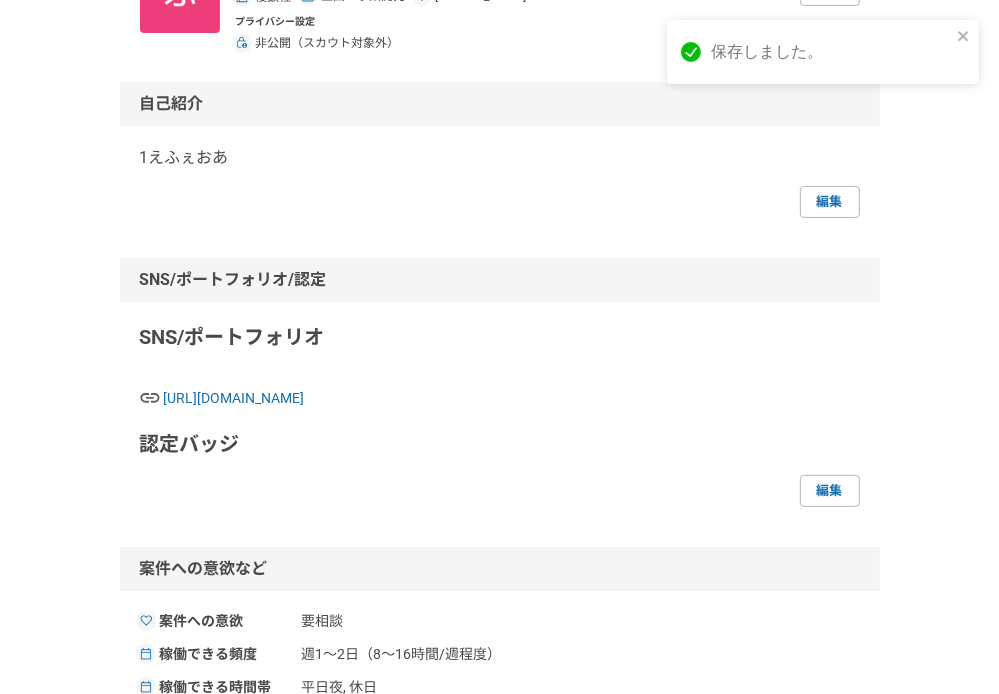 click on "採用担当者として利用する [PERSON_NAME] 複数社 企画・事業開発 [PERSON_NAME] 編集 プライバシー設定 非公開（スカウト対象外） 編集 自己紹介 1えふぇおあ 編集 SNS/ポートフォリオ/認定 SNS/ポートフォリオ [URL][DOMAIN_NAME] 認定バッジ 編集 案件への意欲など 案件への意欲 要相談 稼働できる頻度 週1〜2日（8〜16時間/週程度） 稼働できる時間帯 平日夜, 休日 希望単価 3,000円／時間 働き方 副業 転職の意向 （非公開） 条件次第では検討する 編集 スキル Webディレクション アライアンス 営業企画 進捗管理 アカウントプランナー KGI・KPI設計 イベント企画 LPO 編集 職歴 [DATE]〜現在 複数社 -- 11 編集" at bounding box center [500, 610] 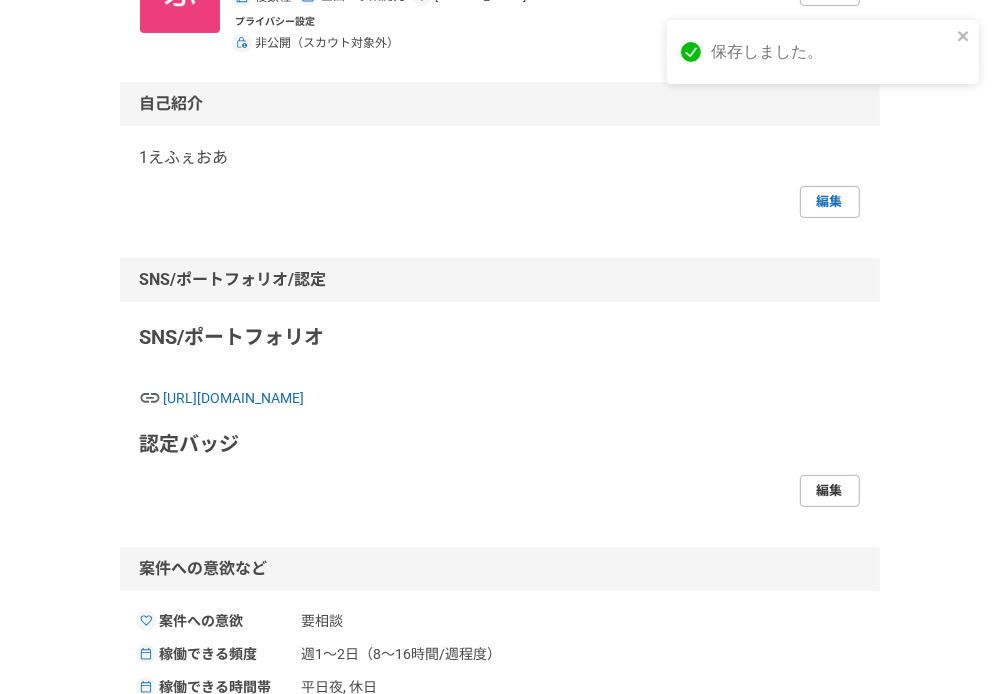 click on "編集" at bounding box center (830, 491) 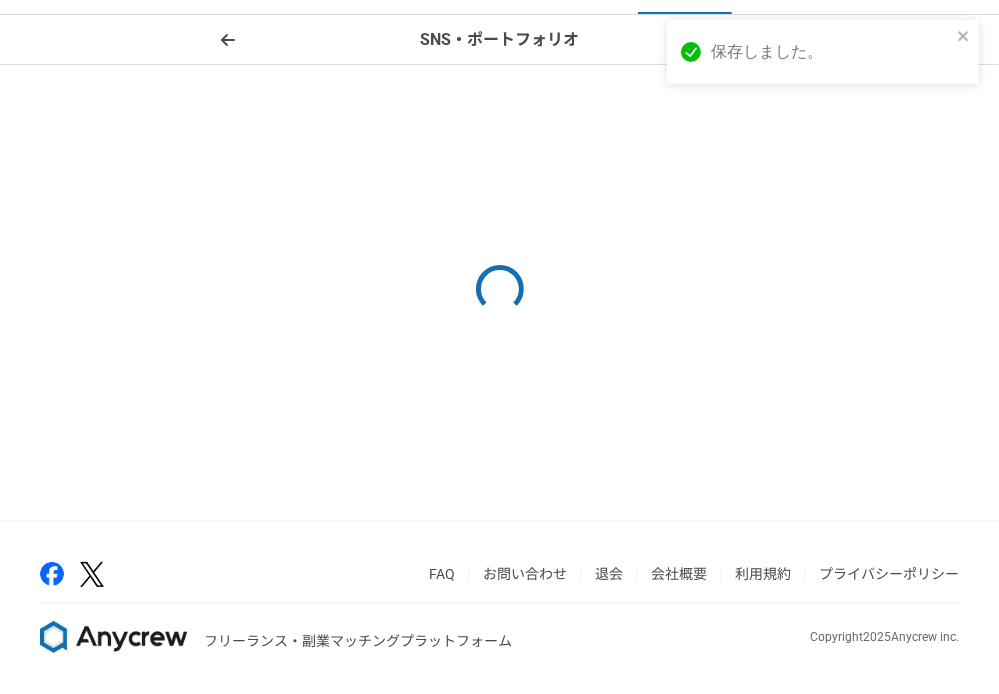 scroll, scrollTop: 0, scrollLeft: 0, axis: both 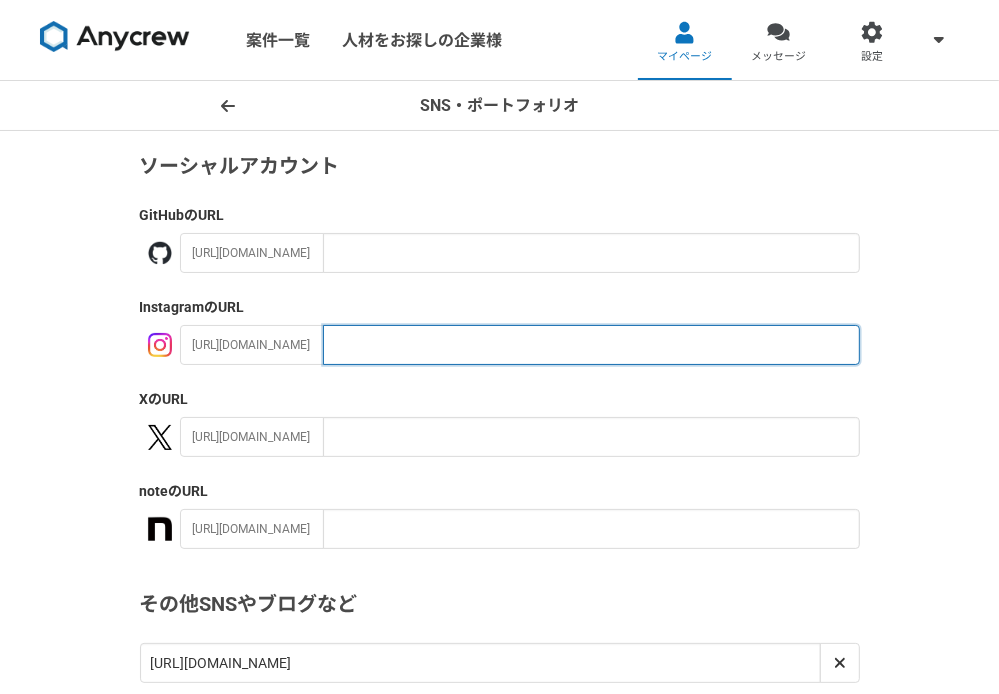 click at bounding box center [591, 345] 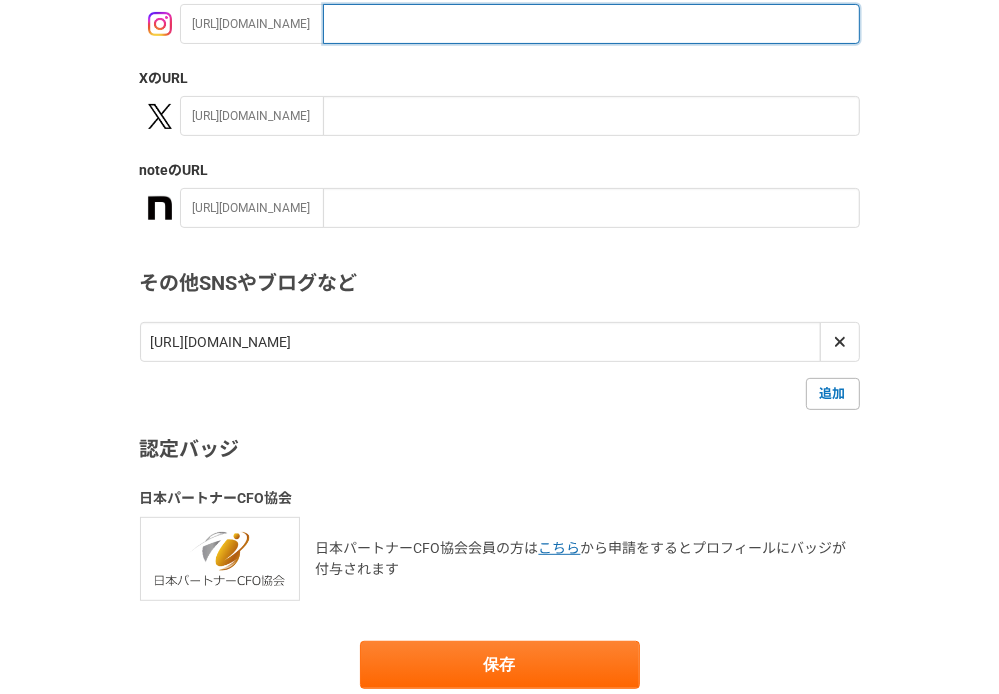scroll, scrollTop: 400, scrollLeft: 0, axis: vertical 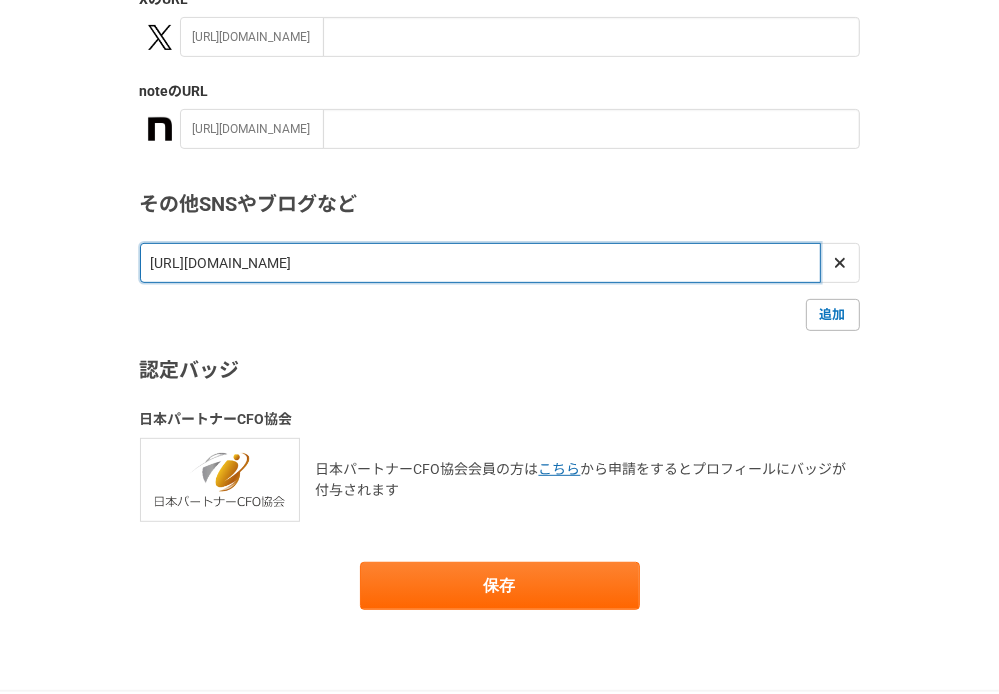 drag, startPoint x: 355, startPoint y: 268, endPoint x: -92, endPoint y: 259, distance: 447.0906 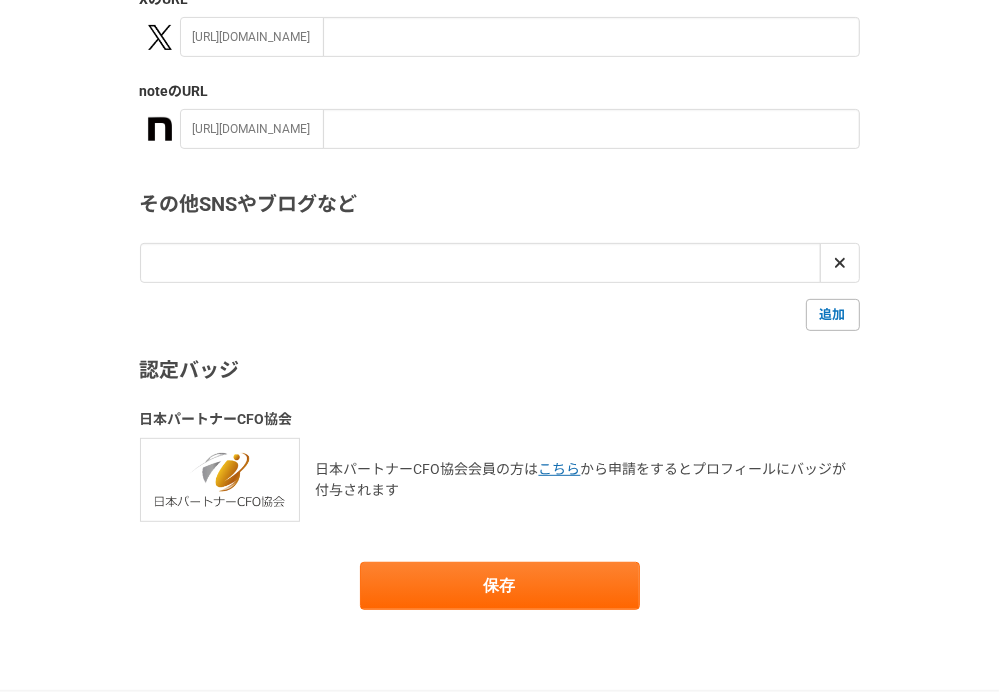 click on "ソーシャルアカウント GitHub のURL [URL][DOMAIN_NAME] Instagram のURL [URL][DOMAIN_NAME] X のURL [URL][DOMAIN_NAME] note のURL [URL][DOMAIN_NAME] その他SNSやブログなど 追加 認定バッジ 日本パートナーCFO協会 日本パートナーCFO協会会員の方は こちら から申請をするとプロフィールにバッジが付与されます 保存" at bounding box center (500, 180) 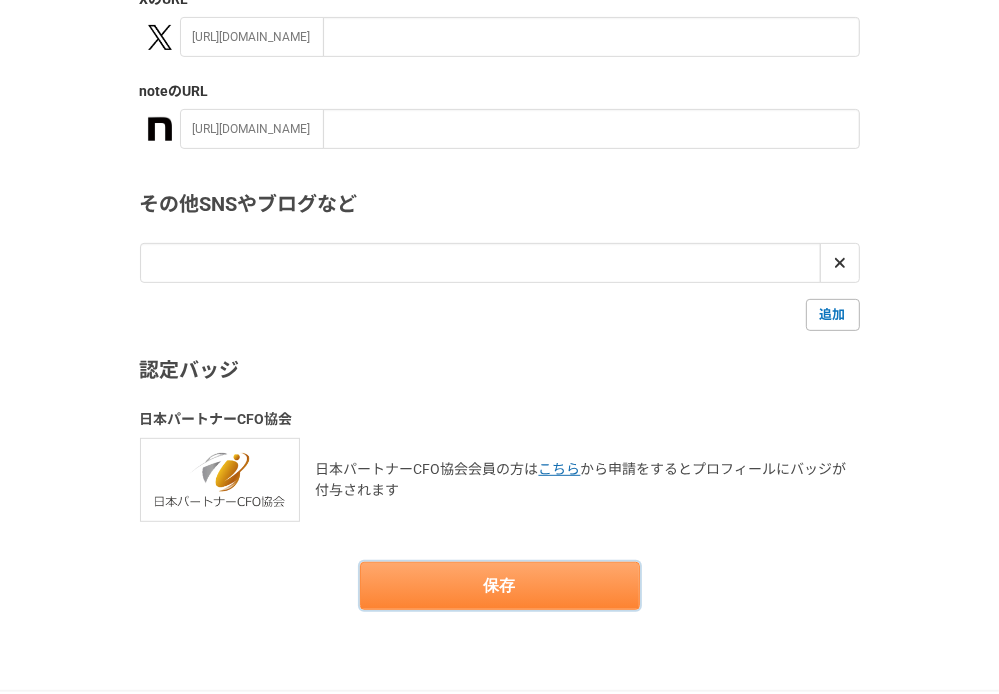 click on "保存" at bounding box center (500, 586) 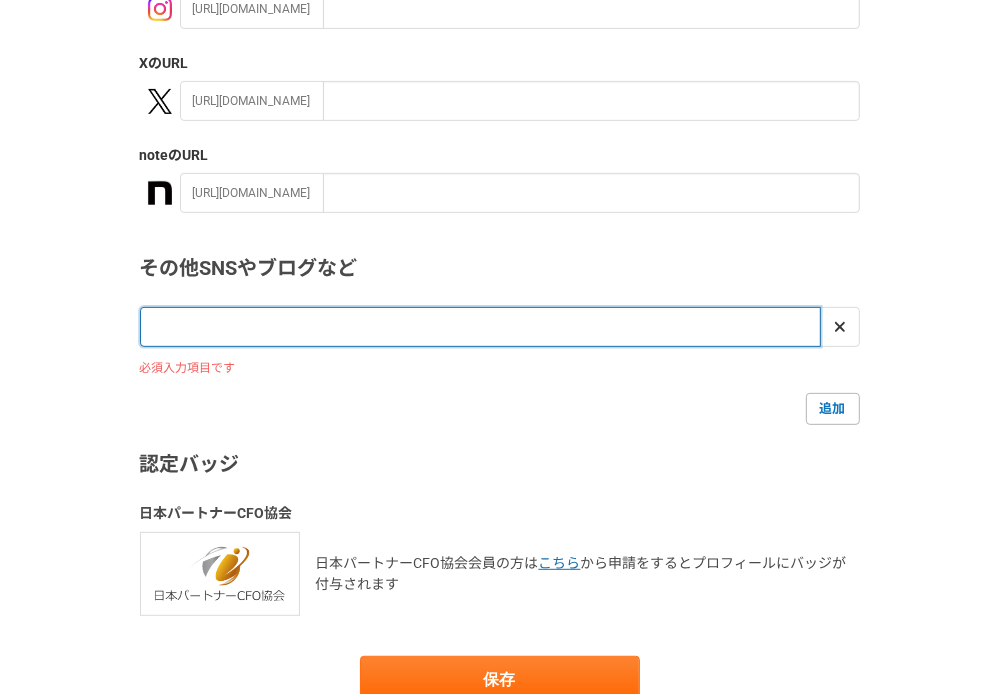 scroll, scrollTop: 500, scrollLeft: 0, axis: vertical 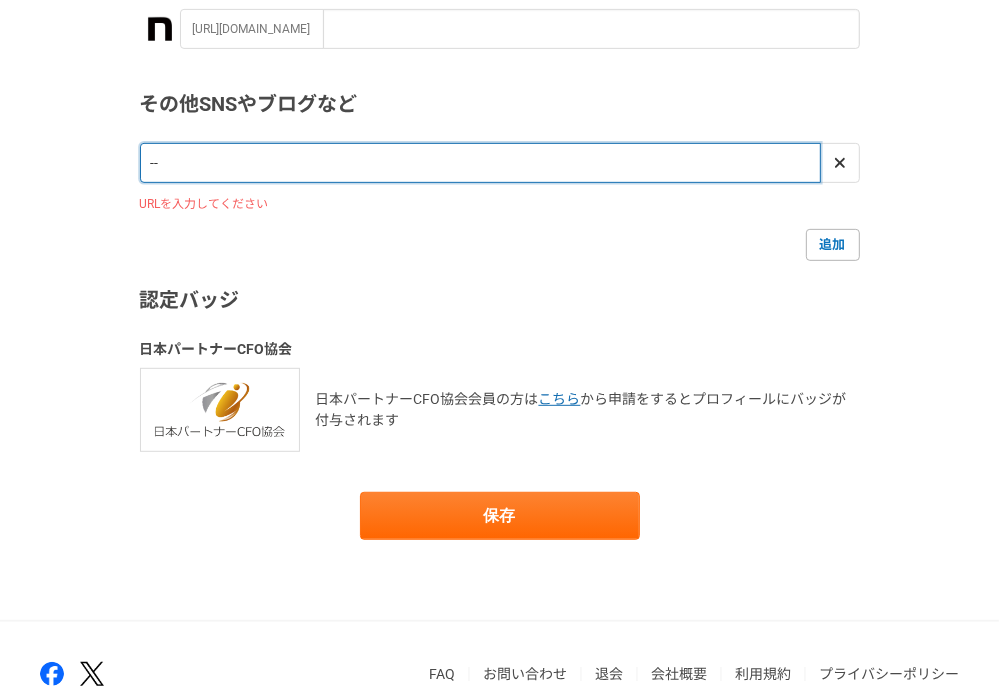 type on "--" 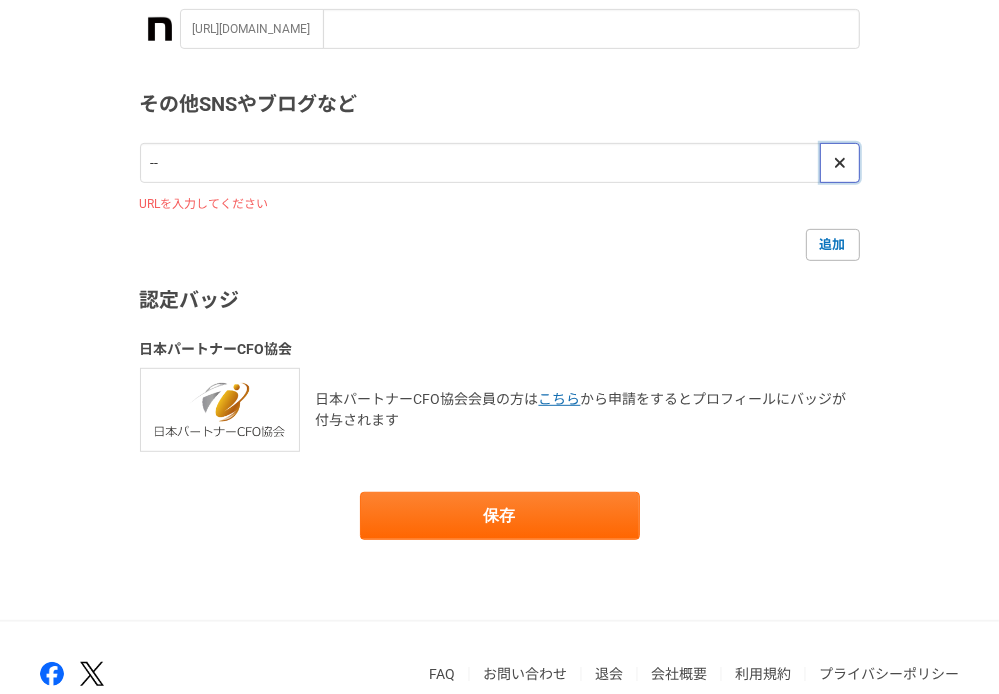 click 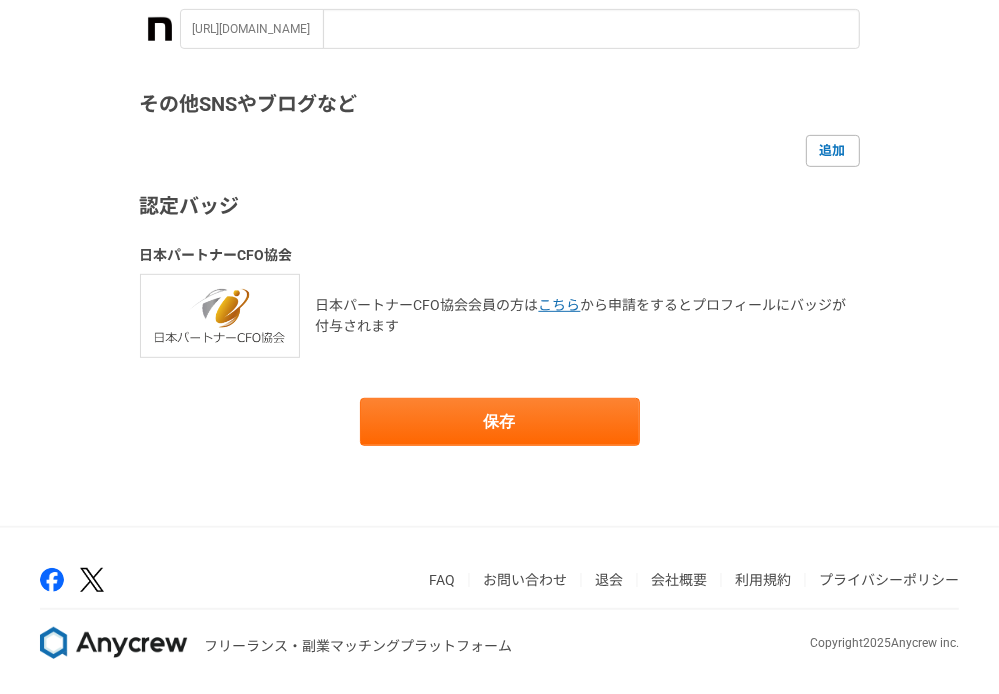 click on "SNS・ポートフォリオ ソーシャルアカウント GitHub のURL [URL][DOMAIN_NAME] Instagram のURL [URL][DOMAIN_NAME] X のURL [URL][DOMAIN_NAME] note のURL [URL][DOMAIN_NAME] その他SNSやブログなど 追加 認定バッジ 日本パートナーCFO協会 日本パートナーCFO協会会員の方は こちら から申請をするとプロフィールにバッジが付与されます 保存" at bounding box center (499, 53) 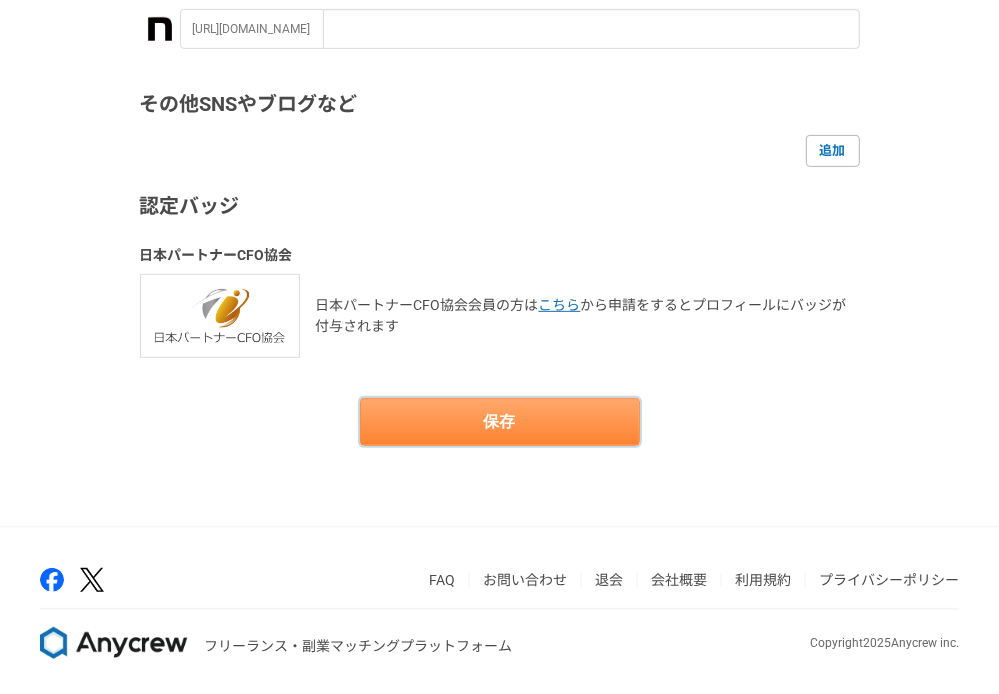 click on "保存" at bounding box center (500, 422) 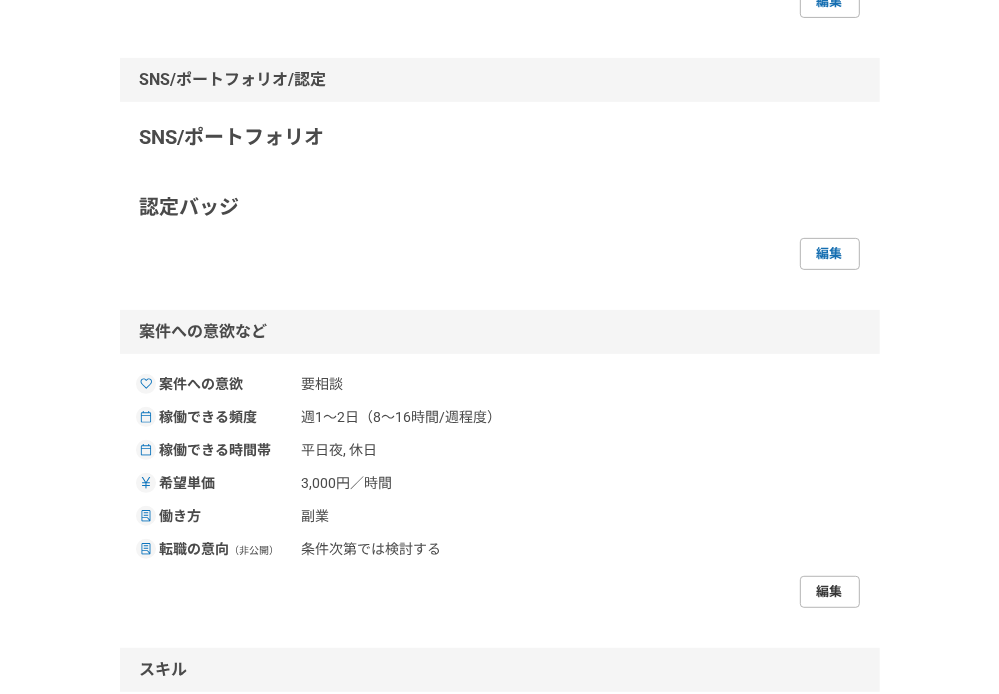 scroll, scrollTop: 800, scrollLeft: 0, axis: vertical 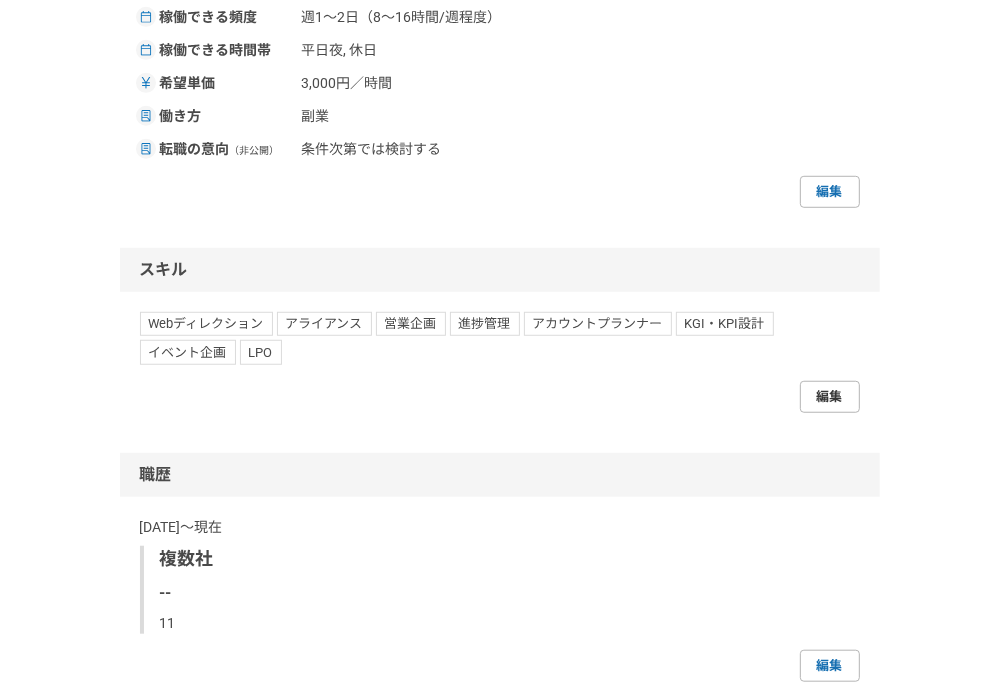 click on "編集" at bounding box center [830, 397] 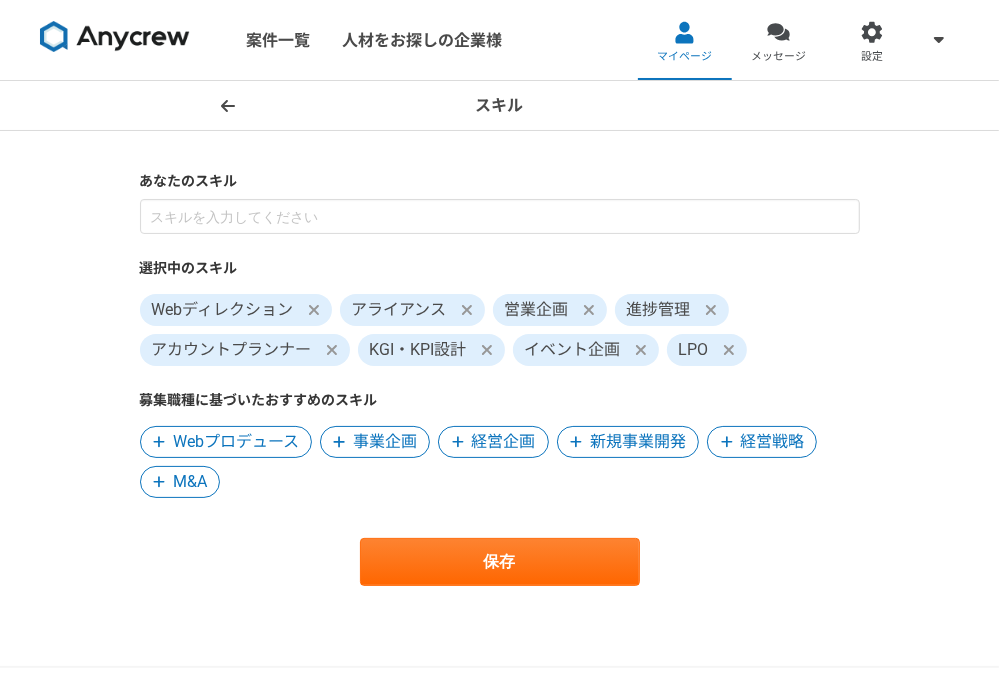 click 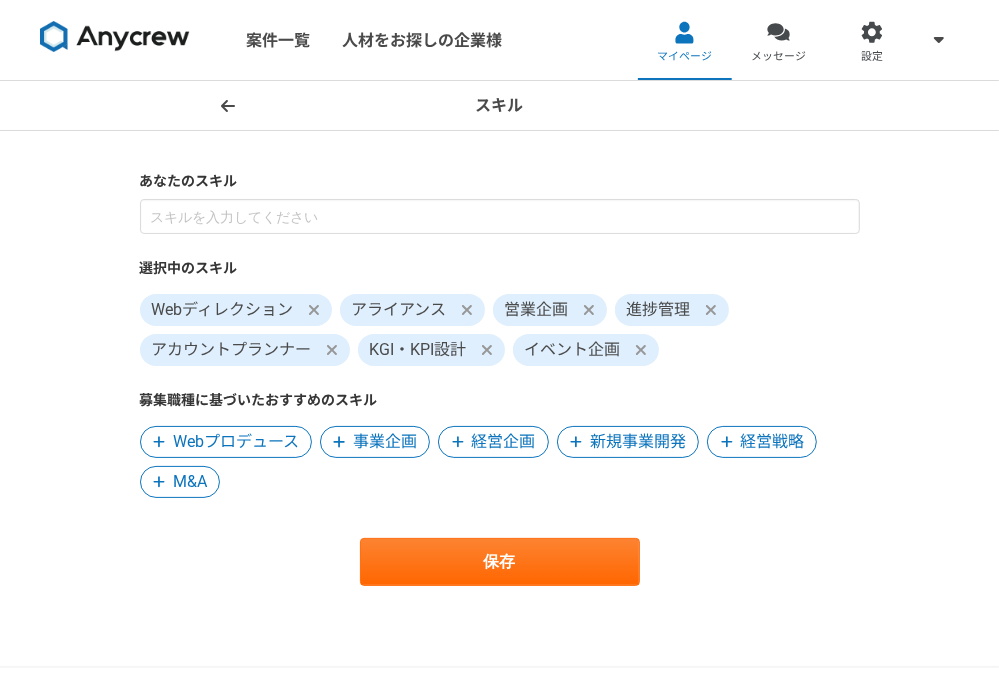 click on "イベント企画" at bounding box center (586, 350) 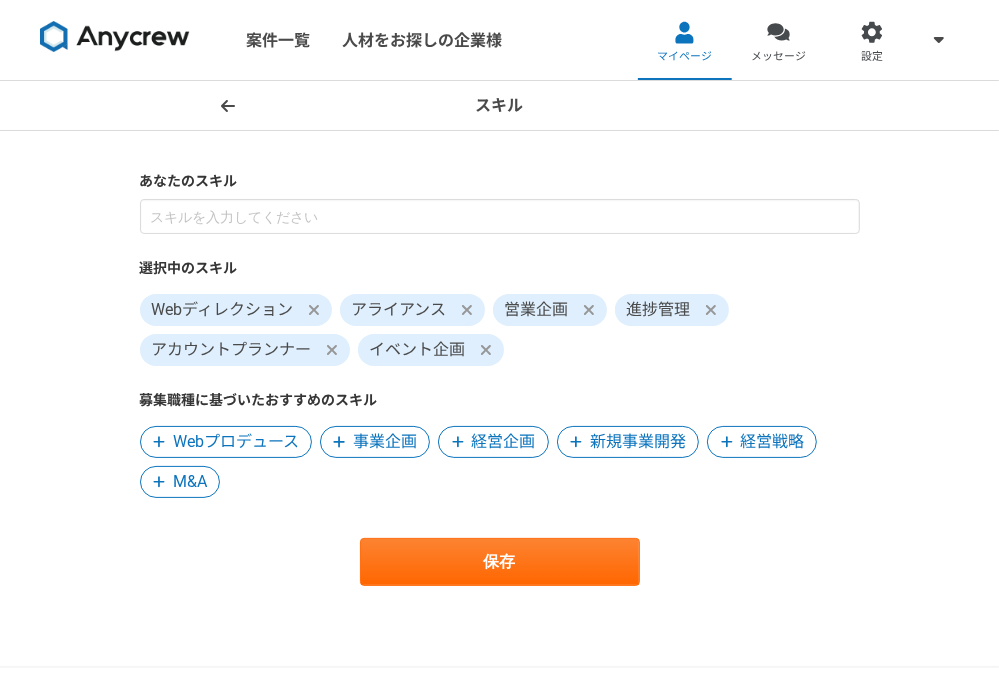 click 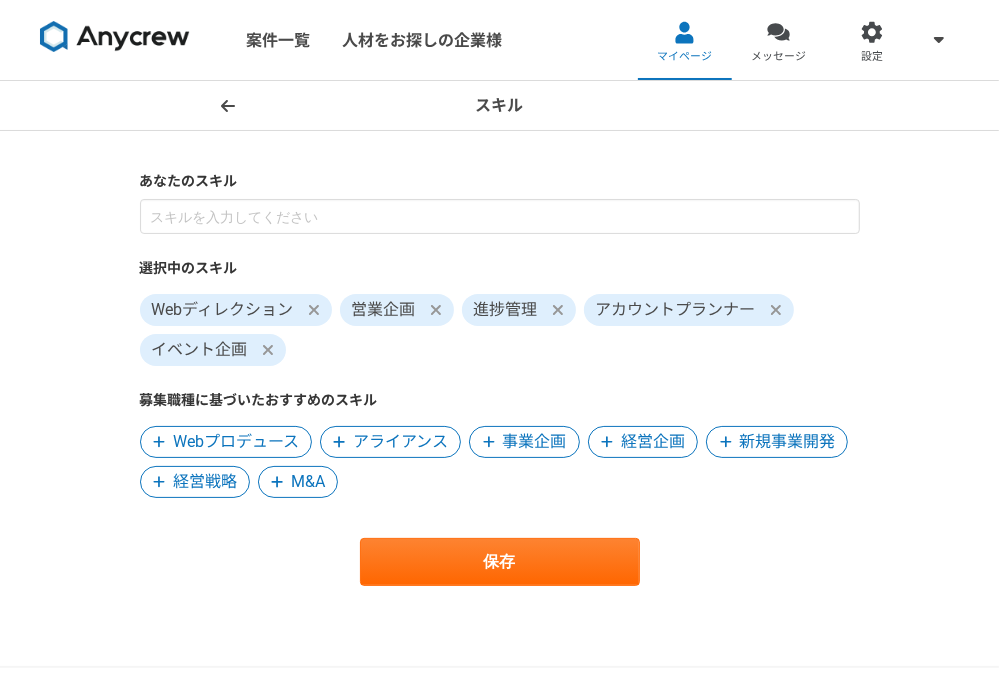 click on "進捗管理" at bounding box center [519, 310] 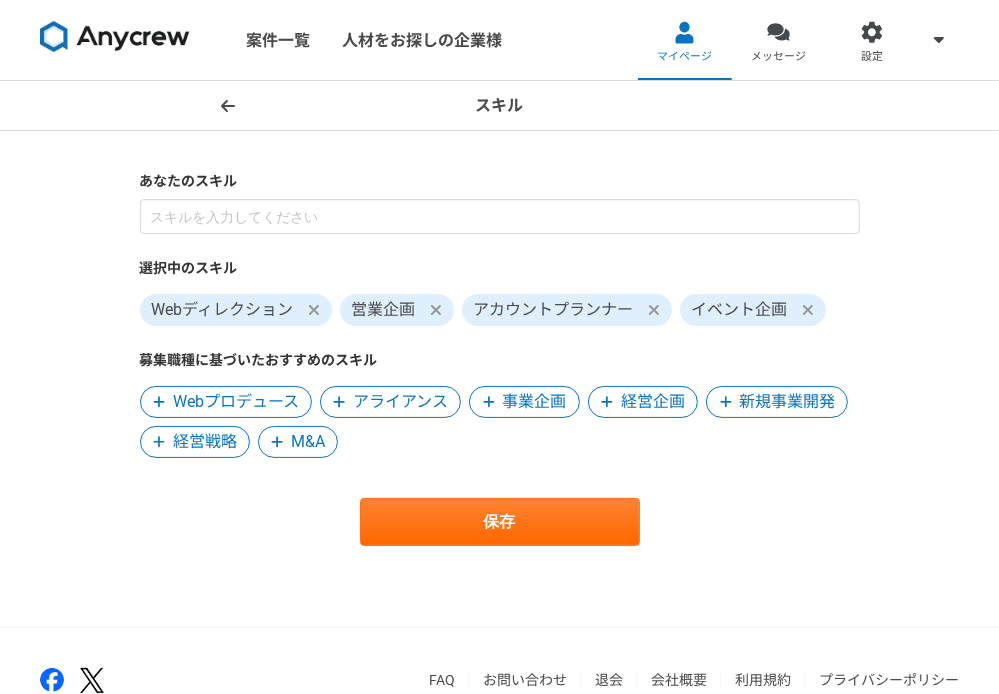 click at bounding box center [654, 310] 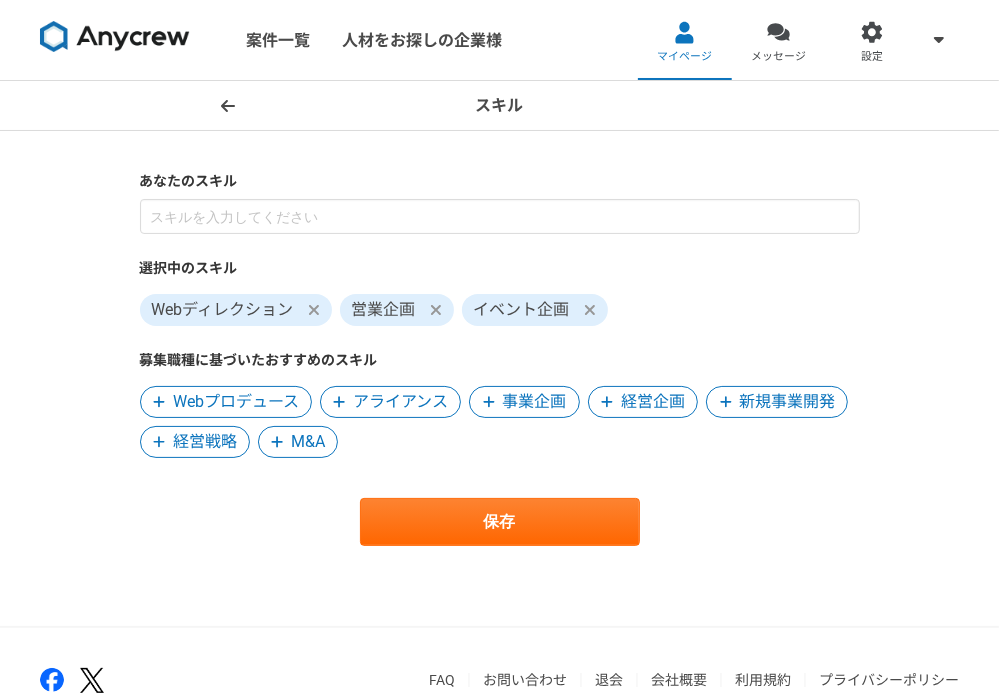 drag, startPoint x: 589, startPoint y: 309, endPoint x: 511, endPoint y: 308, distance: 78.00641 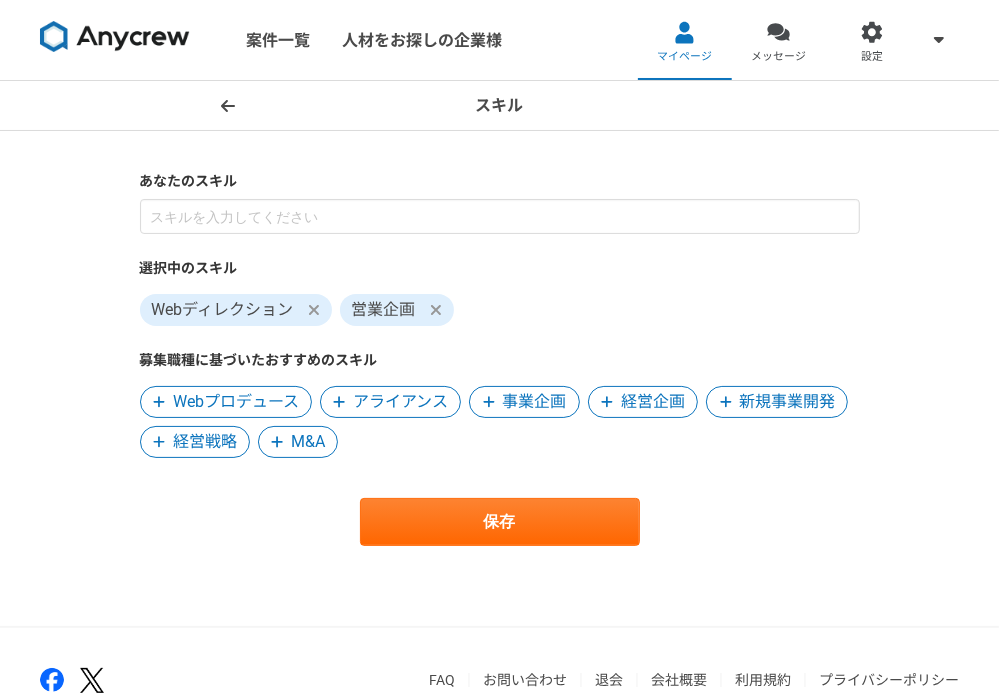 click 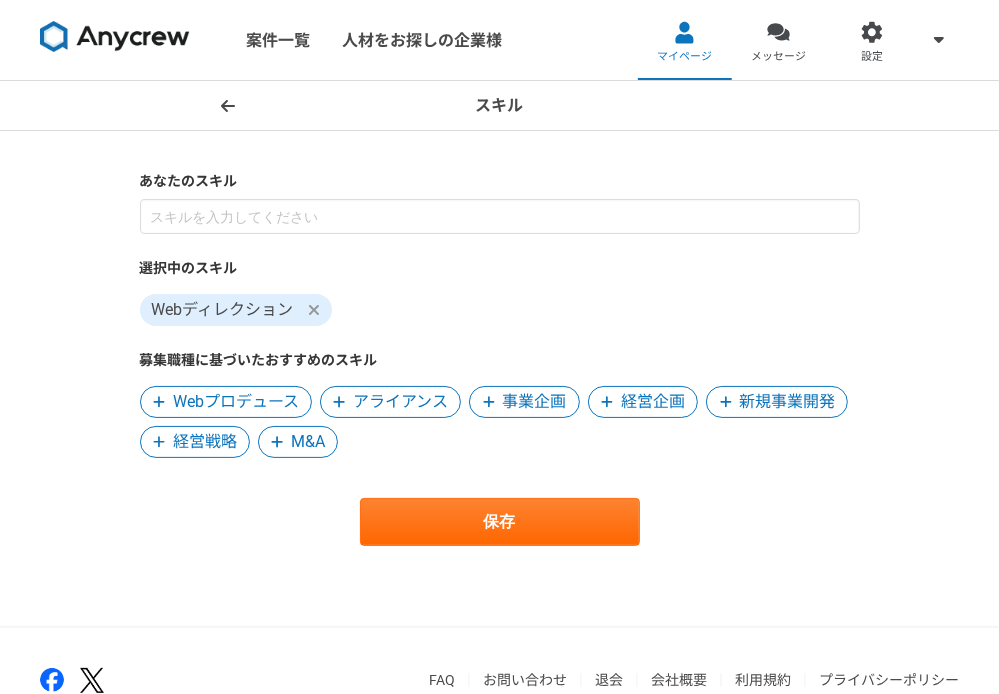 drag, startPoint x: 295, startPoint y: 307, endPoint x: 306, endPoint y: 308, distance: 11.045361 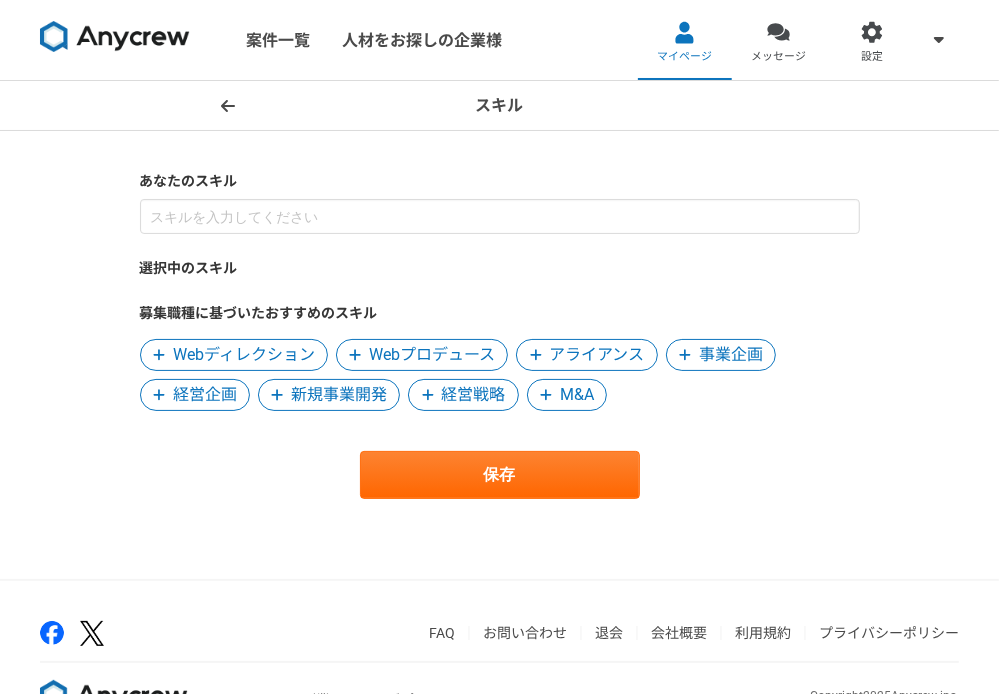 click on "あなたのスキル 選択中のスキル 募集職種に基づいたおすすめのスキル Webディレクション Webプロデュース アライアンス 事業企画 経営企画 新規事業開発 経営戦略 M&A 保存" at bounding box center [500, 335] 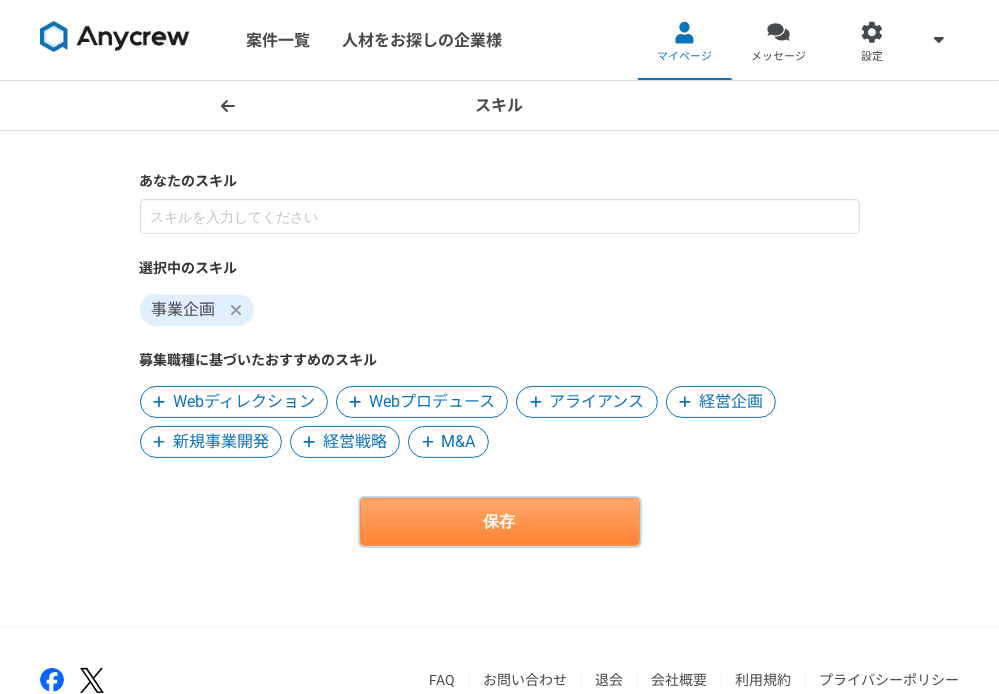 click on "保存" at bounding box center (500, 522) 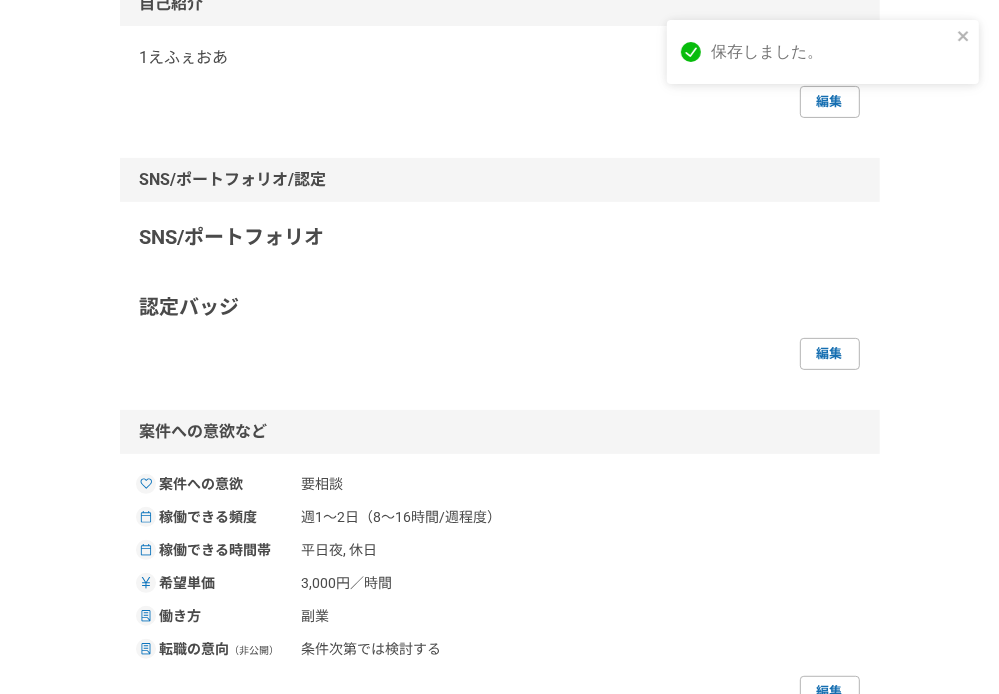 scroll, scrollTop: 600, scrollLeft: 0, axis: vertical 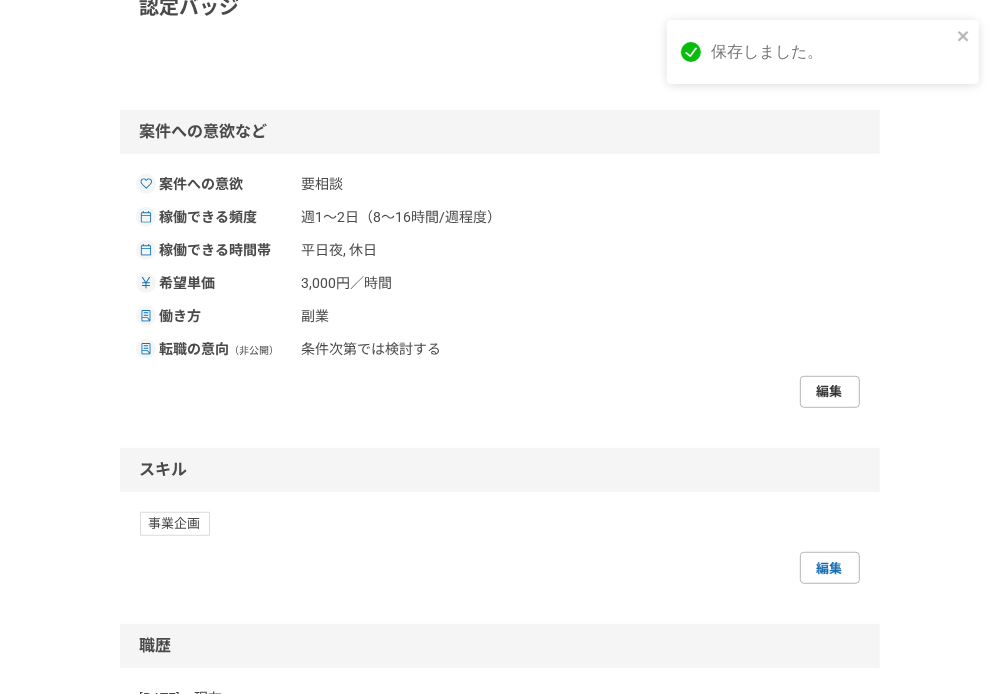 click on "編集" at bounding box center (830, 392) 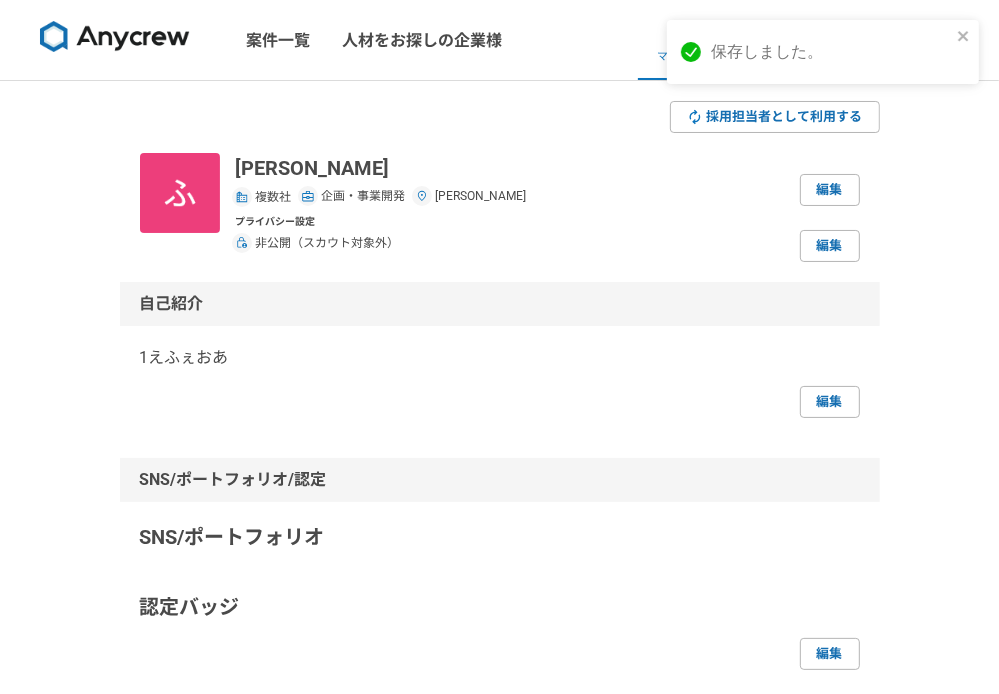 select on "sidejob" 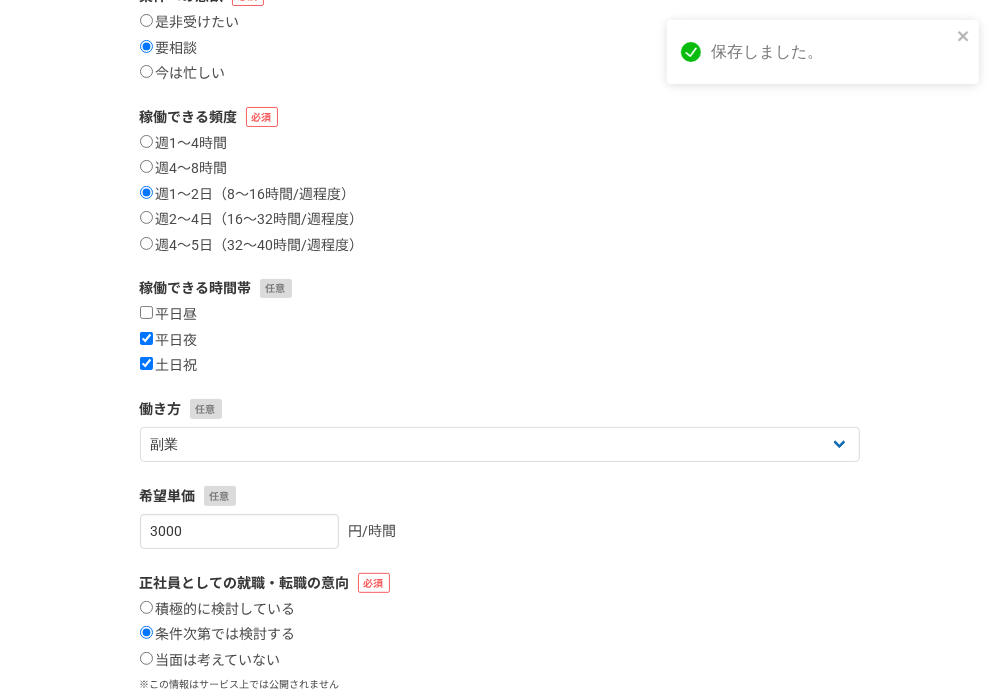 scroll, scrollTop: 300, scrollLeft: 0, axis: vertical 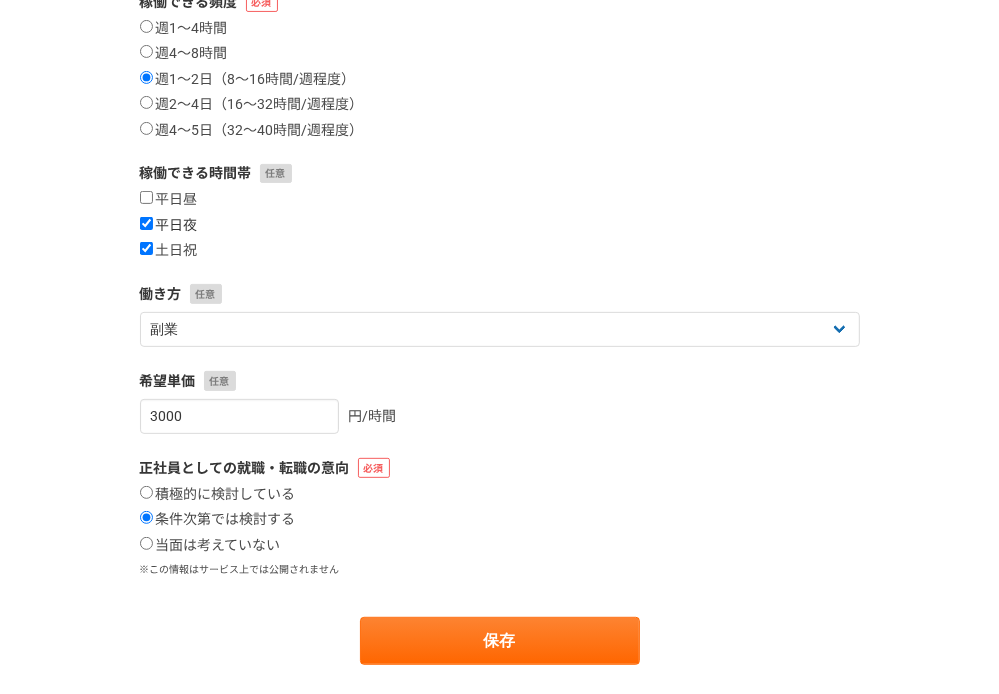 click on "平日夜" at bounding box center [146, 223] 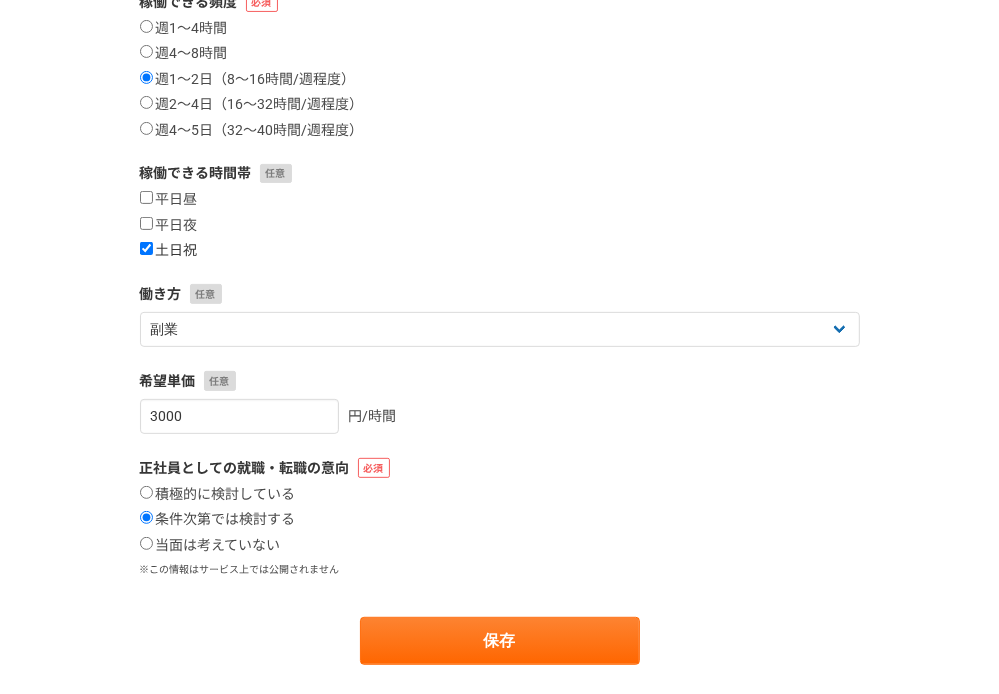 click on "土日祝" at bounding box center (146, 248) 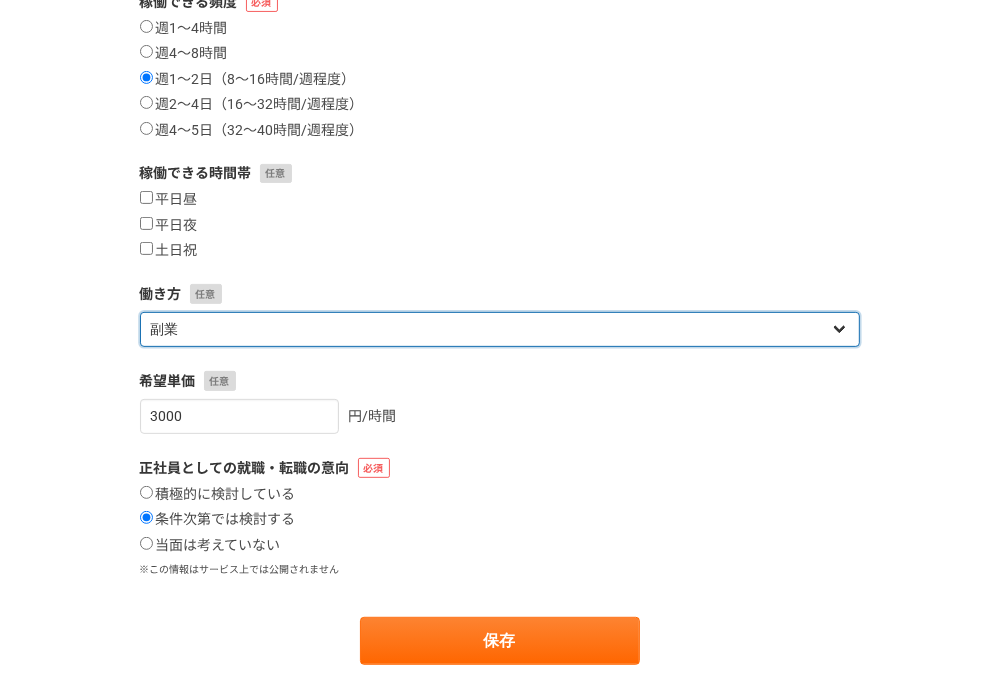 click on "フリーランス 副業 その他" at bounding box center [500, 329] 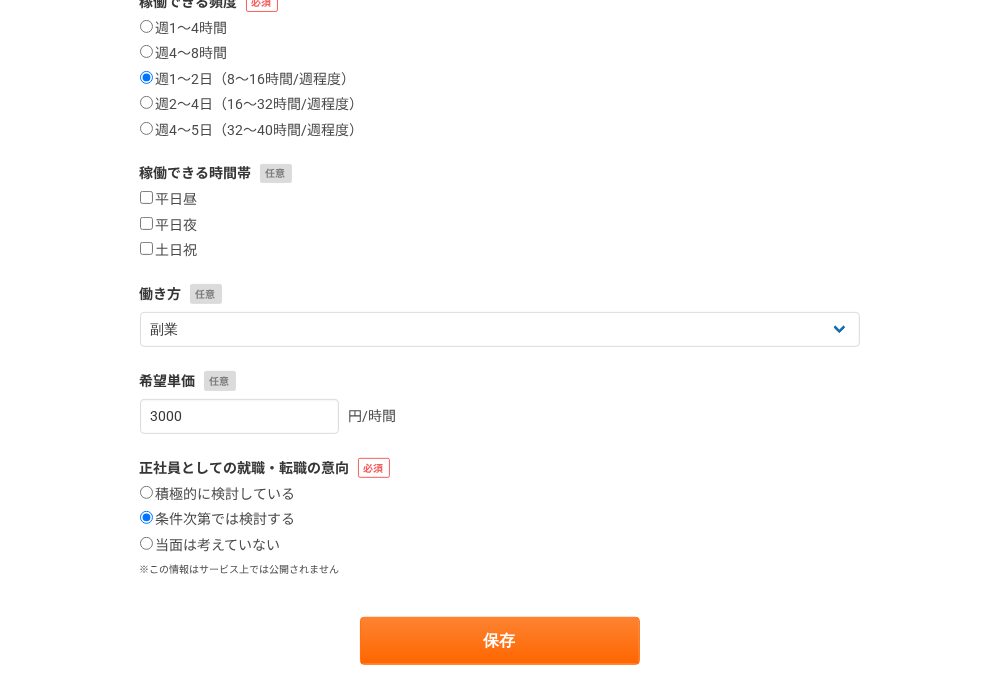 drag, startPoint x: 568, startPoint y: 497, endPoint x: 242, endPoint y: 451, distance: 329.2294 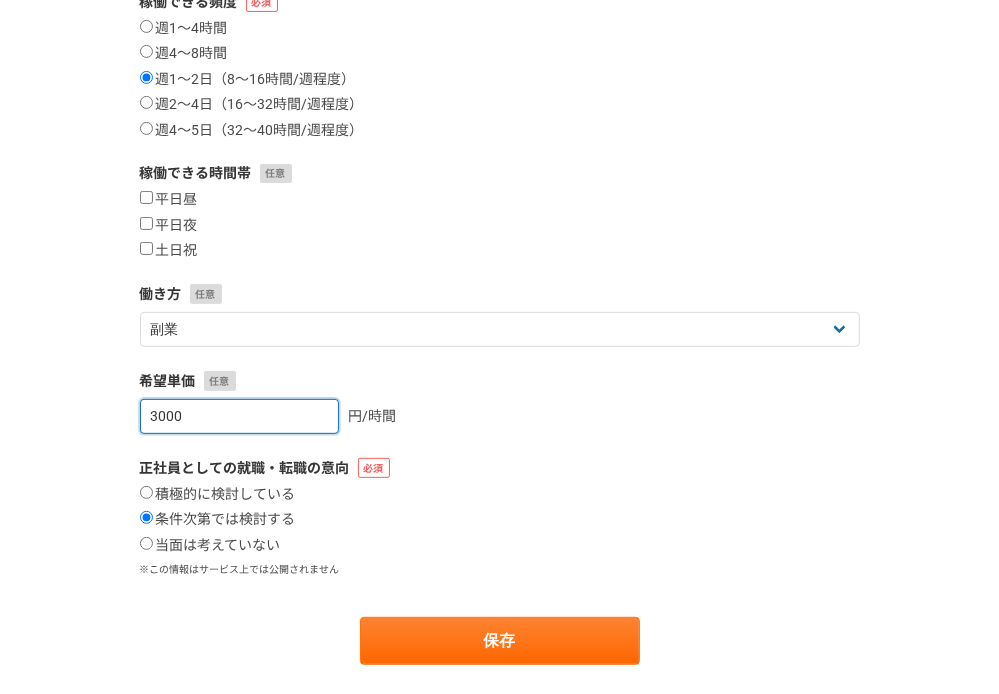 drag, startPoint x: 199, startPoint y: 423, endPoint x: 100, endPoint y: 416, distance: 99.24717 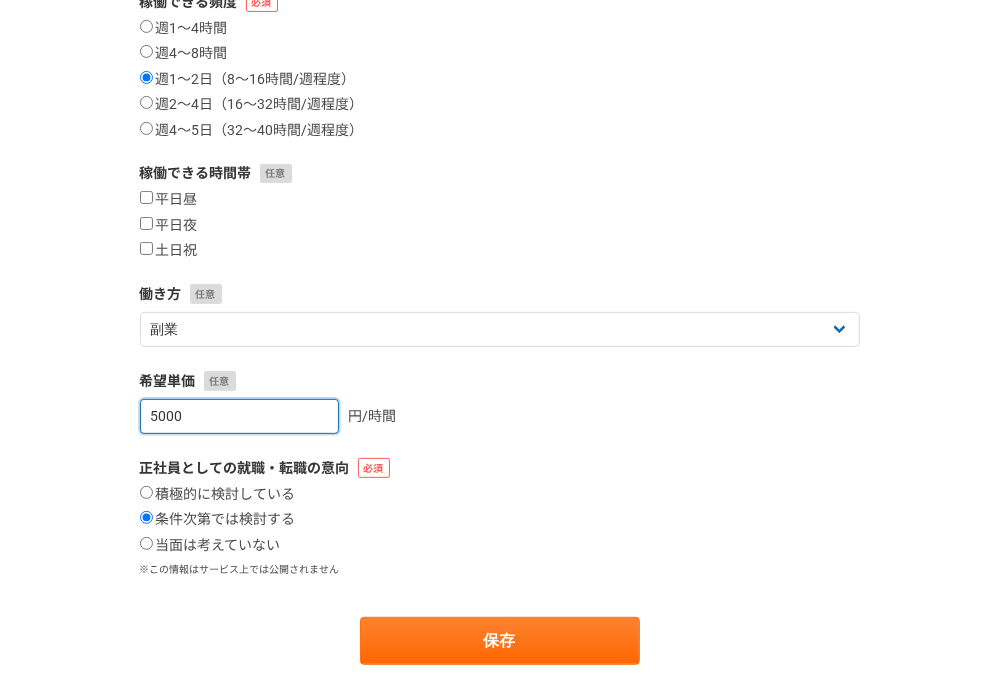 type on "5000" 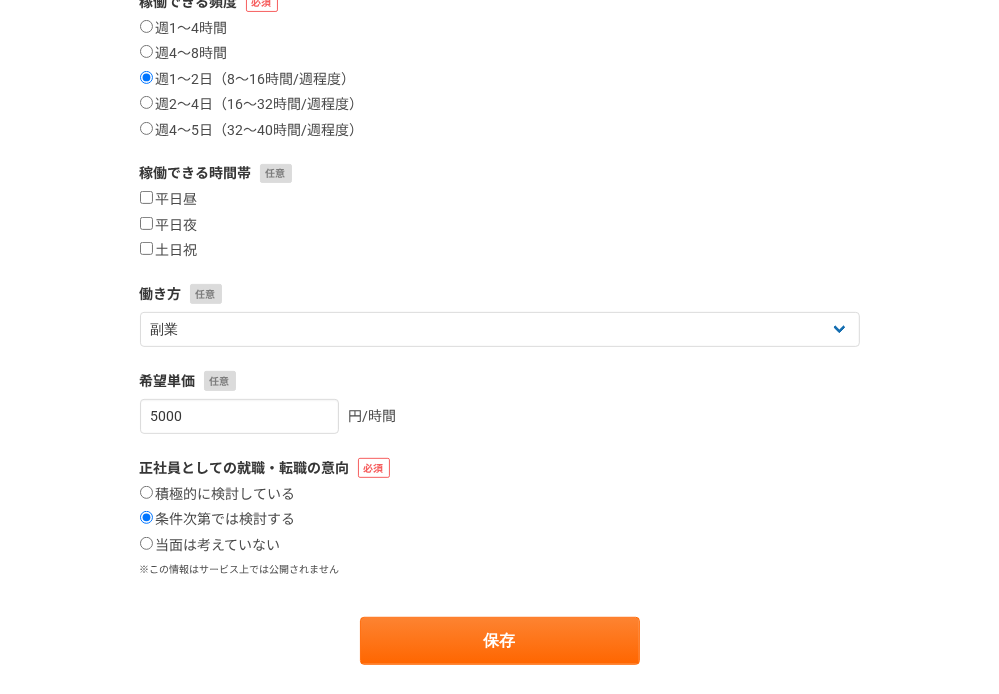 click on "積極的に検討している   条件次第では検討する   当面は考えていない" at bounding box center (500, 520) 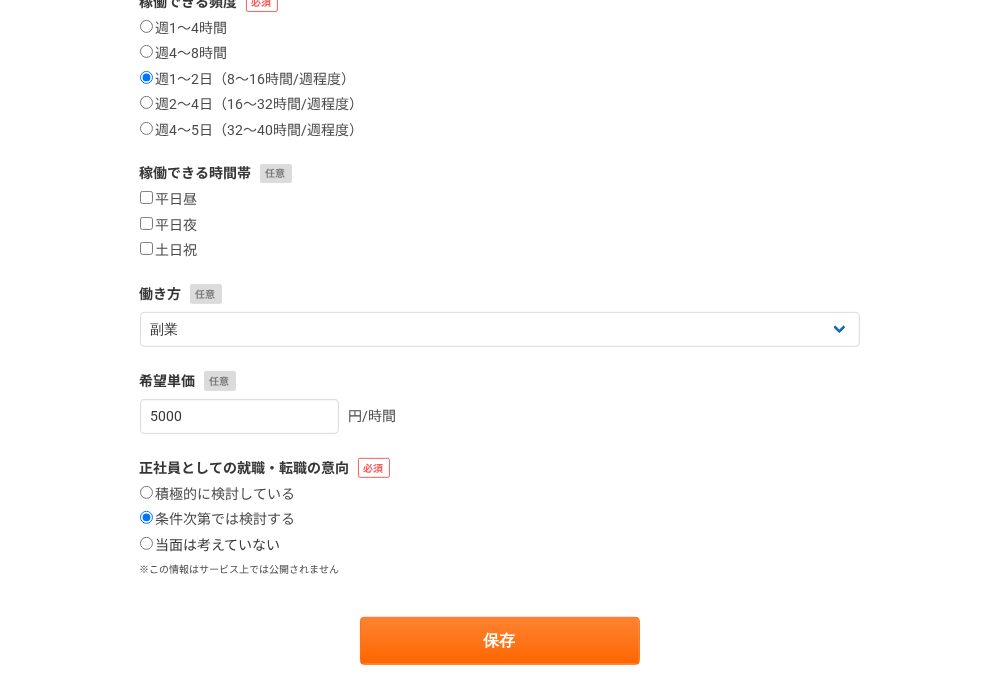 click on "当面は考えていない" at bounding box center [210, 546] 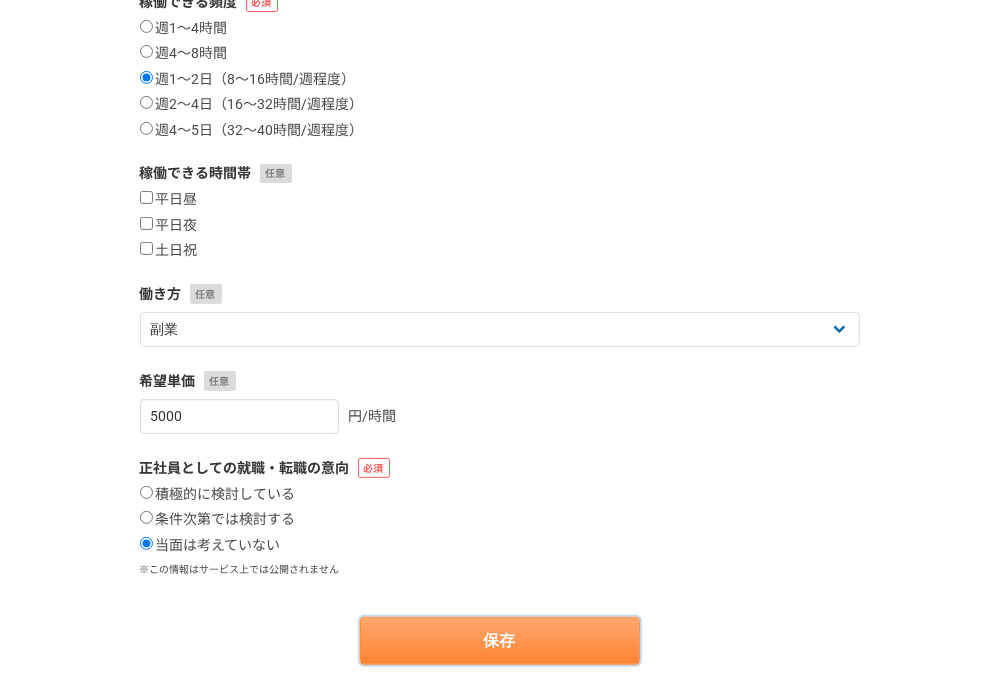click on "保存" at bounding box center (500, 641) 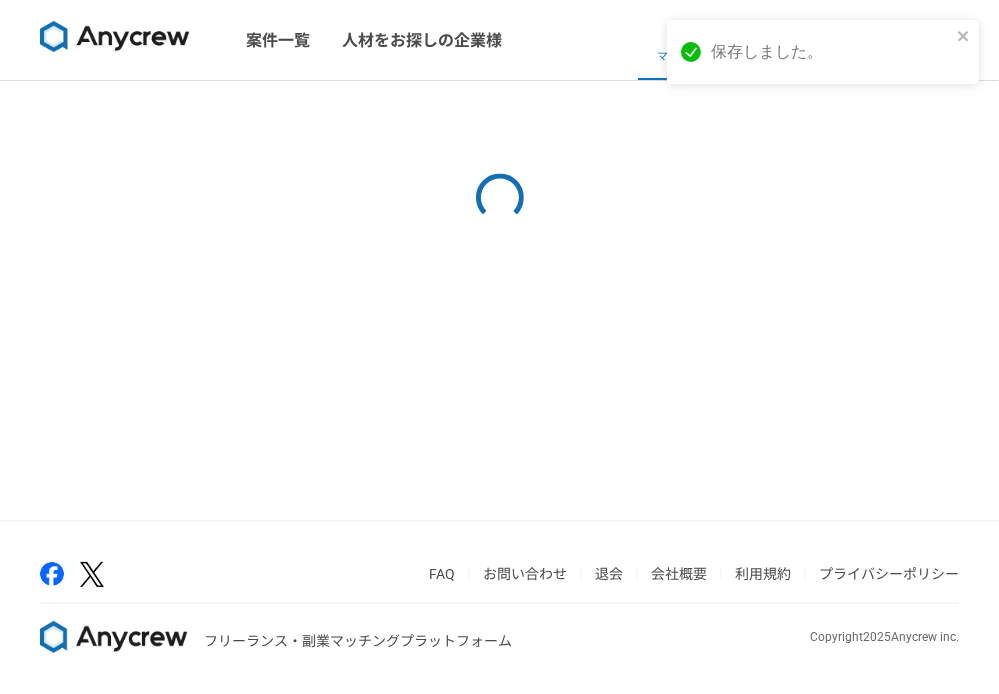 scroll, scrollTop: 0, scrollLeft: 0, axis: both 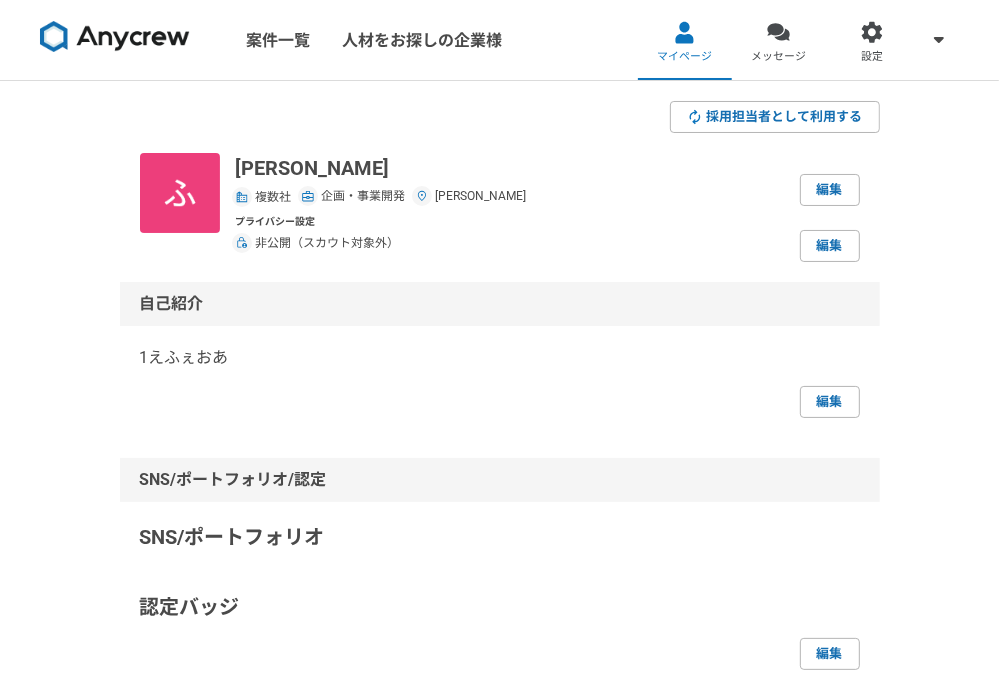 click on "編集" at bounding box center [500, 402] 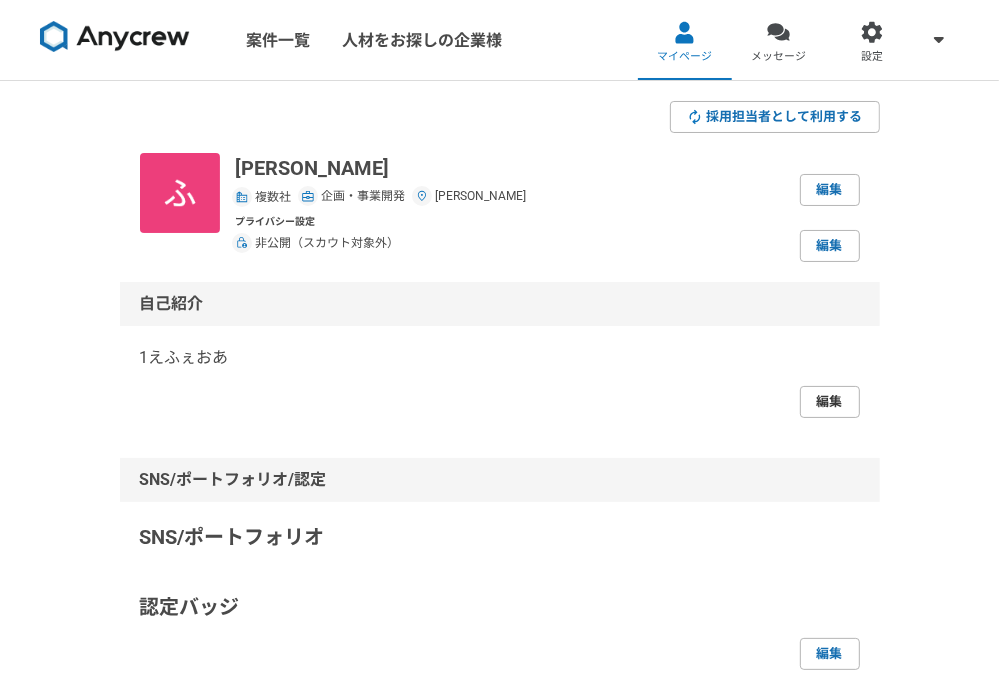 click on "編集" at bounding box center [830, 402] 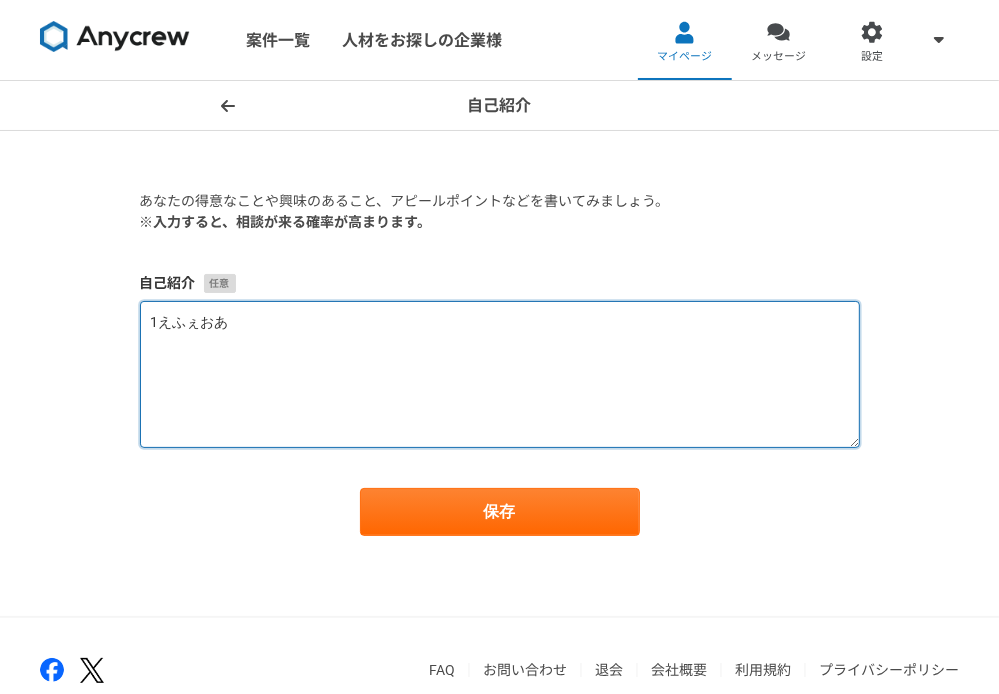 drag, startPoint x: 333, startPoint y: 351, endPoint x: 270, endPoint y: 326, distance: 67.77905 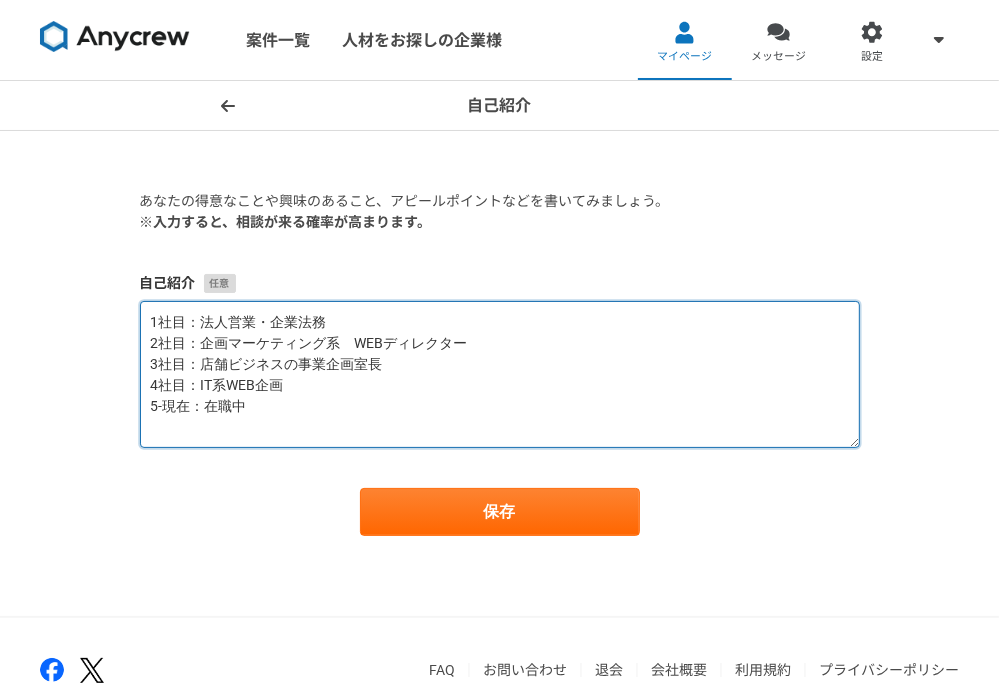 click on "1社目：法人営業・企業法務
2社目：企画マーケティング系　WEBディレクター
3社目：店舗ビジネスの事業企画室長
4社目：IT系WEB企画
5-現在：在職中" at bounding box center (500, 374) 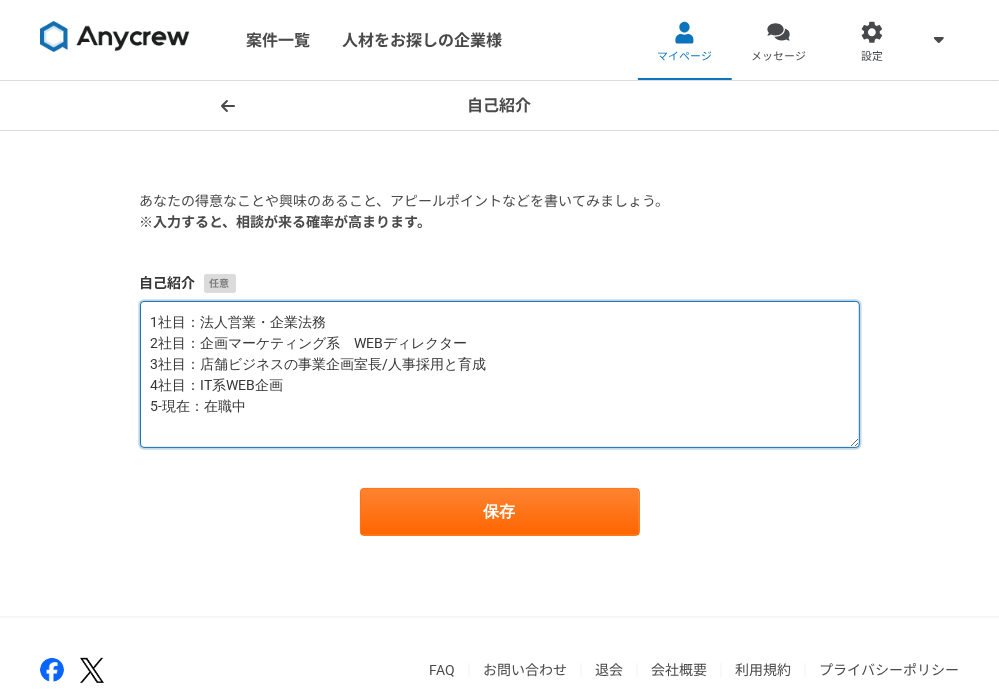 type on "1社目：法人営業・企業法務
2社目：企画マーケティング系　WEBディレクター
3社目：店舗ビジネスの事業企画室長/人事採用と育成
4社目：IT系WEB企画
5-現在：在職中" 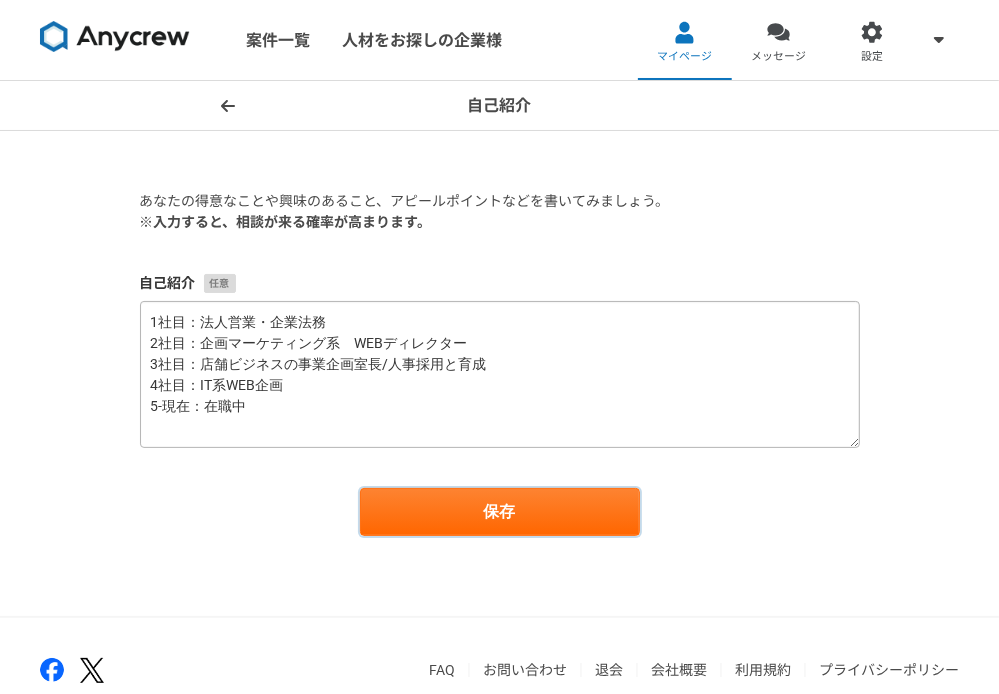 type 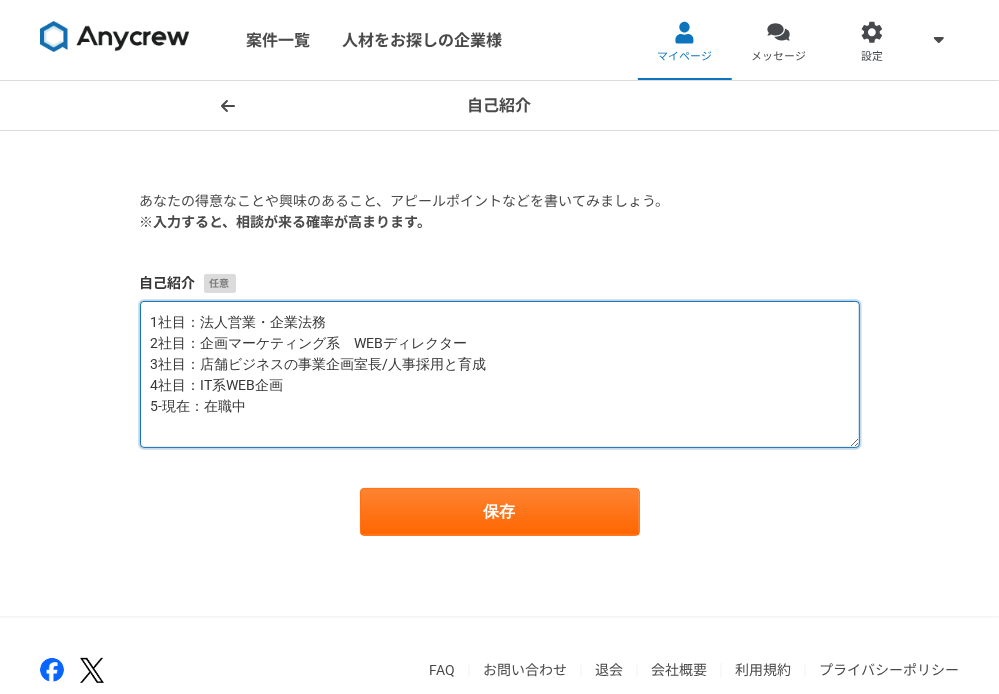 click on "1社目：法人営業・企業法務
2社目：企画マーケティング系　WEBディレクター
3社目：店舗ビジネスの事業企画室長/人事採用と育成
4社目：IT系WEB企画
5-現在：在職中" at bounding box center (500, 374) 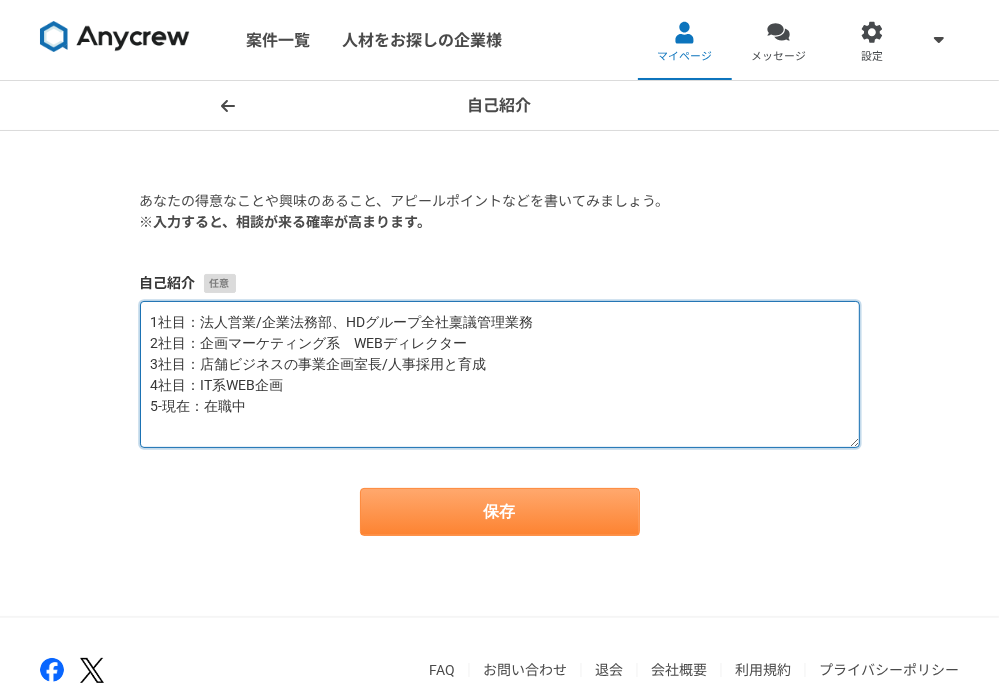 type on "1社目：法人営業/企業法務部、HDグループ全社稟議管理業務
2社目：企画マーケティング系　WEBディレクター
3社目：店舗ビジネスの事業企画室長/人事採用と育成
4社目：IT系WEB企画
5-現在：在職中" 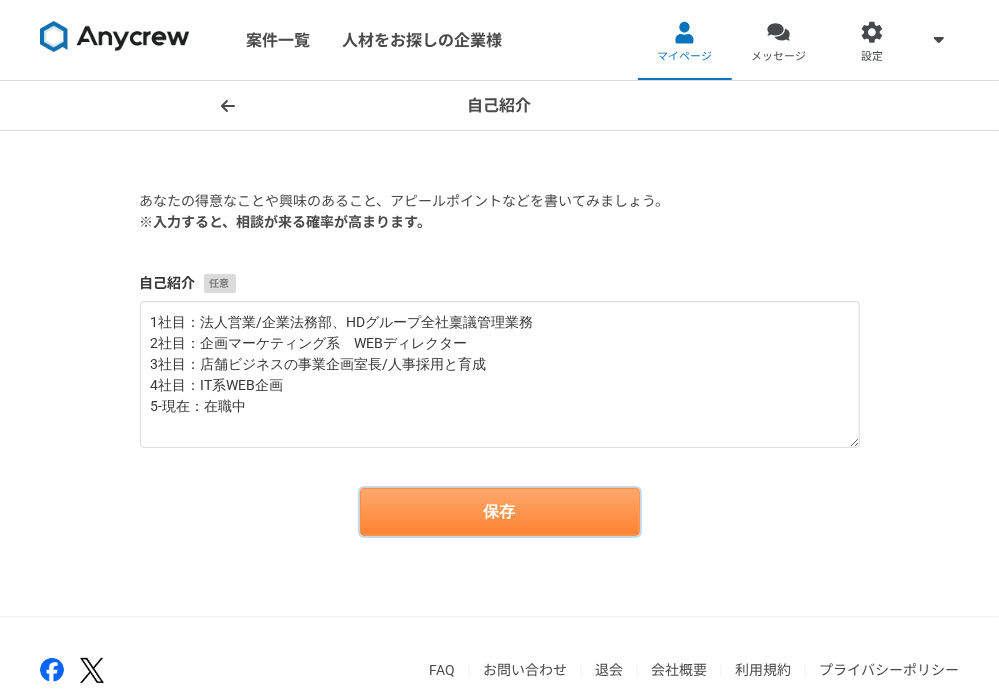 click on "保存" at bounding box center [500, 512] 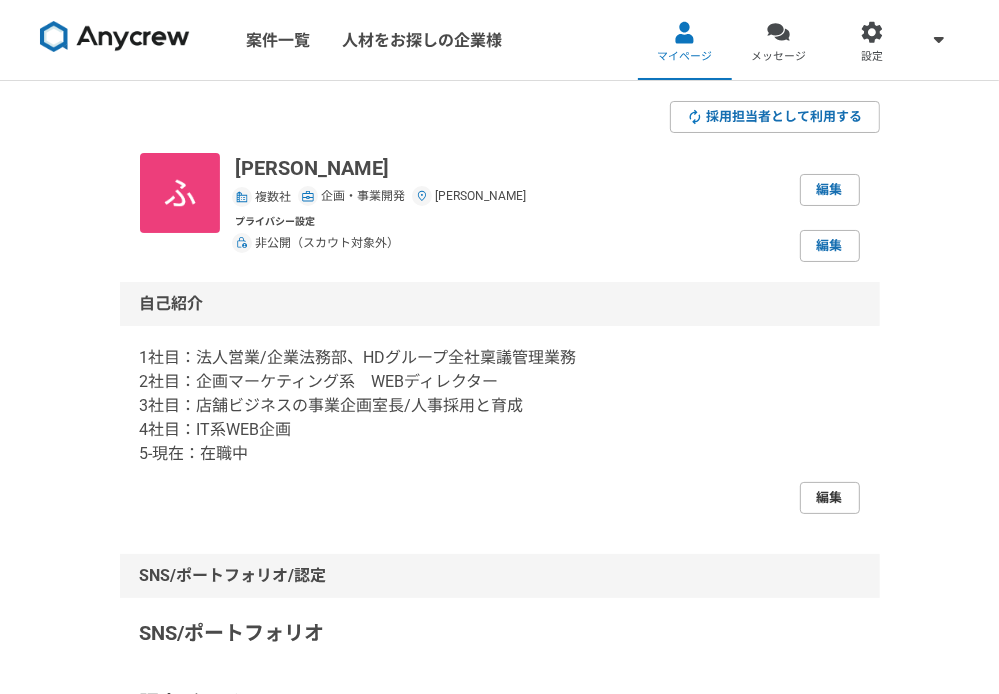 click on "編集" at bounding box center (830, 498) 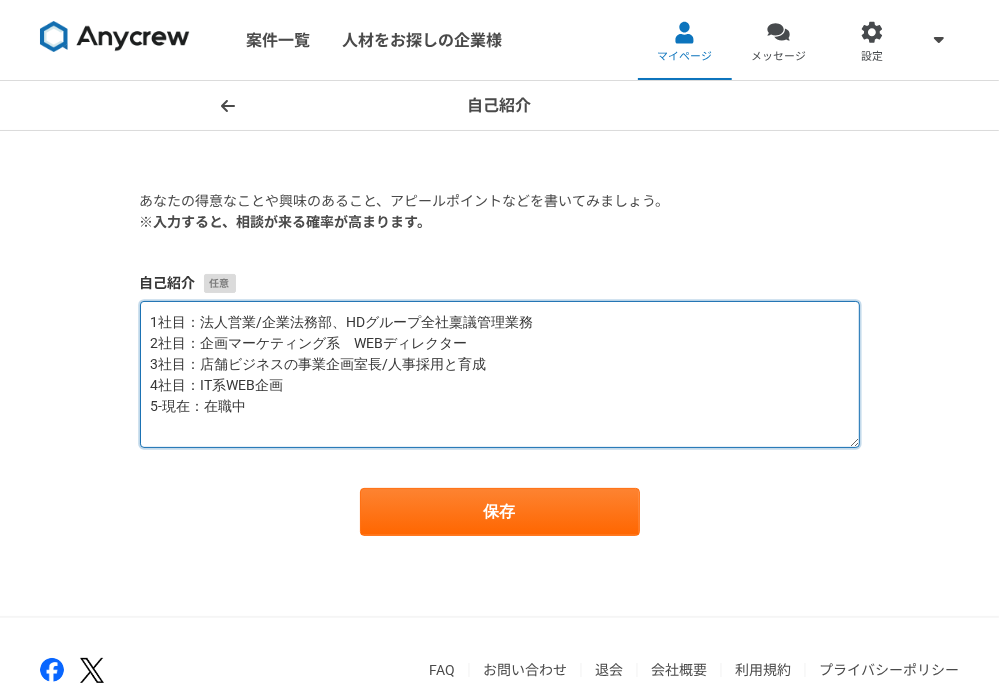 click on "1社目：法人営業/企業法務部、HDグループ全社稟議管理業務
2社目：企画マーケティング系　WEBディレクター
3社目：店舗ビジネスの事業企画室長/人事採用と育成
4社目：IT系WEB企画
5-現在：在職中" at bounding box center (500, 374) 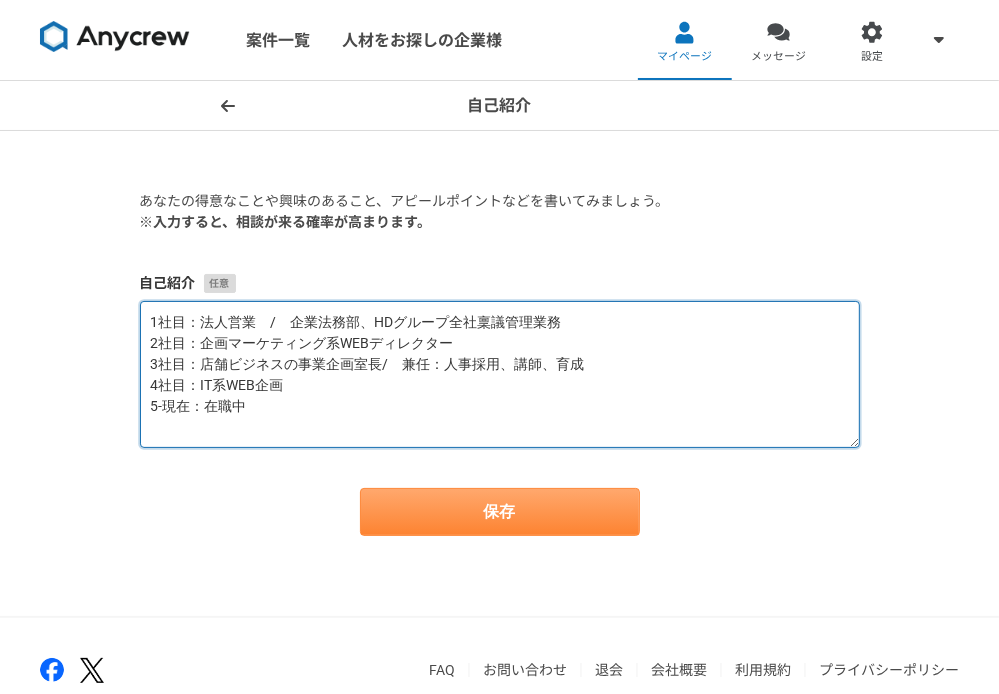 type on "1社目：法人営業　/　企業法務部、HDグループ全社稟議管理業務
2社目：企画マーケティング系WEBディレクター
3社目：店舗ビジネスの事業企画室長/　兼任：人事採用、講師、育成
4社目：IT系WEB企画
5-現在：在職中" 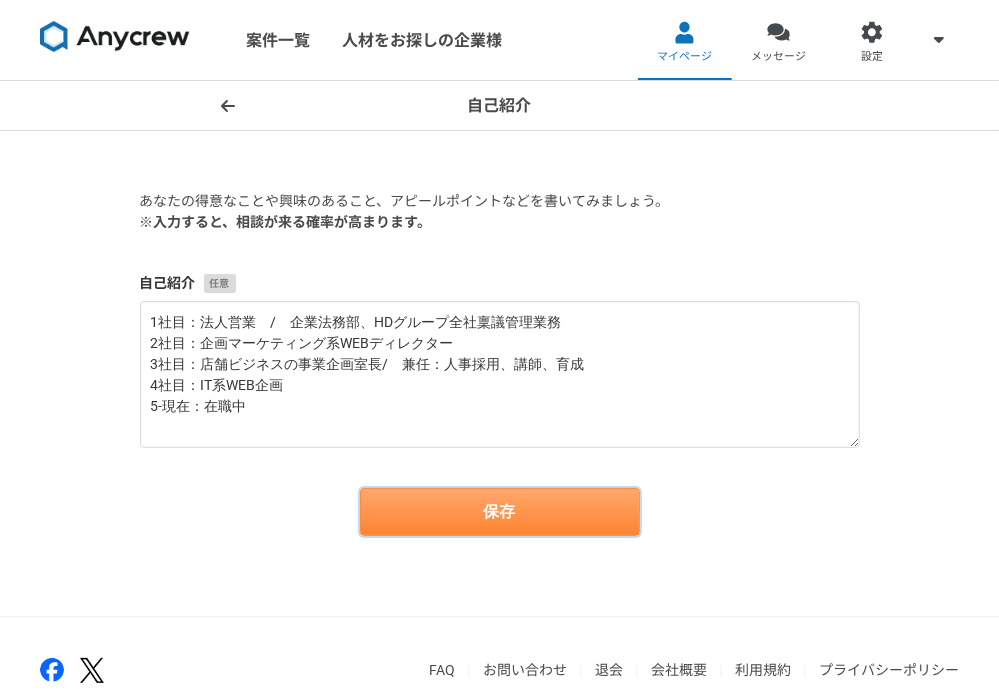 click on "保存" at bounding box center [500, 512] 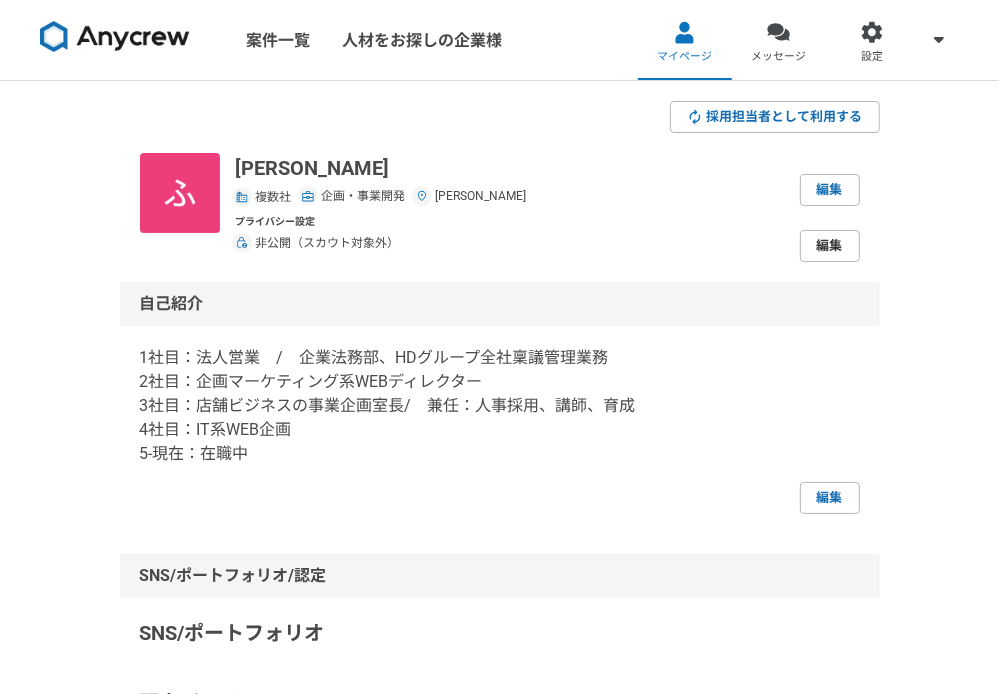 click on "編集" at bounding box center [830, 246] 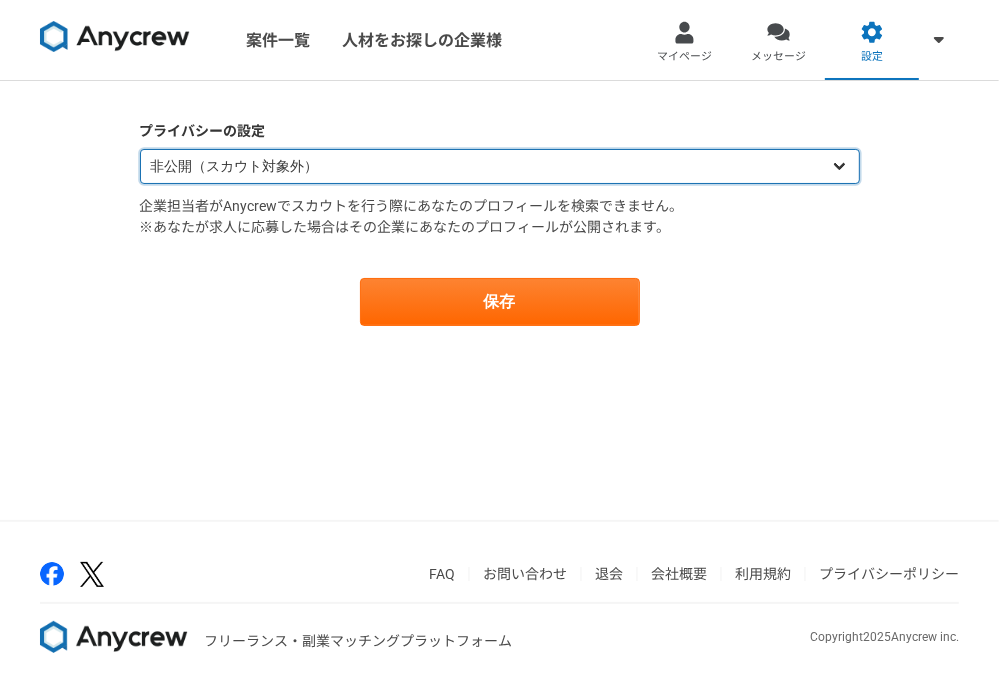 click on "公開（スカウト対象） 非公開（スカウト対象外）" at bounding box center [500, 166] 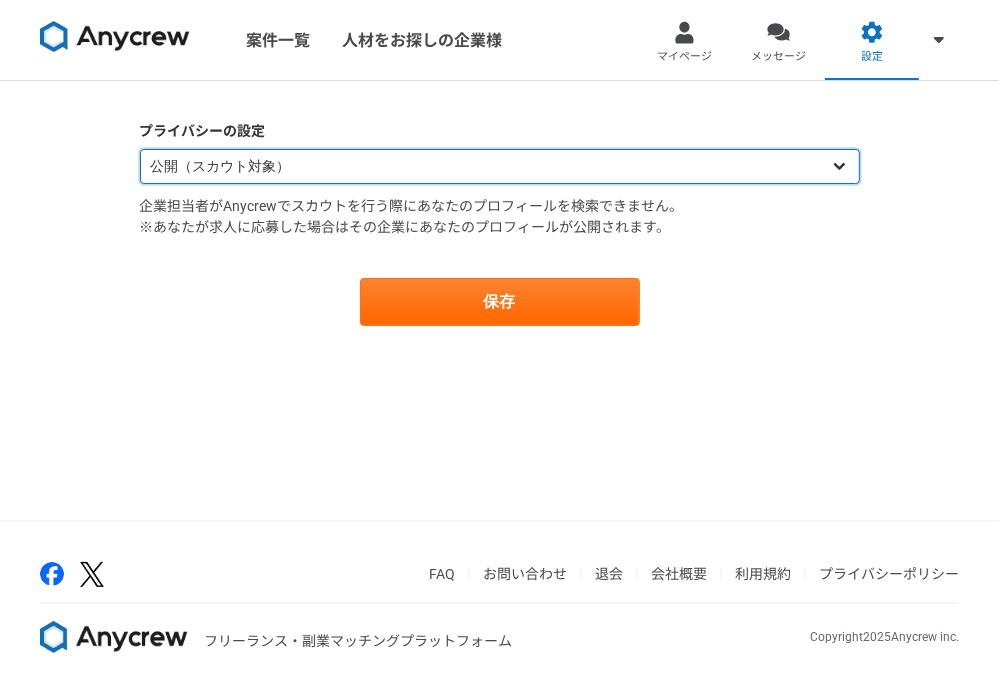 click on "公開（スカウト対象） 非公開（スカウト対象外）" at bounding box center [500, 166] 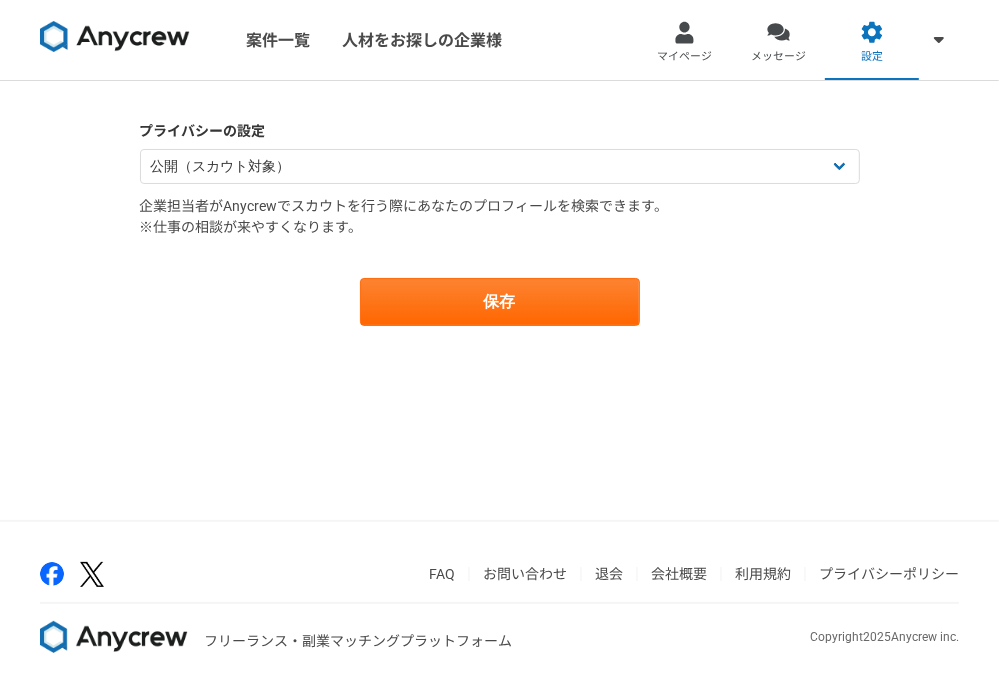 drag, startPoint x: 888, startPoint y: 297, endPoint x: 683, endPoint y: 364, distance: 215.67105 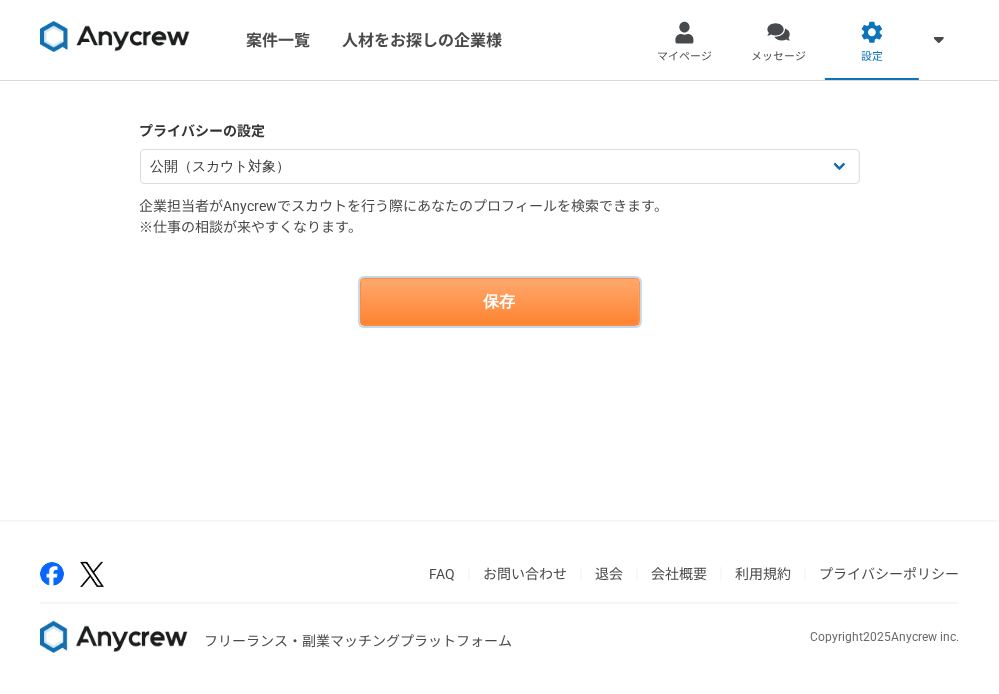 click on "保存" at bounding box center (500, 302) 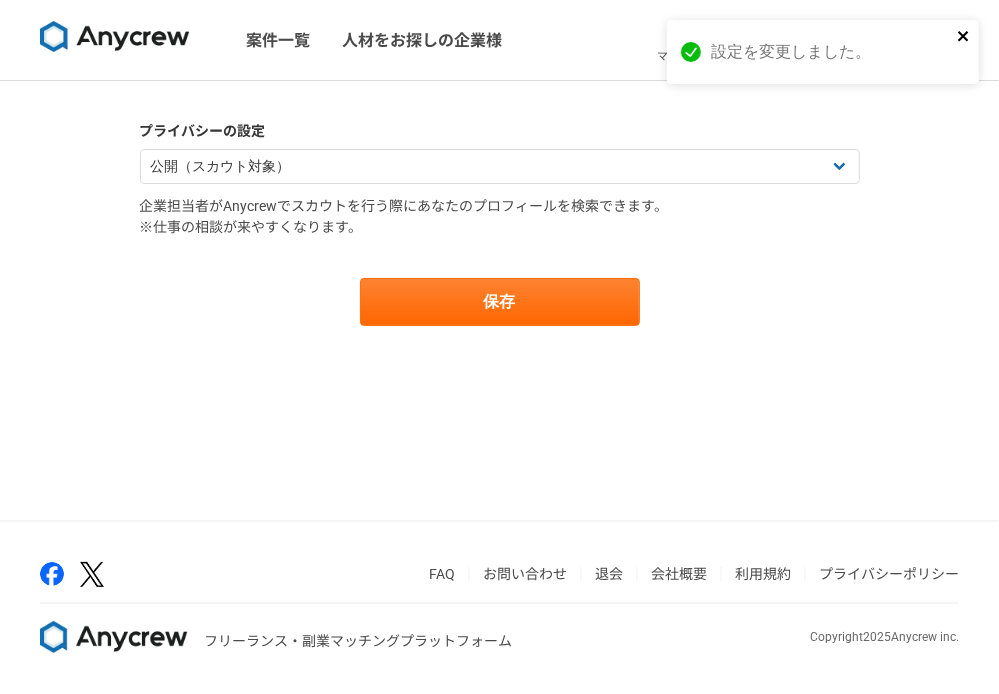 click 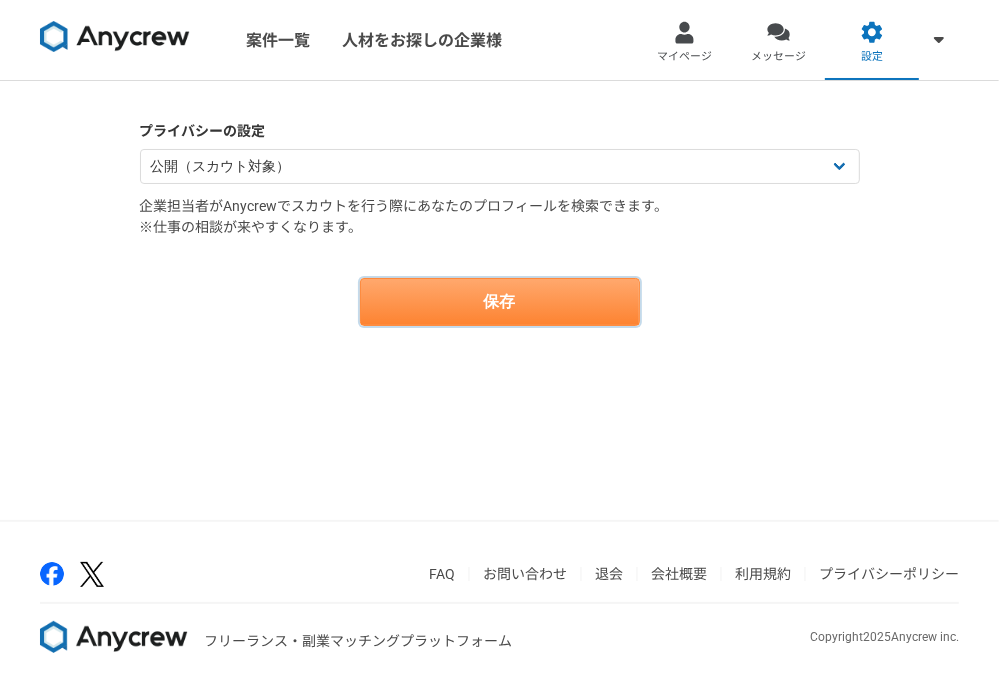 click on "保存" at bounding box center (500, 302) 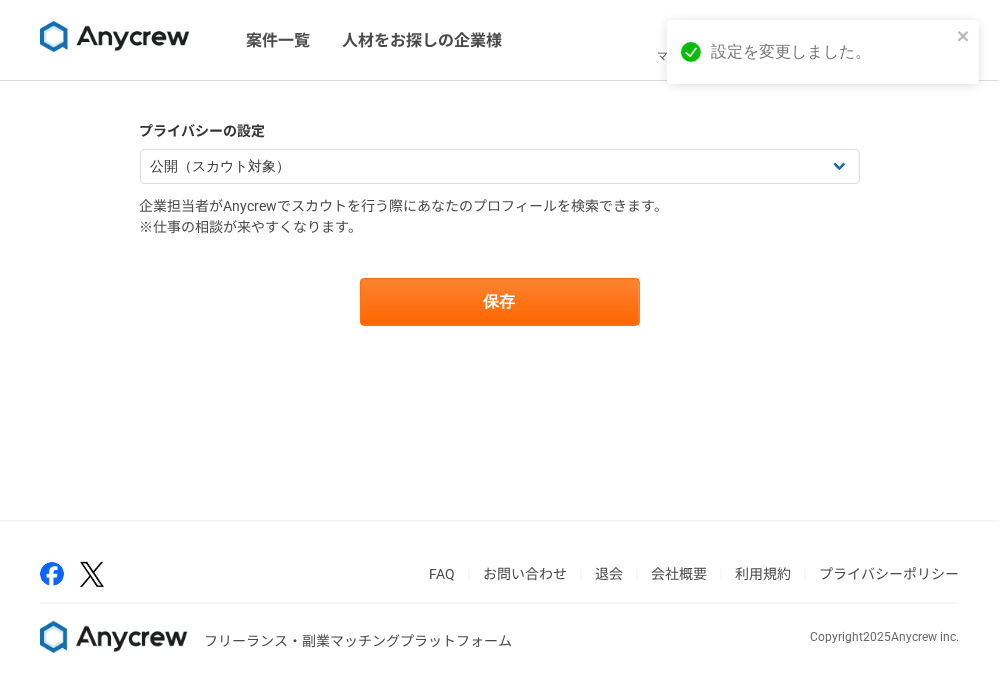 drag, startPoint x: 800, startPoint y: 244, endPoint x: 812, endPoint y: 217, distance: 29.546574 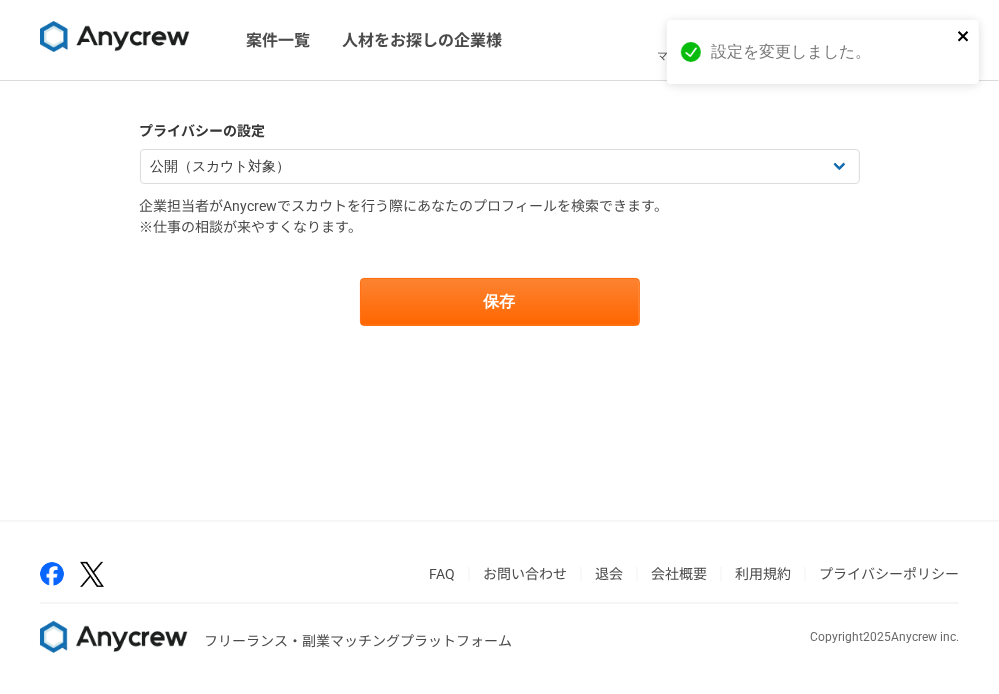 click 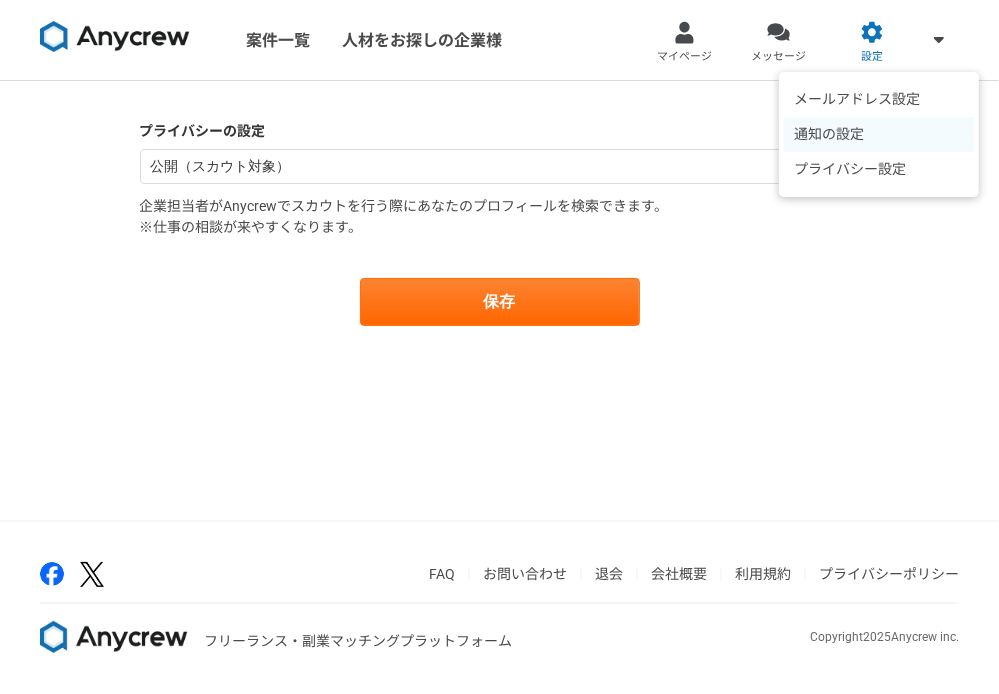 click on "通知の設定" at bounding box center (879, 134) 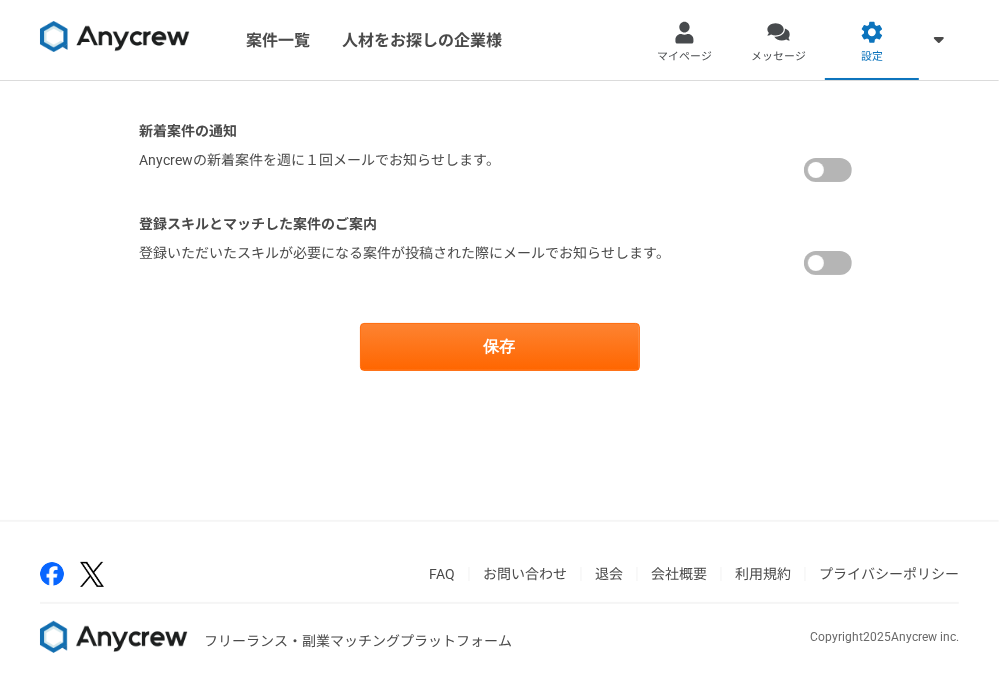 click on "新着案件の通知 [PERSON_NAME]の新着案件を週に１回メールでお知らせします。 登録スキルとマッチした案件のご案内 登録いただいた[PERSON_NAME]が必要になる案件が投稿された際にメールでお知らせします。 保存" at bounding box center [500, 246] 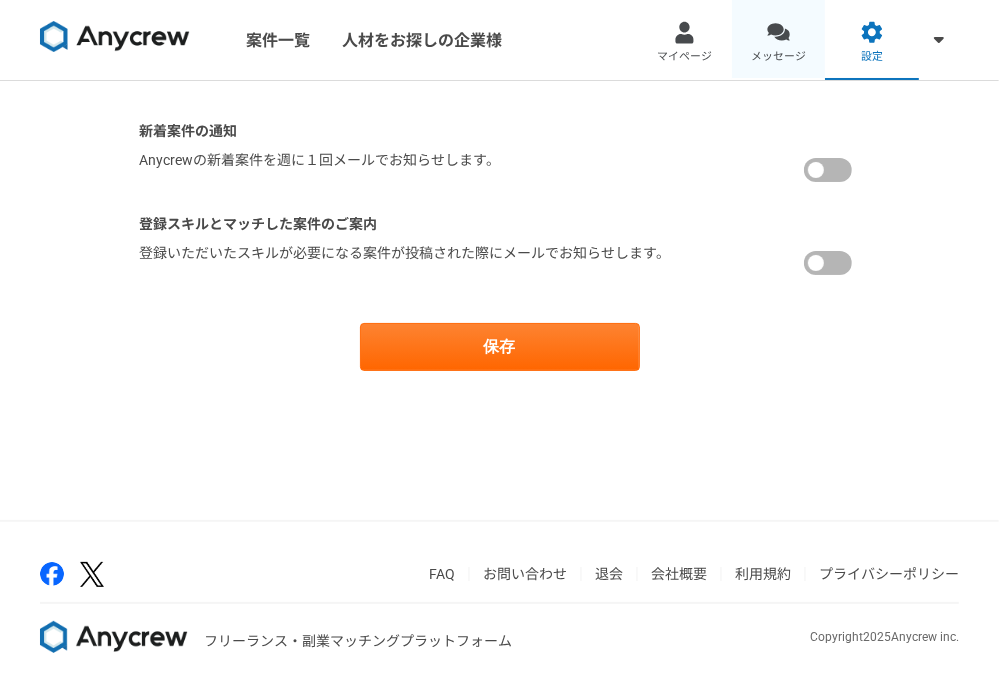click on "メッセージ" at bounding box center (778, 57) 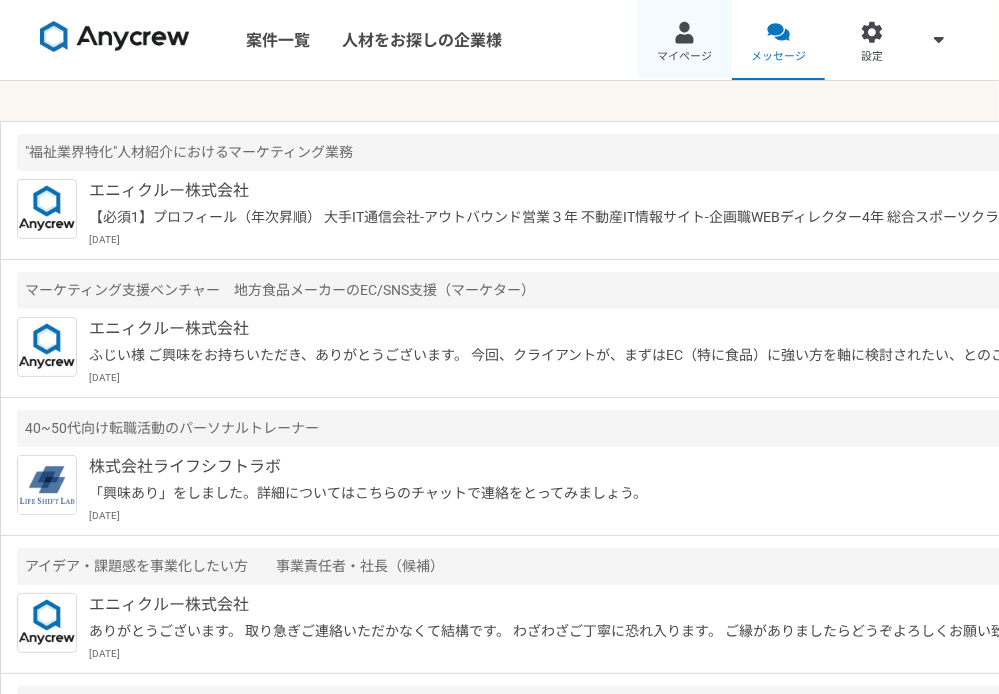 click on "マイページ" at bounding box center [684, 57] 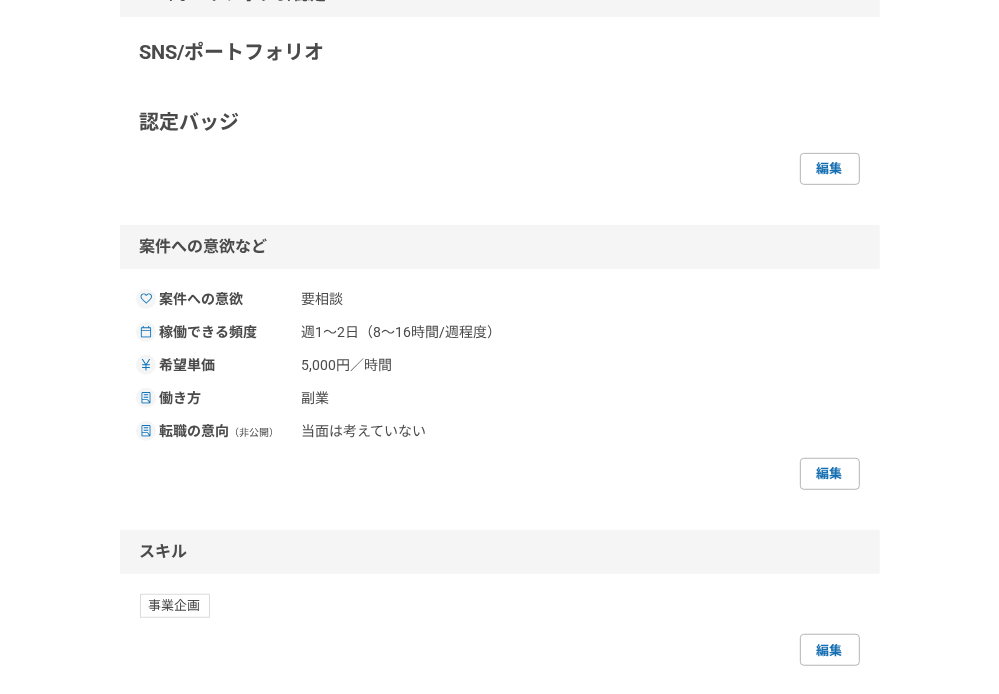 scroll, scrollTop: 700, scrollLeft: 0, axis: vertical 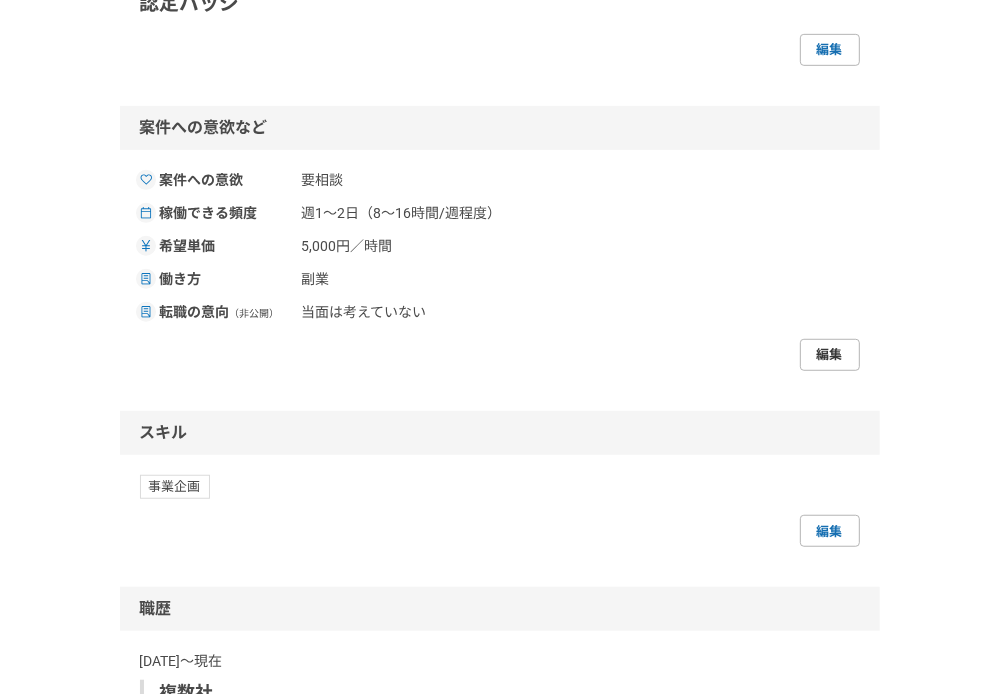 click on "編集" at bounding box center [830, 355] 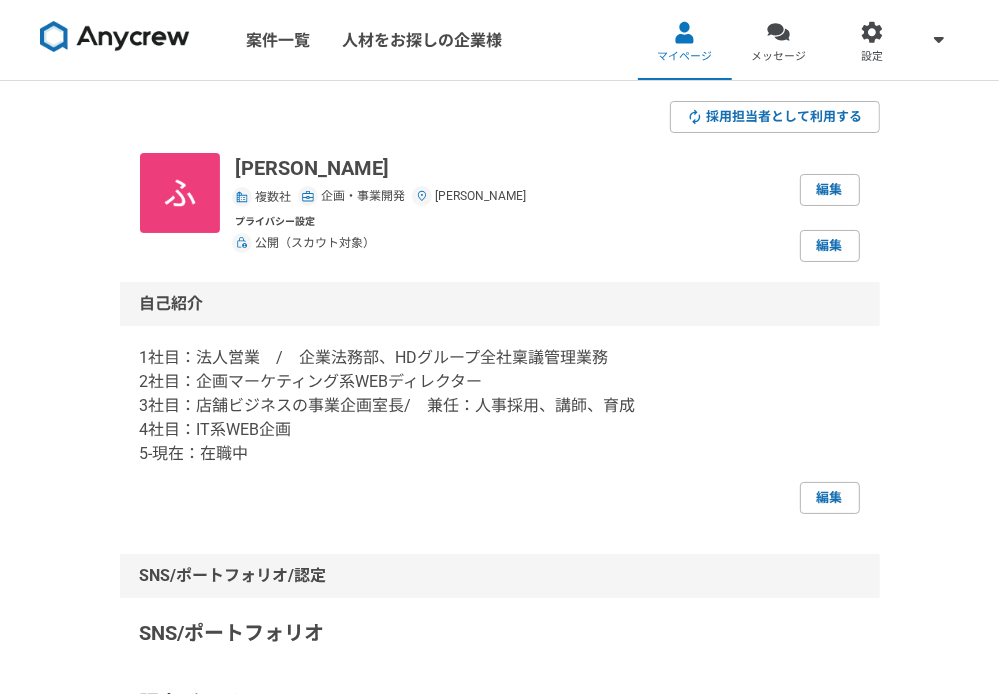 select on "sidejob" 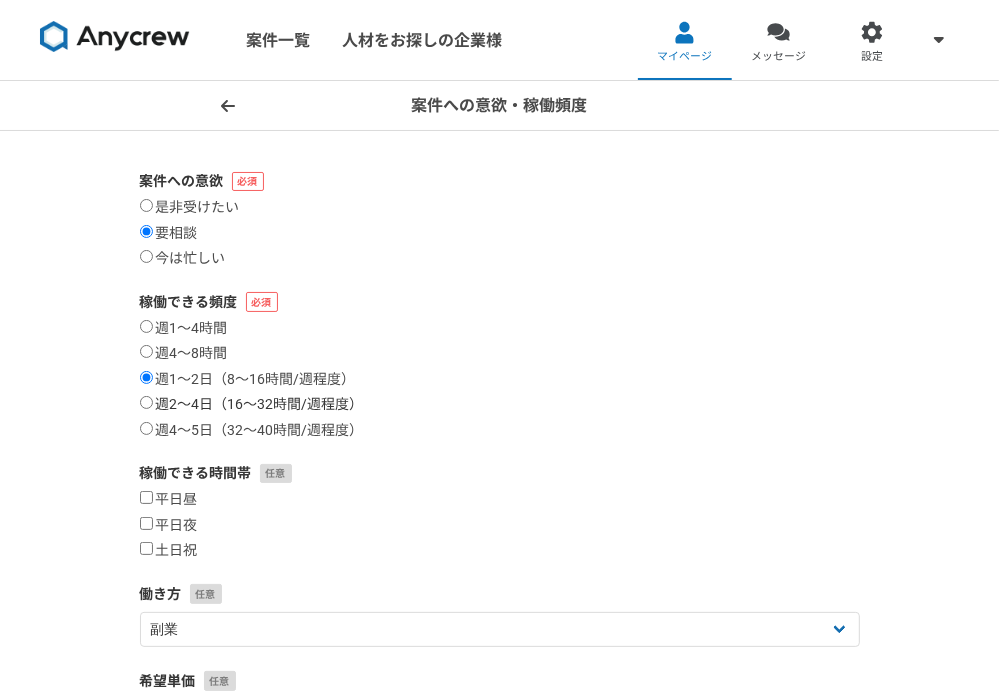 click on "週2〜4日（16〜32時間/週程度）" at bounding box center (146, 402) 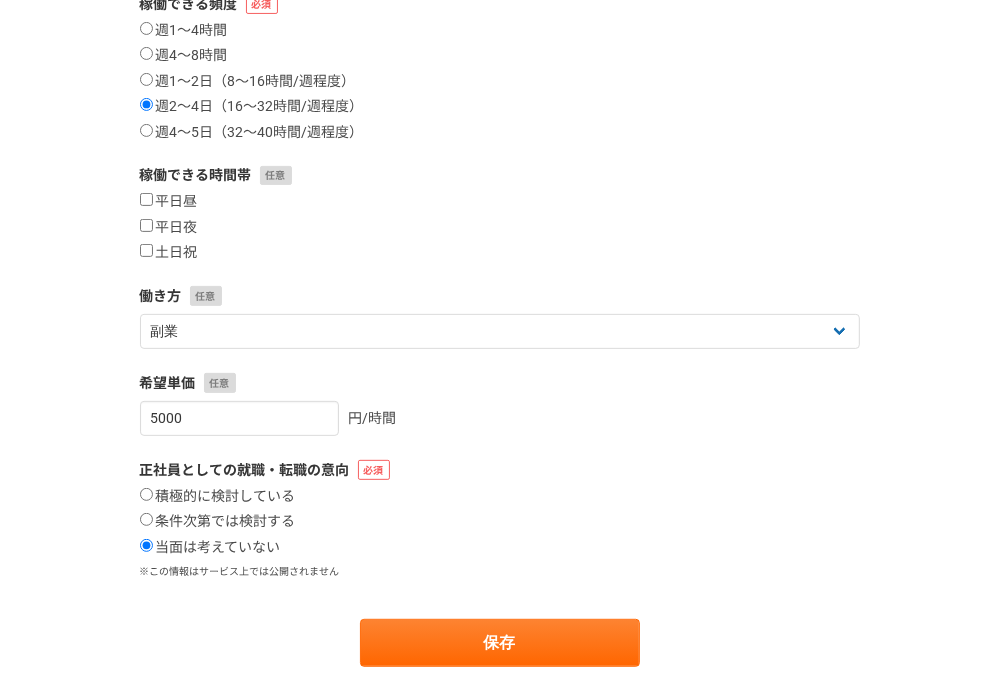 scroll, scrollTop: 300, scrollLeft: 0, axis: vertical 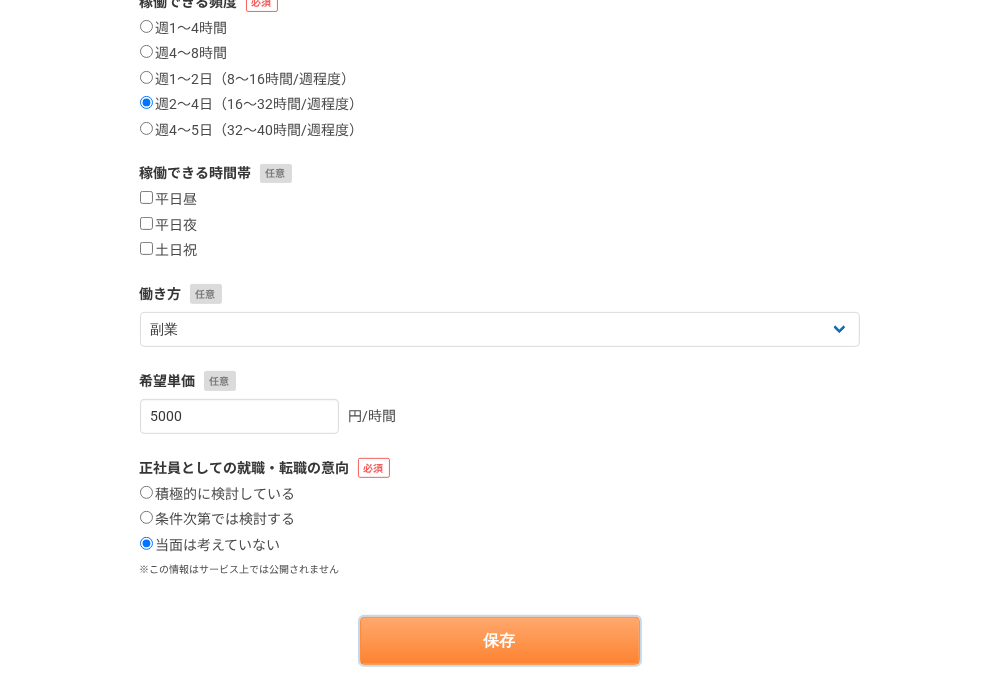 click on "保存" at bounding box center [500, 641] 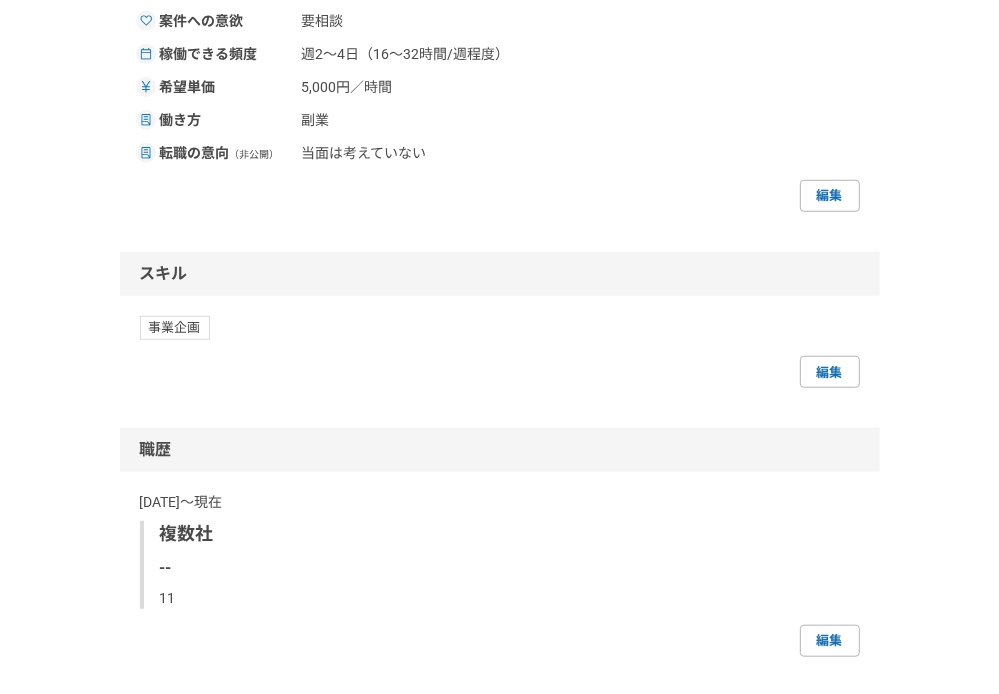 scroll, scrollTop: 1114, scrollLeft: 0, axis: vertical 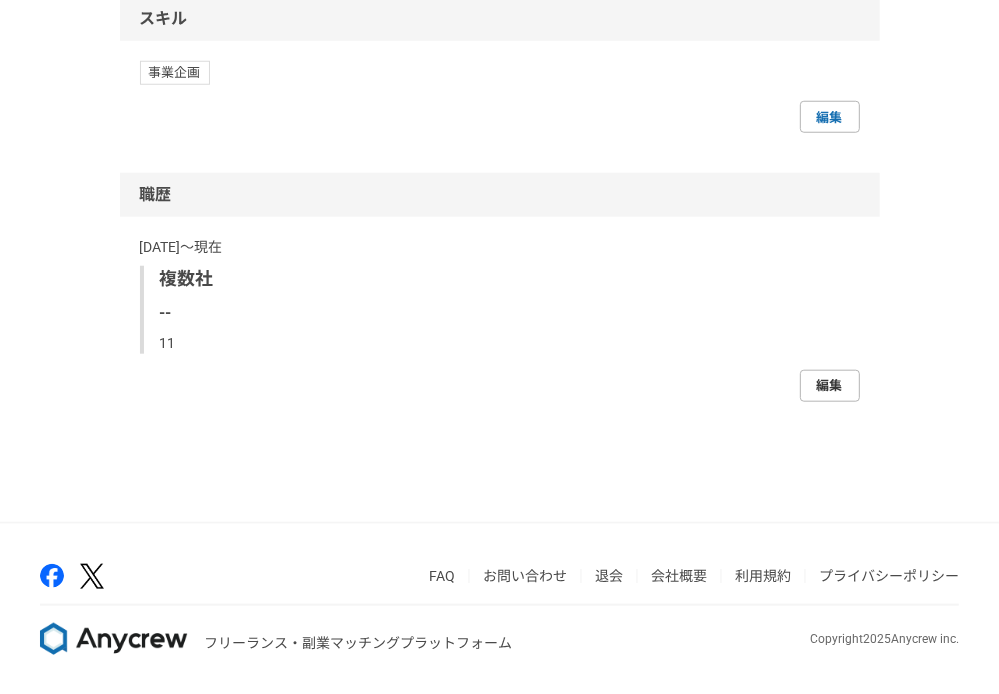 click on "編集" at bounding box center [830, 386] 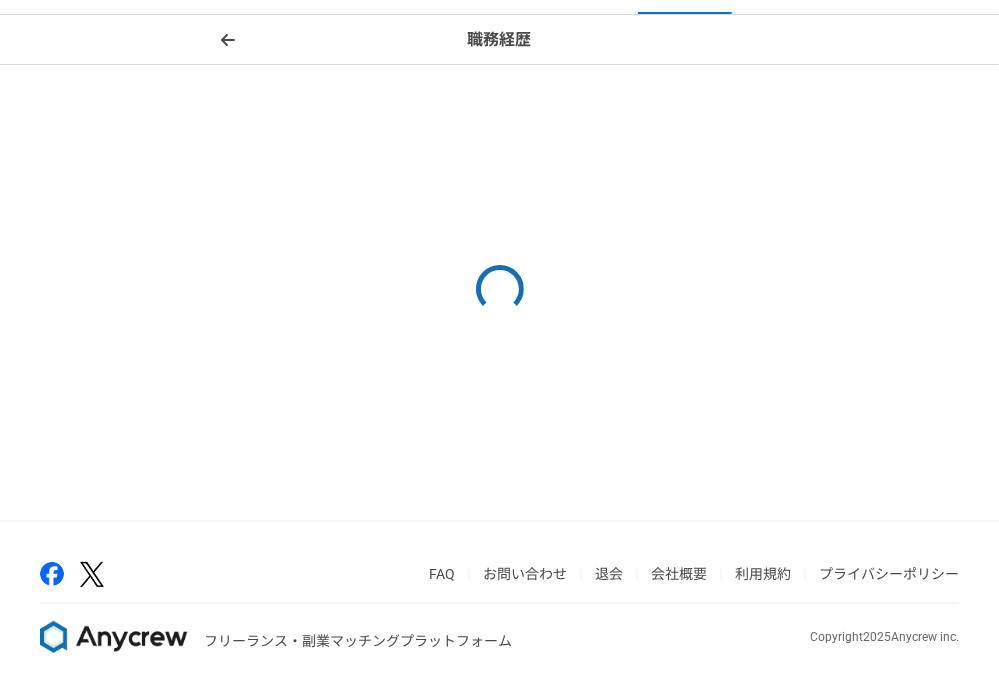 scroll, scrollTop: 0, scrollLeft: 0, axis: both 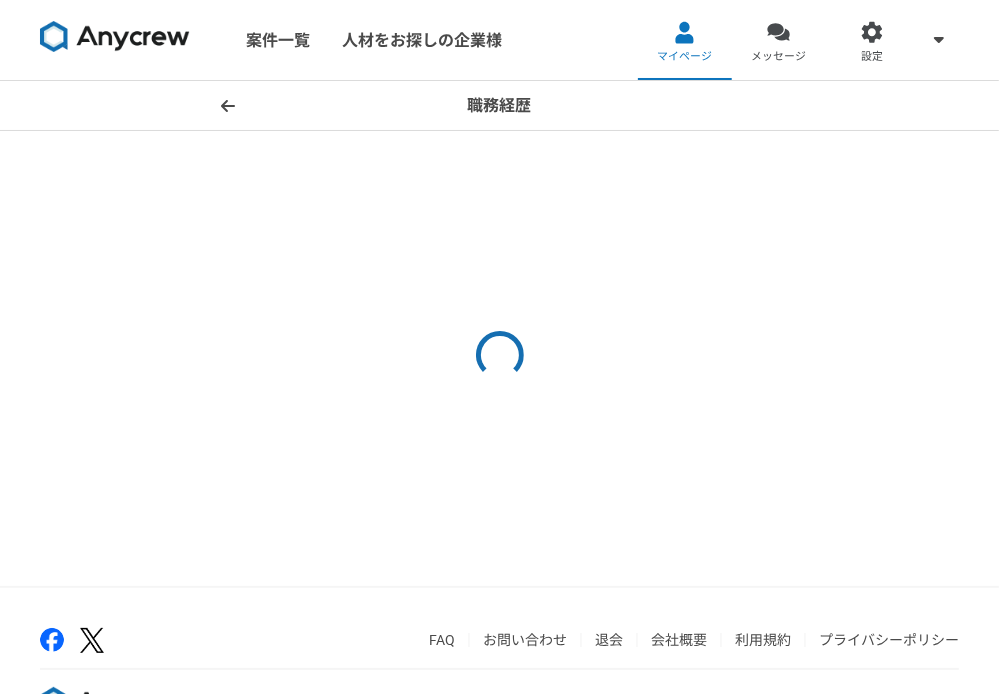 select on "2014" 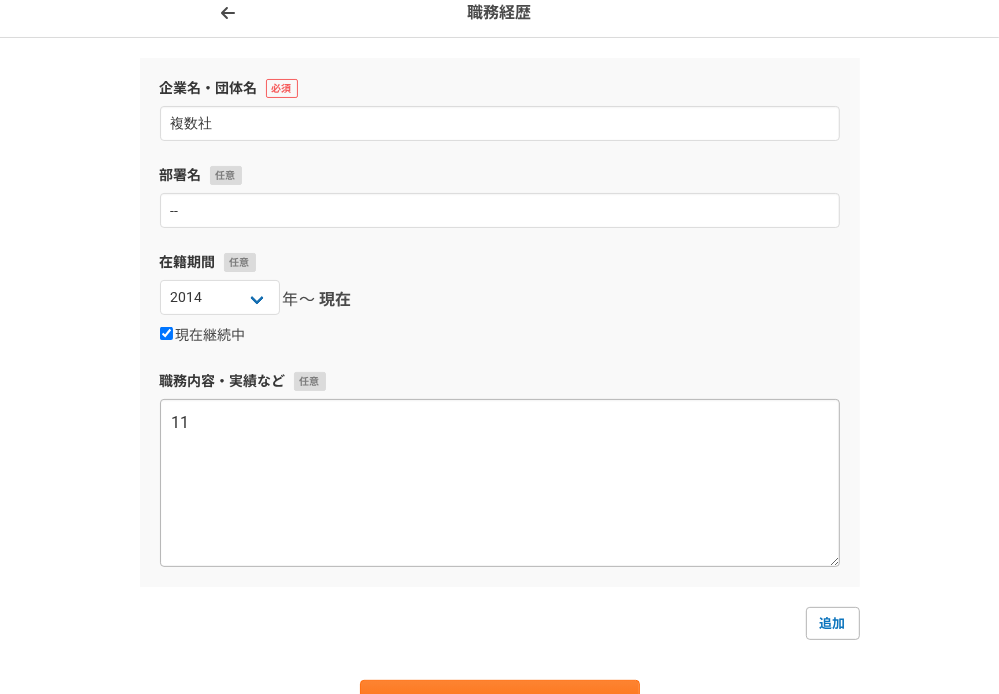 scroll, scrollTop: 200, scrollLeft: 0, axis: vertical 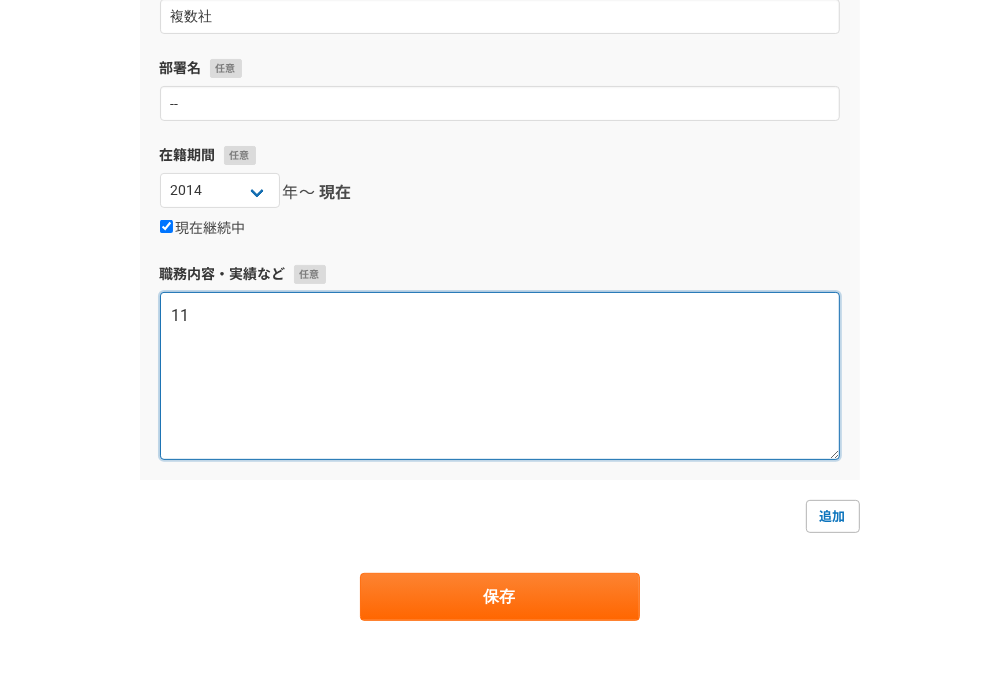 drag, startPoint x: 221, startPoint y: 309, endPoint x: 80, endPoint y: 291, distance: 142.14429 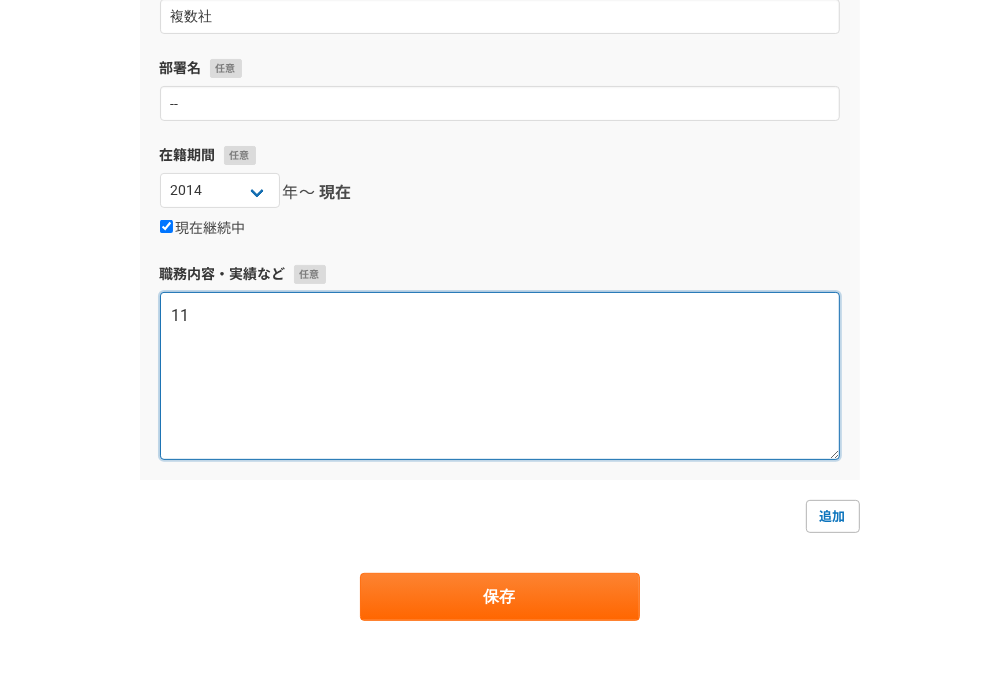 click on "企業名・団体名 複数社 部署名 -- 在籍期間 [DATE] [DATE] [DATE] [DATE] [DATE] [DATE] [DATE] [DATE] [DATE] [DATE] [DATE] [DATE] [DATE] [DATE] [DATE] [DATE] [DATE] [DATE] [DATE] [DATE] [DATE] [DATE] [DATE] [DATE] [DATE] [DATE] [DATE] [DATE] [DATE] [DATE] [DATE] [DATE] [DATE] [DATE] [DATE] [DATE] [DATE] [DATE] [DATE] [DATE] [DATE] [DATE] [DATE] [DATE] [DATE] [DATE] [DATE] [DATE] [DATE] [DATE]〜 現在   現在継続中 職務内容・実績など 11 追加 保存" at bounding box center (500, 286) 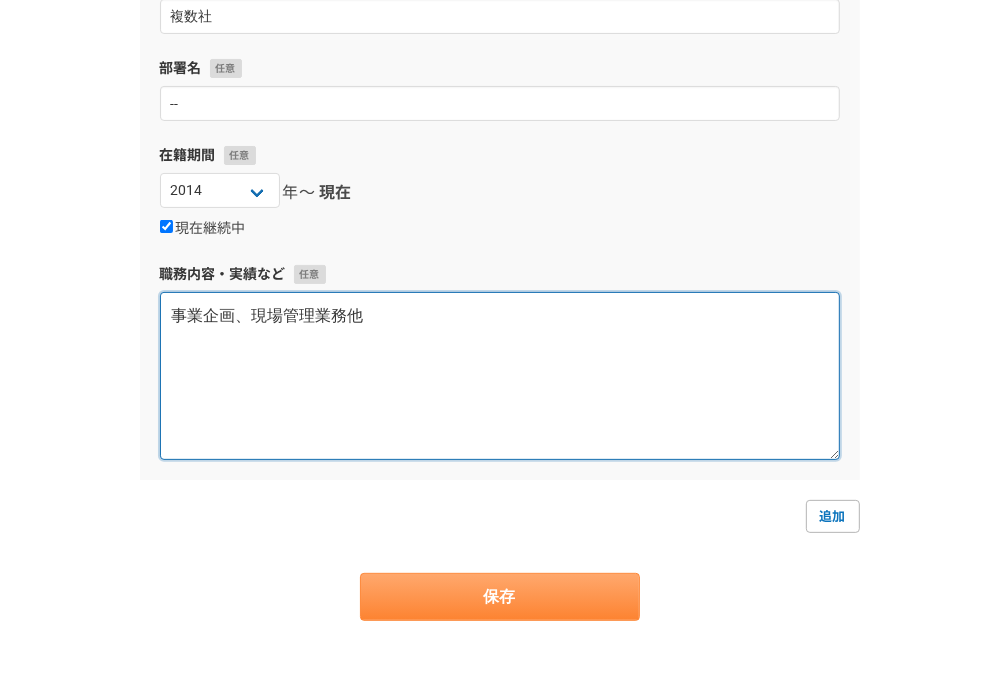 type on "事業企画、現場管理業務他" 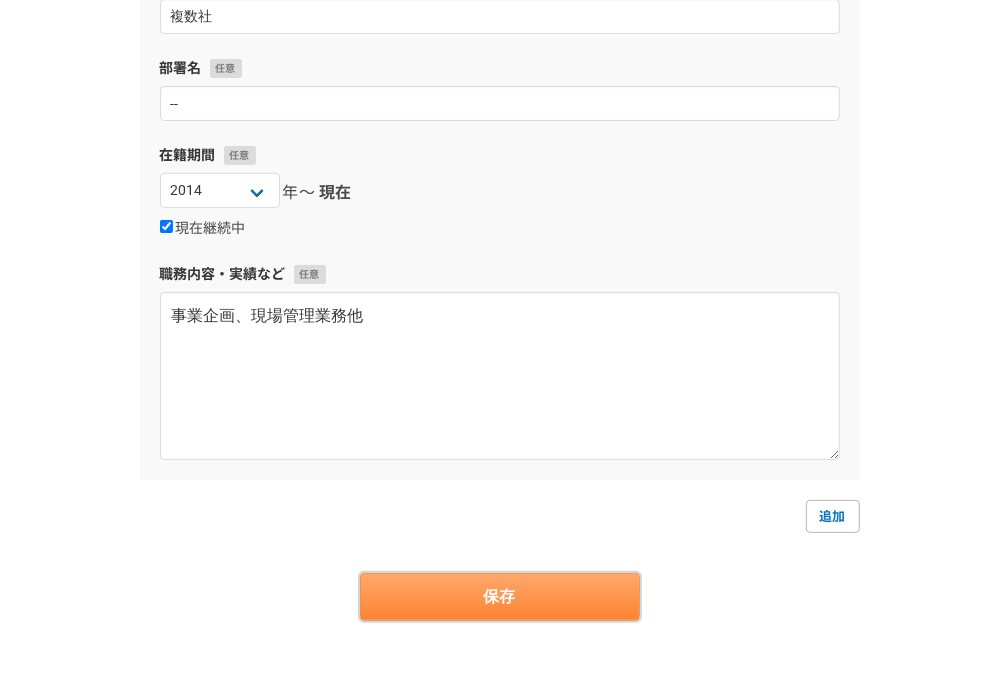 click on "保存" at bounding box center [500, 597] 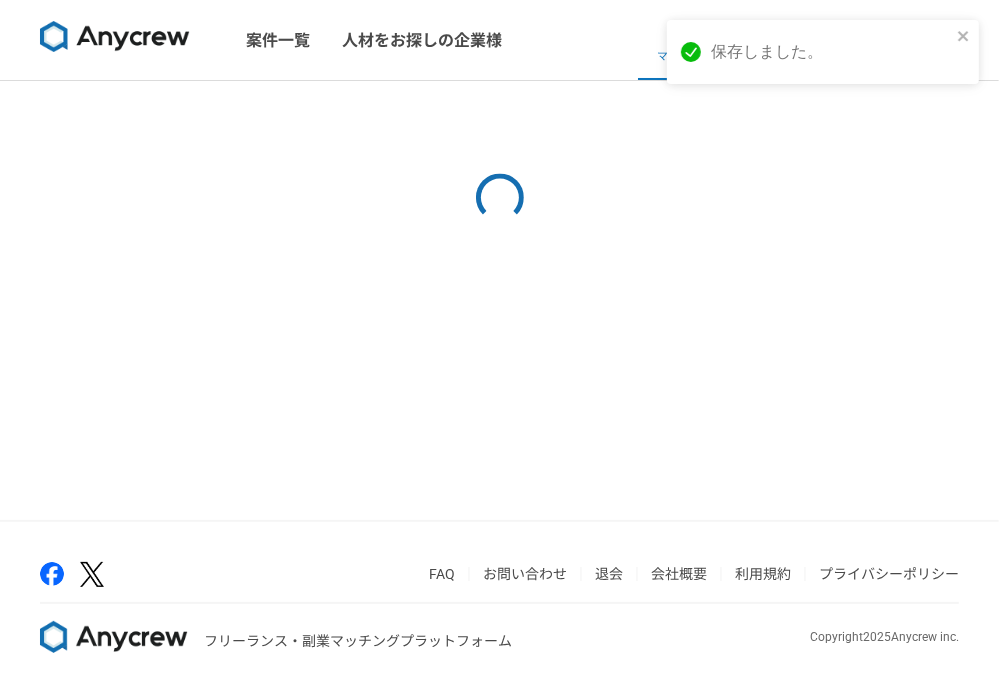 scroll, scrollTop: 0, scrollLeft: 0, axis: both 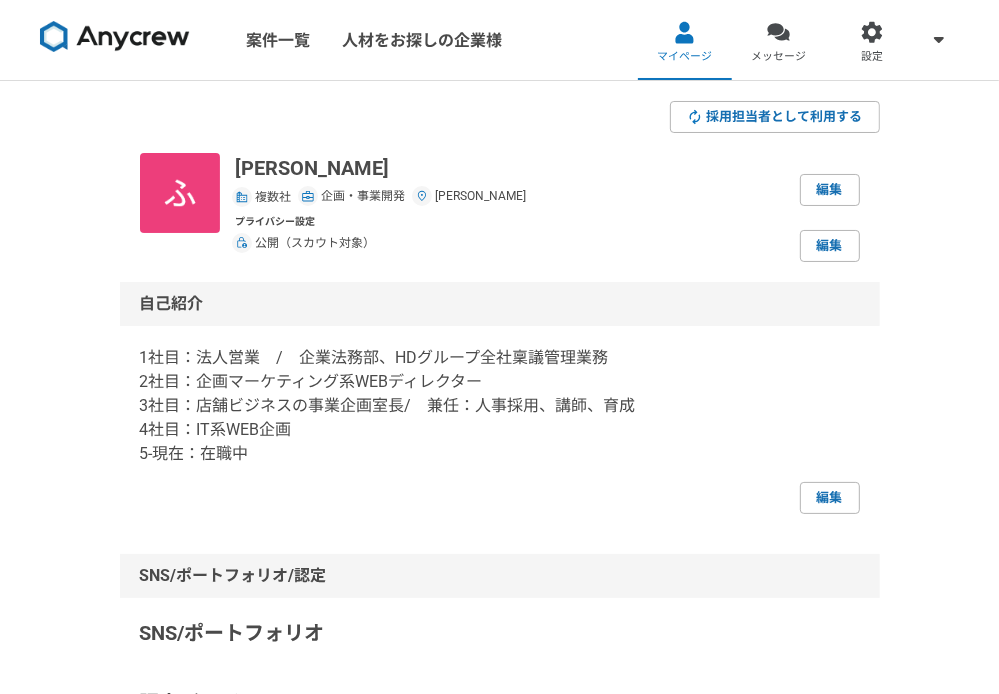 click on "採用担当者として利用する [PERSON_NAME] 複数社 企画・事業開発 [PERSON_NAME] 編集 プライバシー設定 公開（スカウト対象） 編集 自己紹介 1社目：法人営業　/　企業法務部、HDグループ全社稟議管理業務
2社目：企画マーケティング系WEBディレクター
3社目：店舗ビジネスの事業企画室長/　兼任：人事採用、講師、育成
4社目：IT系WEB企画
5-現在：在職中 編集 SNS/ポートフォリオ/認定 SNS/ポートフォリオ 認定バッジ 編集 案件への意欲など 案件への意欲 要相談 稼働できる頻度 週2〜4日（16〜32時間/週程度） 希望単価 5,000円／時間 働き方 副業 転職の意向 （非公開） 当面は考えていない 編集 スキル 事業企画 編集 職歴 2014[DATE]在 複数社 -- 事業企画、現場管理業務他 編集" at bounding box center (499, 858) 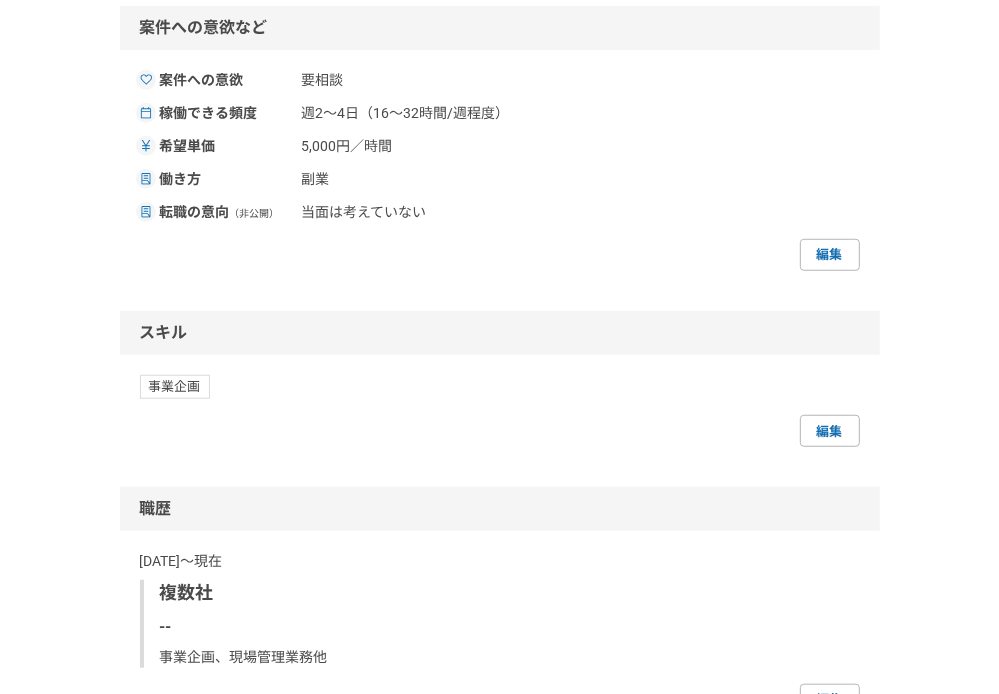 scroll, scrollTop: 1114, scrollLeft: 0, axis: vertical 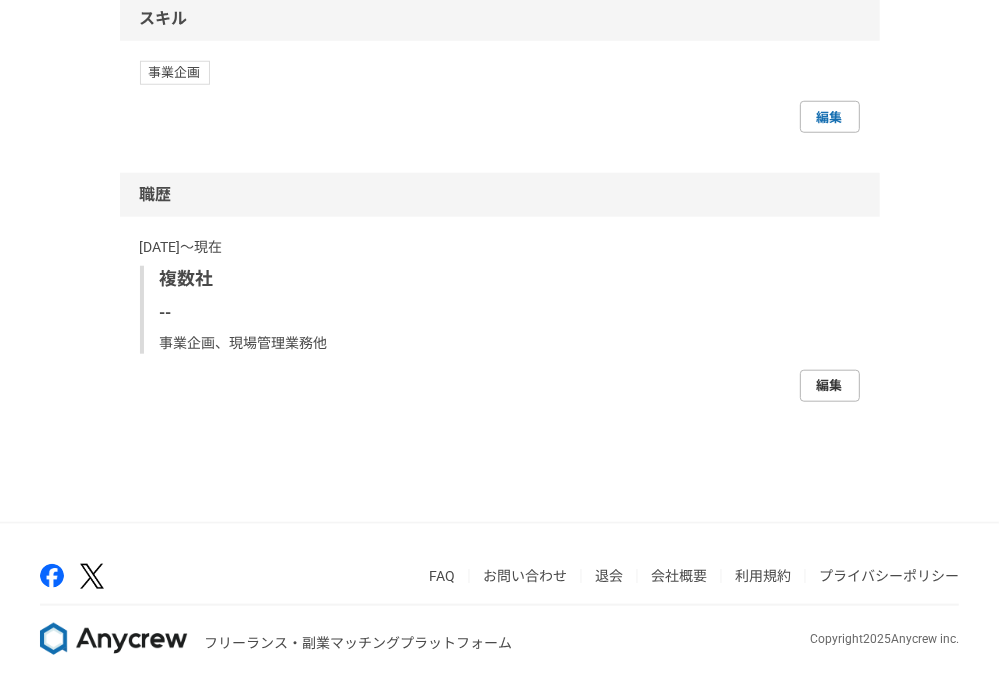 click on "編集" at bounding box center (830, 386) 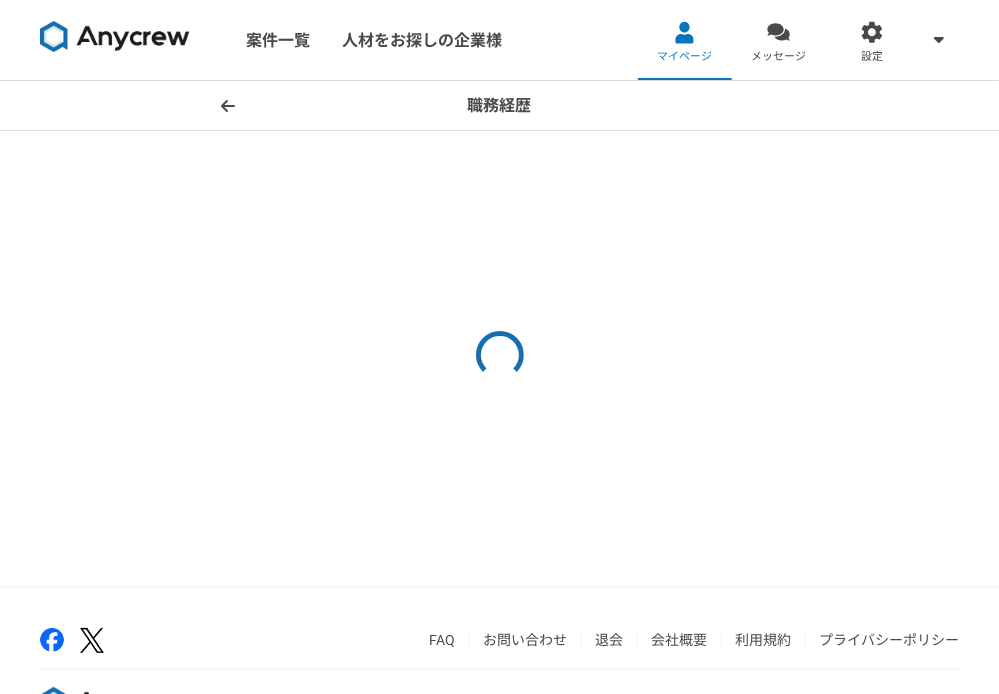 select on "2014" 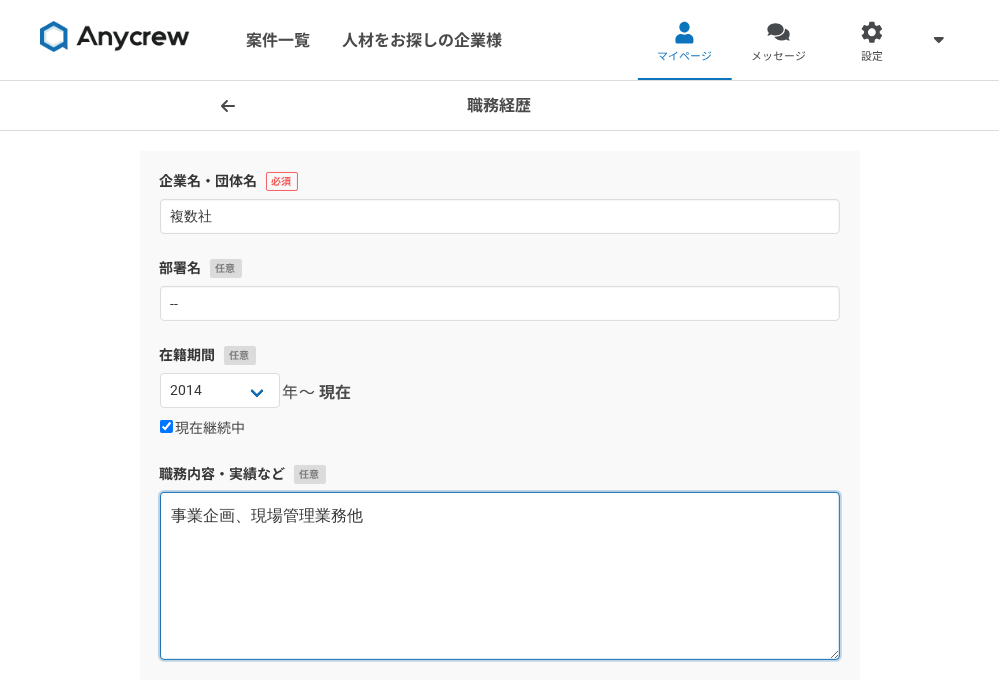 click on "事業企画、現場管理業務他" at bounding box center (500, 576) 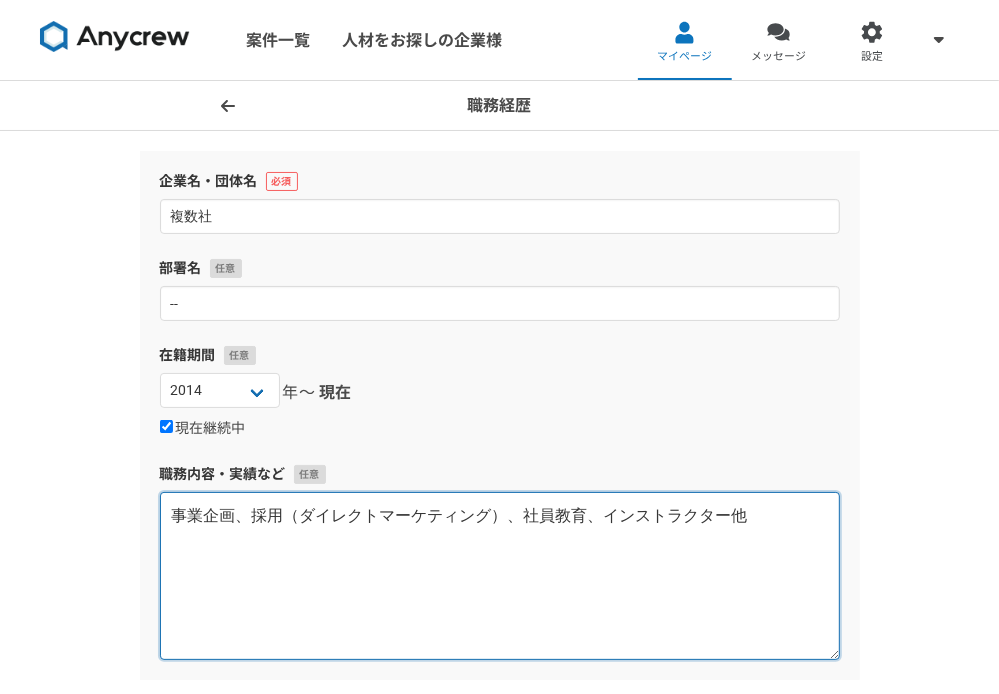 drag, startPoint x: 234, startPoint y: 512, endPoint x: 276, endPoint y: 538, distance: 49.396355 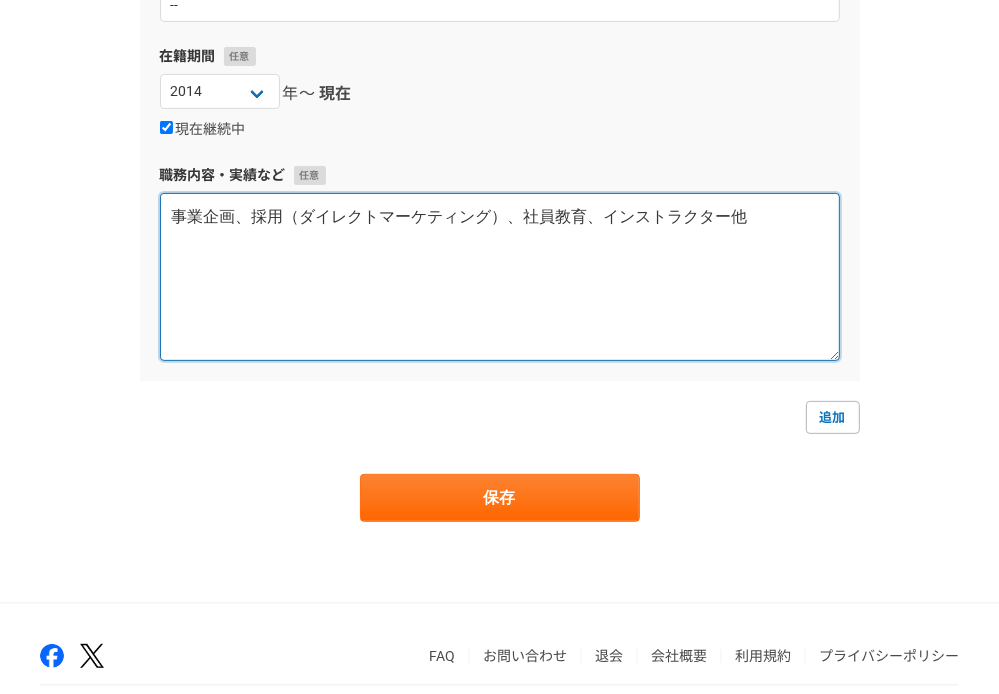 scroll, scrollTop: 300, scrollLeft: 0, axis: vertical 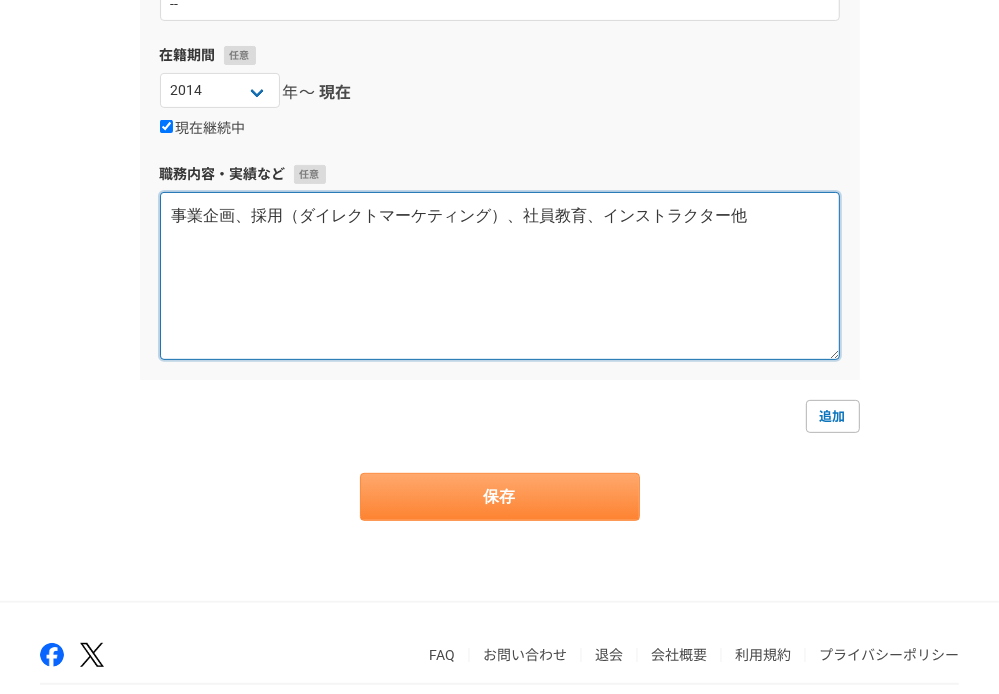 type on "事業企画、採用（ダイレクトマーケティング）、社員教育、インストラクター他" 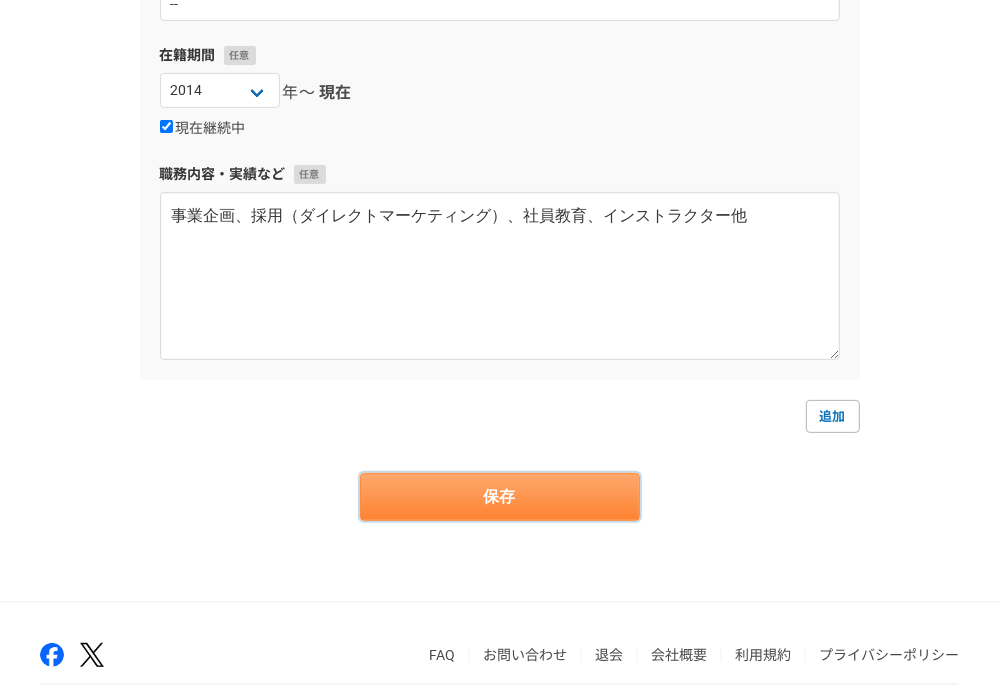 click on "保存" at bounding box center [500, 497] 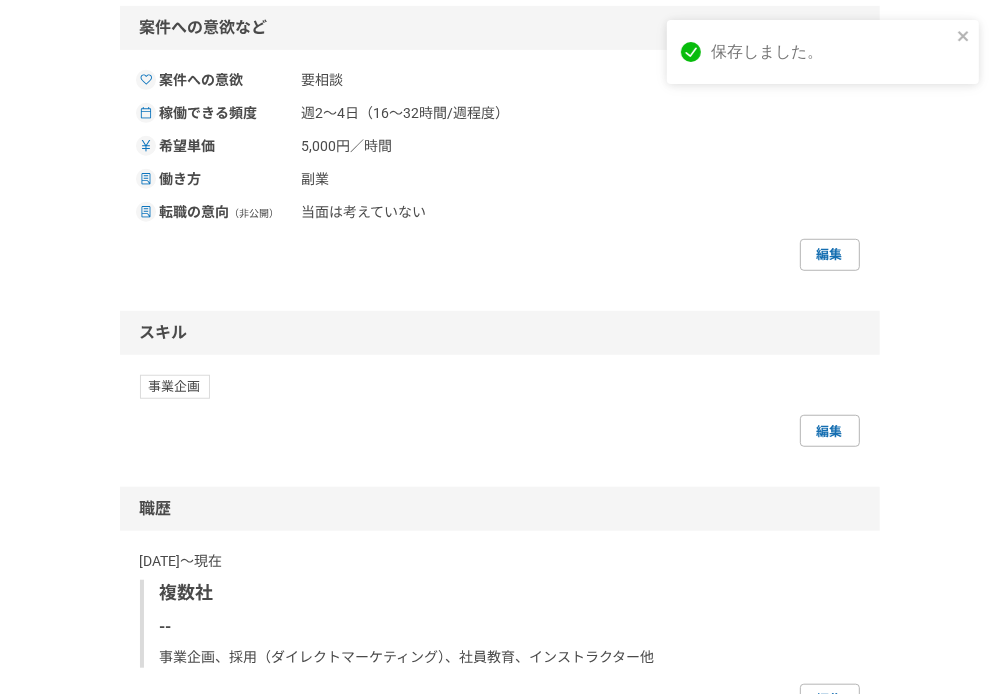 scroll, scrollTop: 1114, scrollLeft: 0, axis: vertical 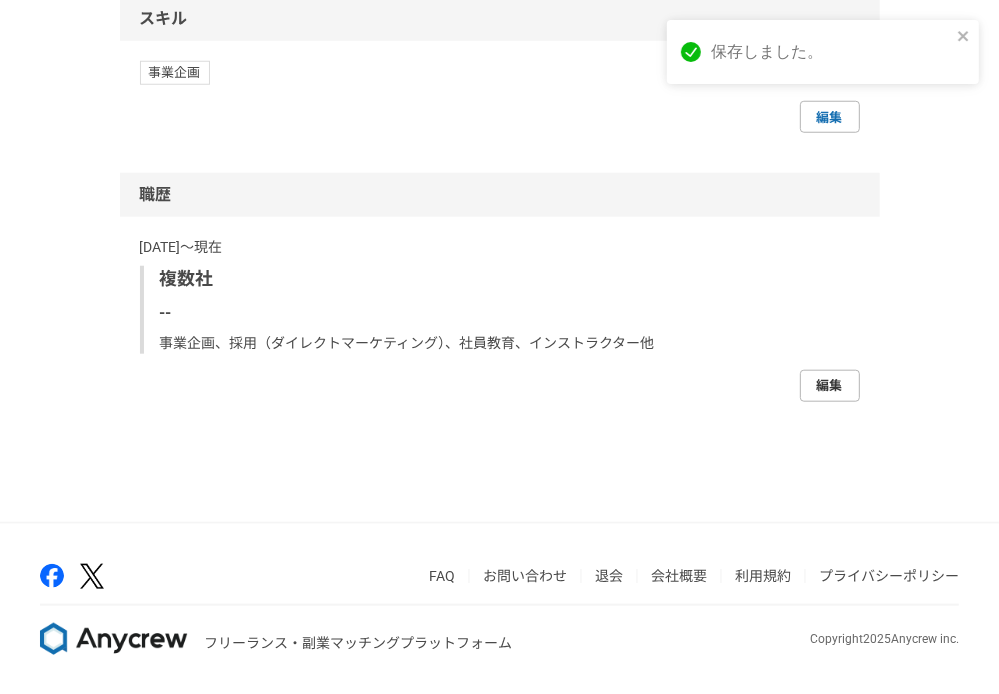 click on "編集" at bounding box center (830, 386) 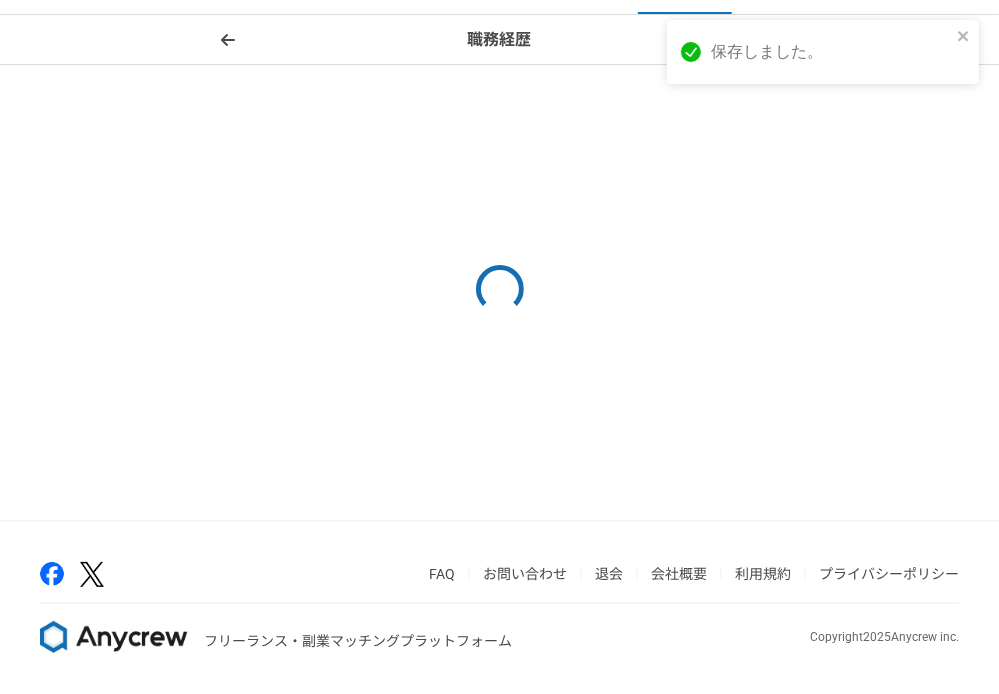 scroll, scrollTop: 0, scrollLeft: 0, axis: both 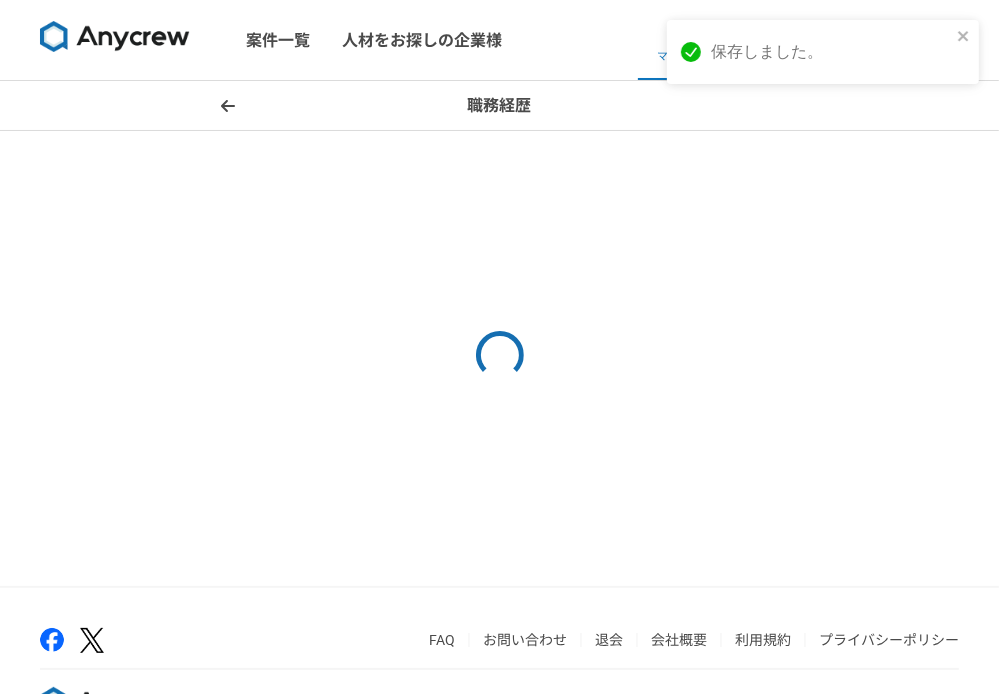 select on "2014" 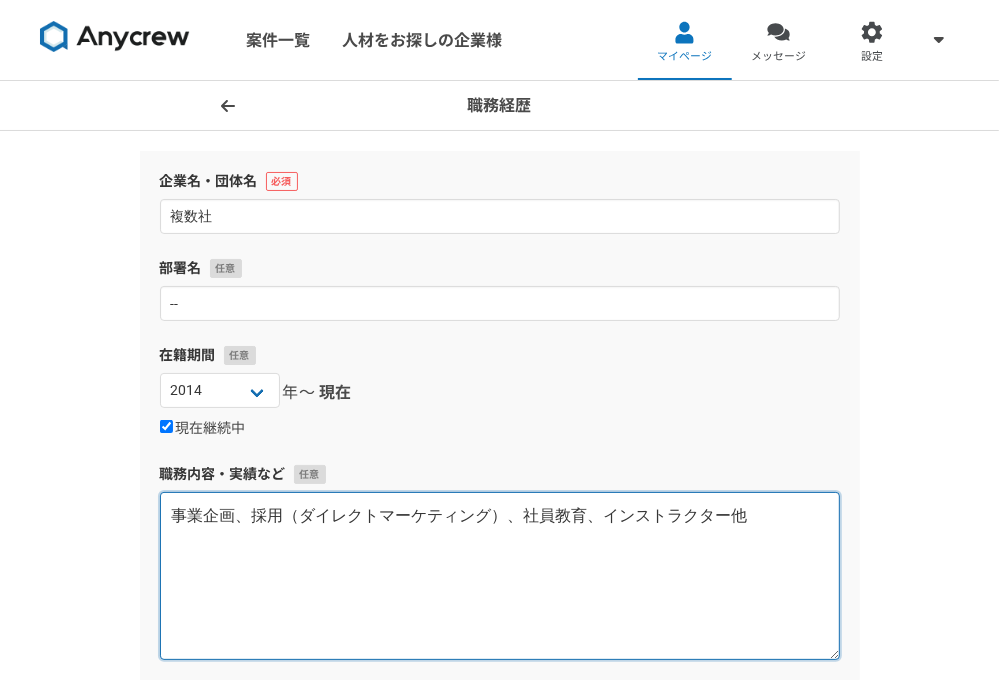 click on "事業企画、採用（ダイレクトマーケティング）、社員教育、インストラクター他" at bounding box center [500, 576] 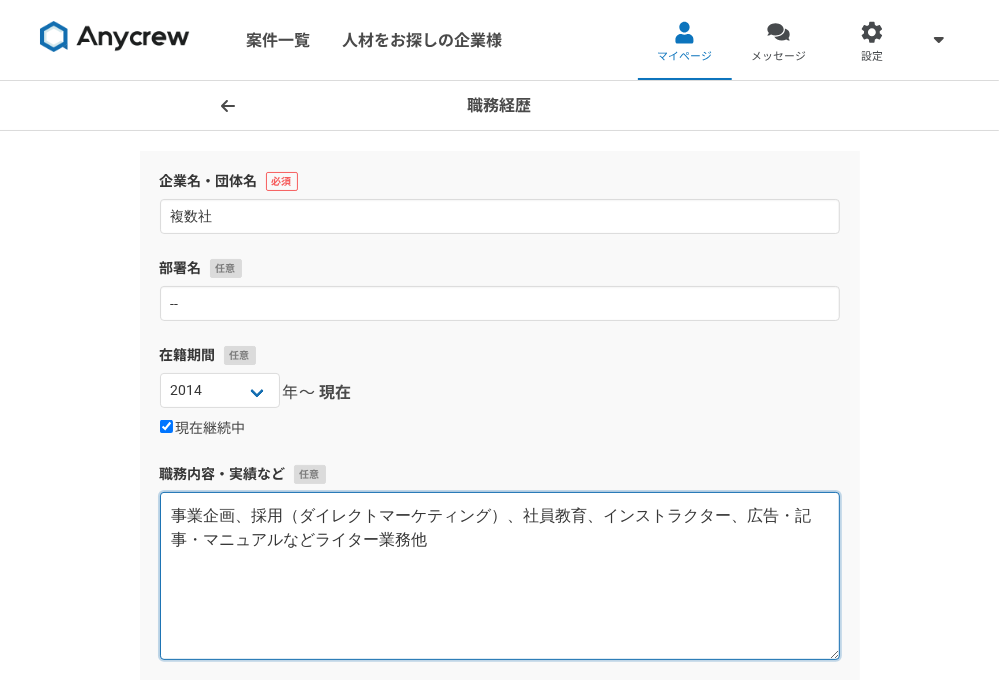 type on "事業企画、採用（ダイレクトマーケティング）、社員教育、インストラクター、広告・記事・マニュアルなどライター業務他" 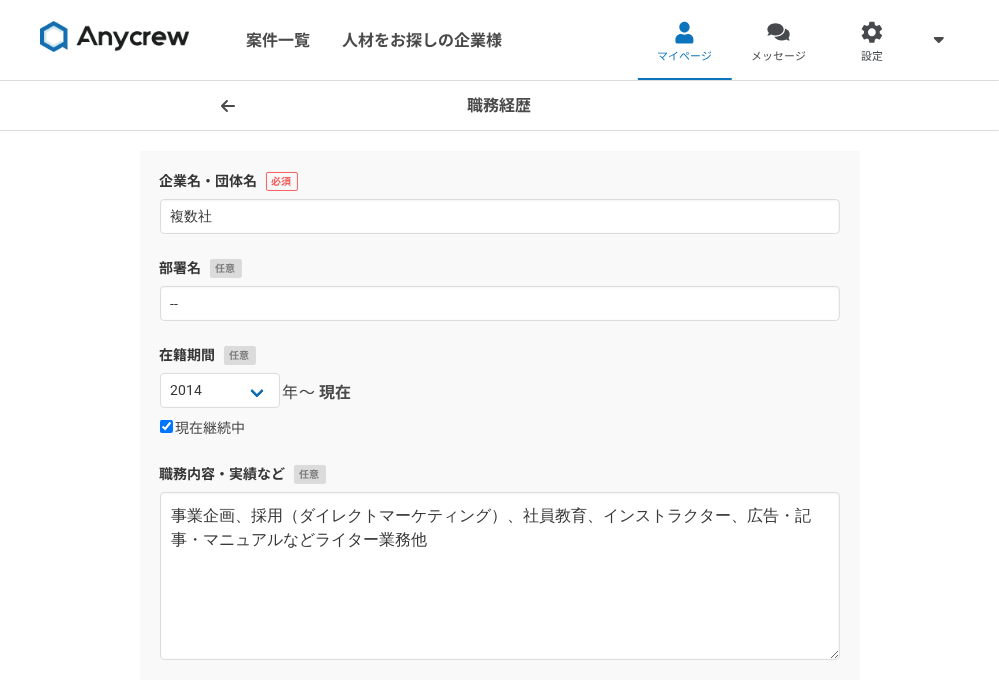 click on "職務経歴 企業名・団体名 複数社 部署名 -- 在籍期間 [DATE] [DATE] [DATE] [DATE] [DATE] [DATE] [DATE] [DATE] [DATE] [DATE] [DATE] [DATE] [DATE] [DATE] [DATE] [DATE] [DATE] [DATE] [DATE] [DATE] [DATE] [DATE] [DATE] [DATE] [DATE] [DATE] [DATE] [DATE] [DATE] [DATE] [DATE] [DATE] [DATE] [DATE] [DATE] [DATE] [DATE] [DATE] [DATE] [DATE] [DATE] [DATE] [DATE] [DATE] [DATE] [DATE] [DATE] [DATE] [DATE] [DATE]〜 現在   現在継続中 職務内容・実績など 事業企画、採用（ダイレクトマーケティング）、社員教育、インストラクター、広告・記事・マニュアルなどライター業務他 追加 保存" at bounding box center [499, 491] 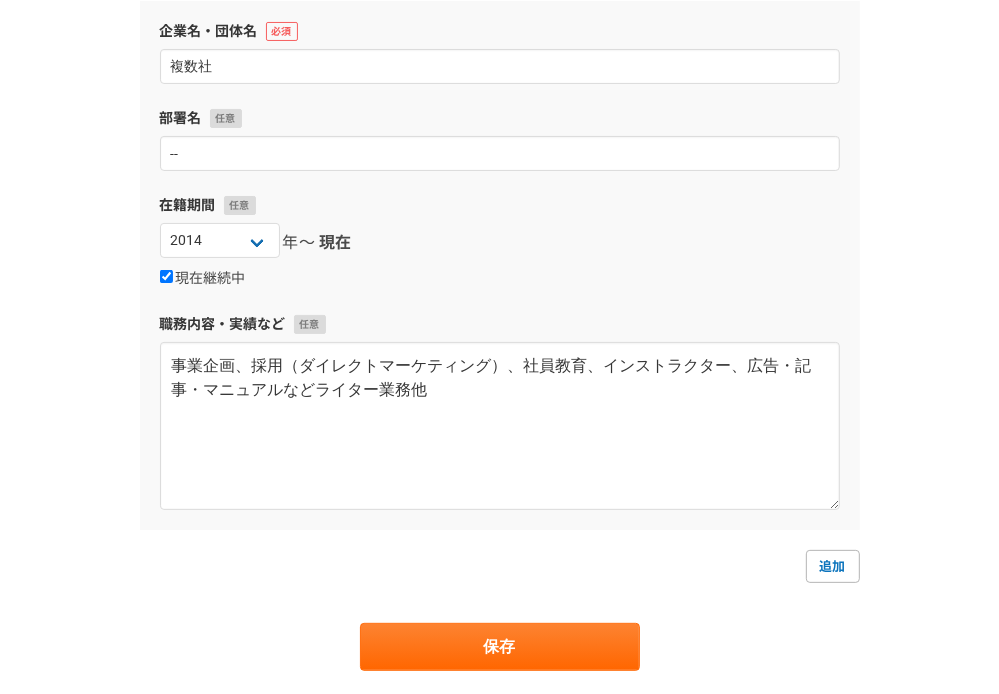 scroll, scrollTop: 300, scrollLeft: 0, axis: vertical 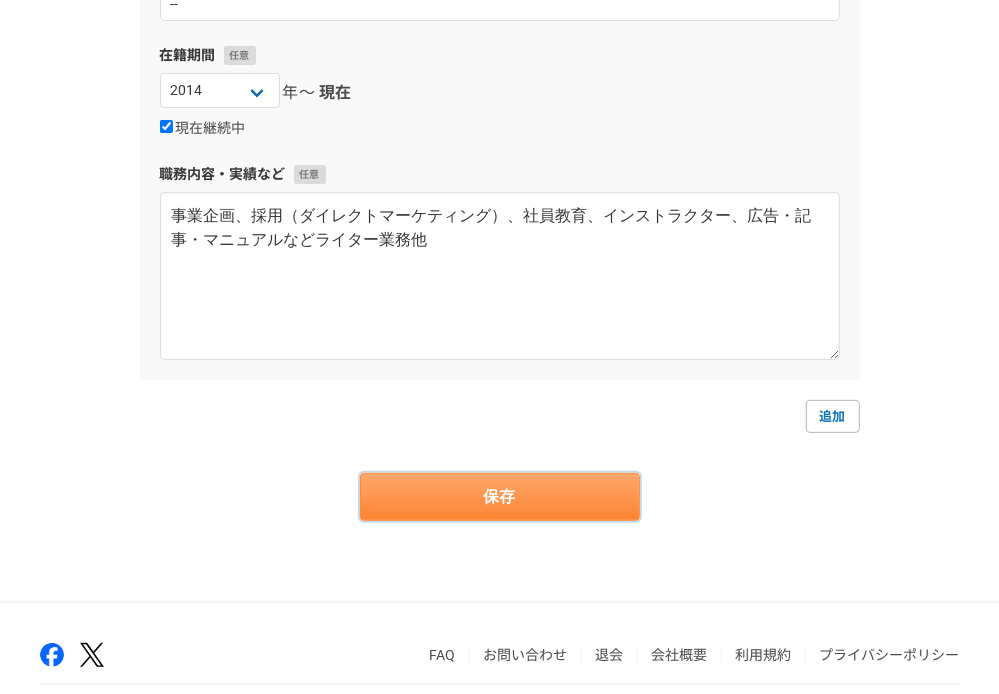 click on "保存" at bounding box center (500, 497) 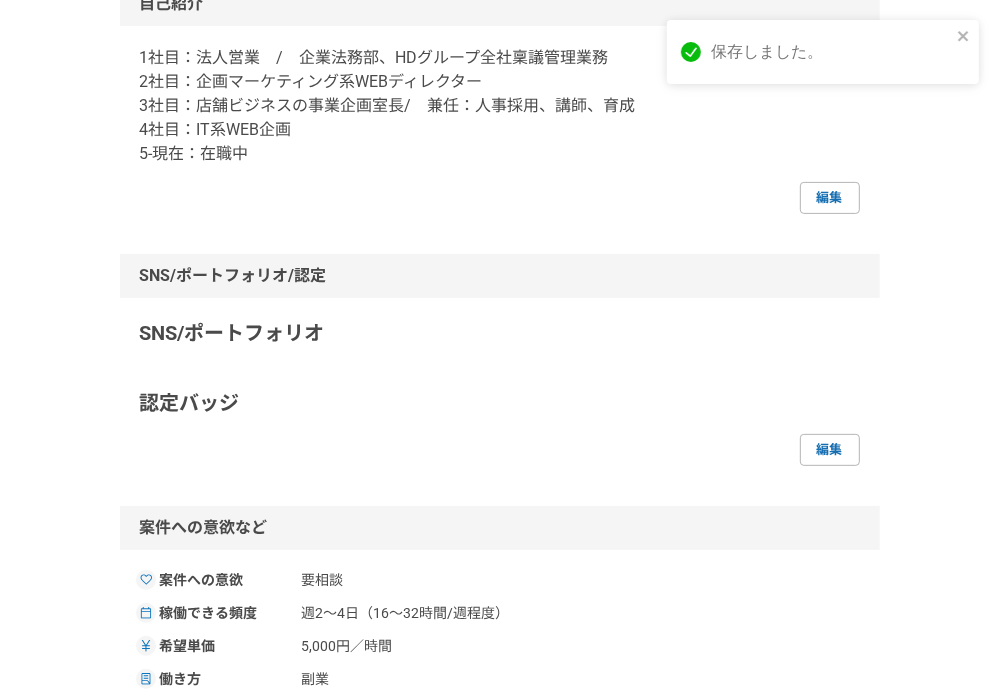 scroll, scrollTop: 0, scrollLeft: 0, axis: both 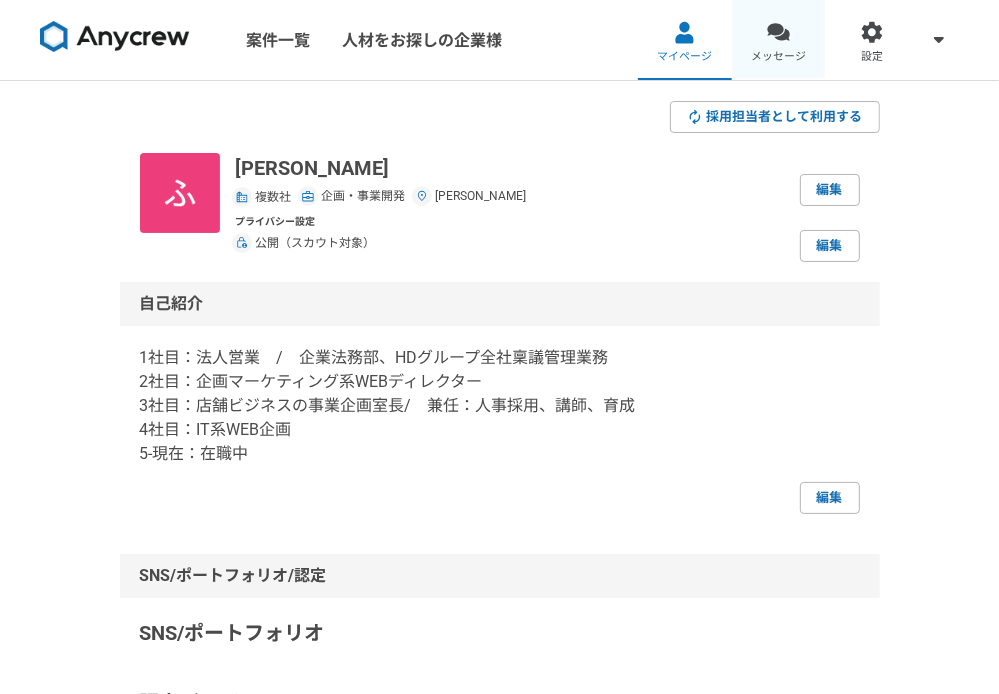 click on "メッセージ" at bounding box center (778, 57) 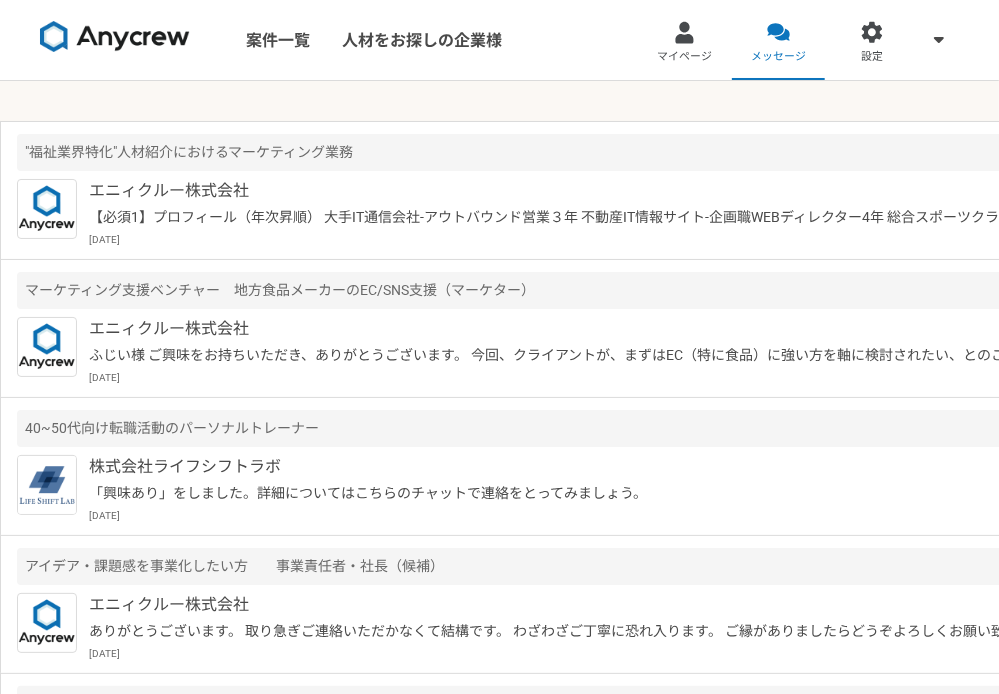 drag, startPoint x: 881, startPoint y: 129, endPoint x: 881, endPoint y: 116, distance: 13 